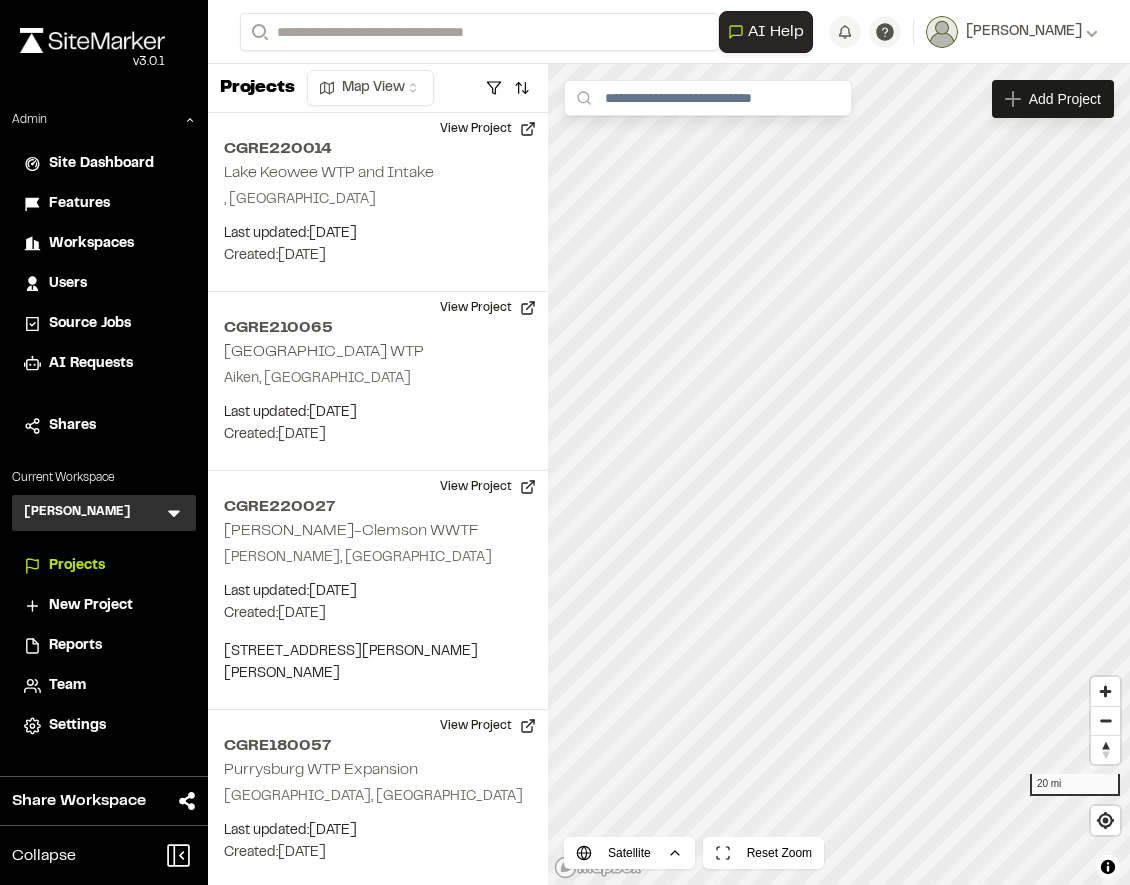 scroll, scrollTop: 0, scrollLeft: 0, axis: both 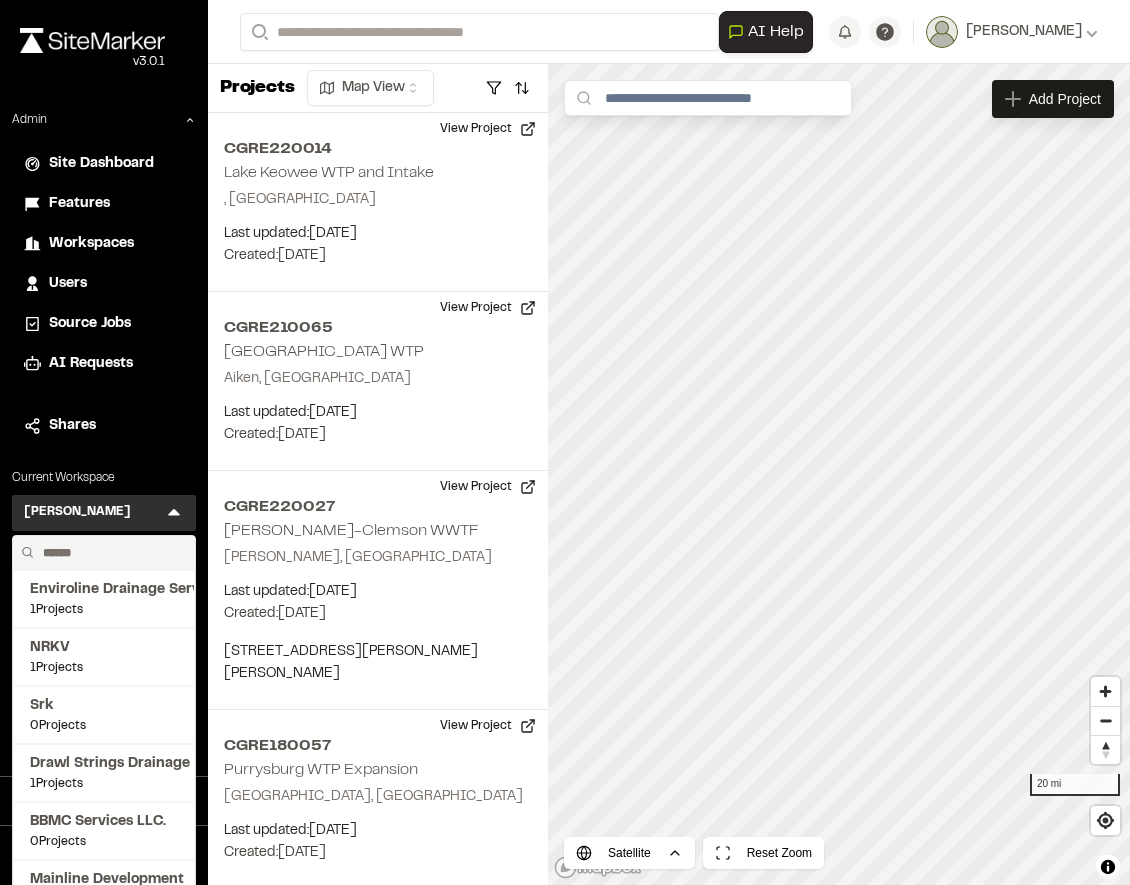click at bounding box center (111, 553) 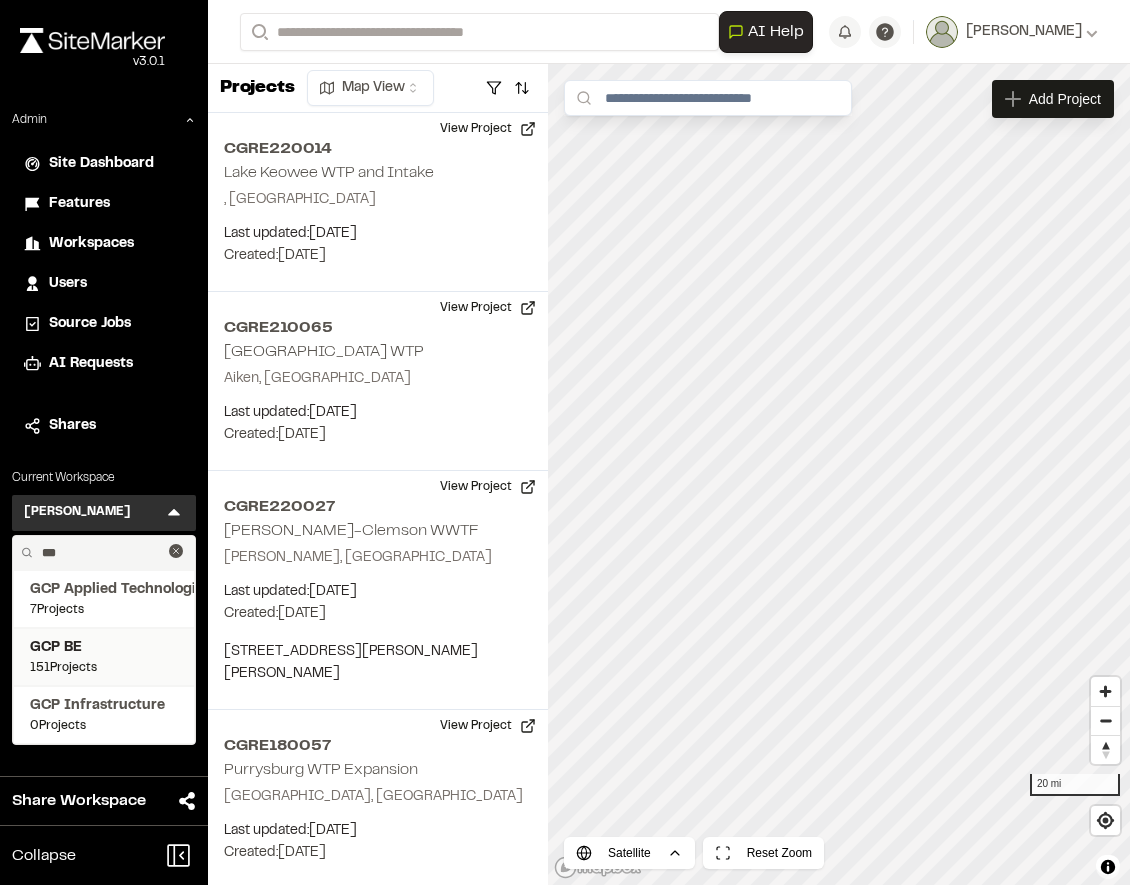 type on "***" 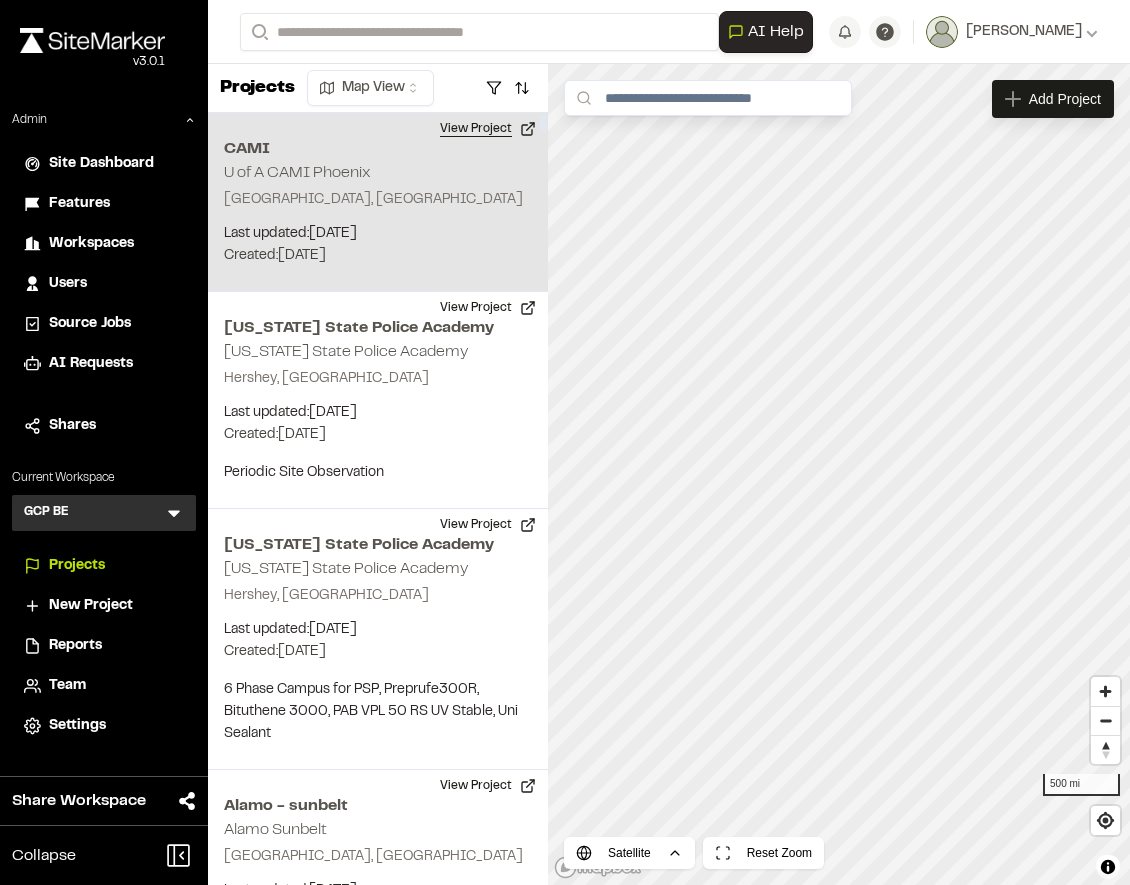 click on "View Project" at bounding box center [488, 129] 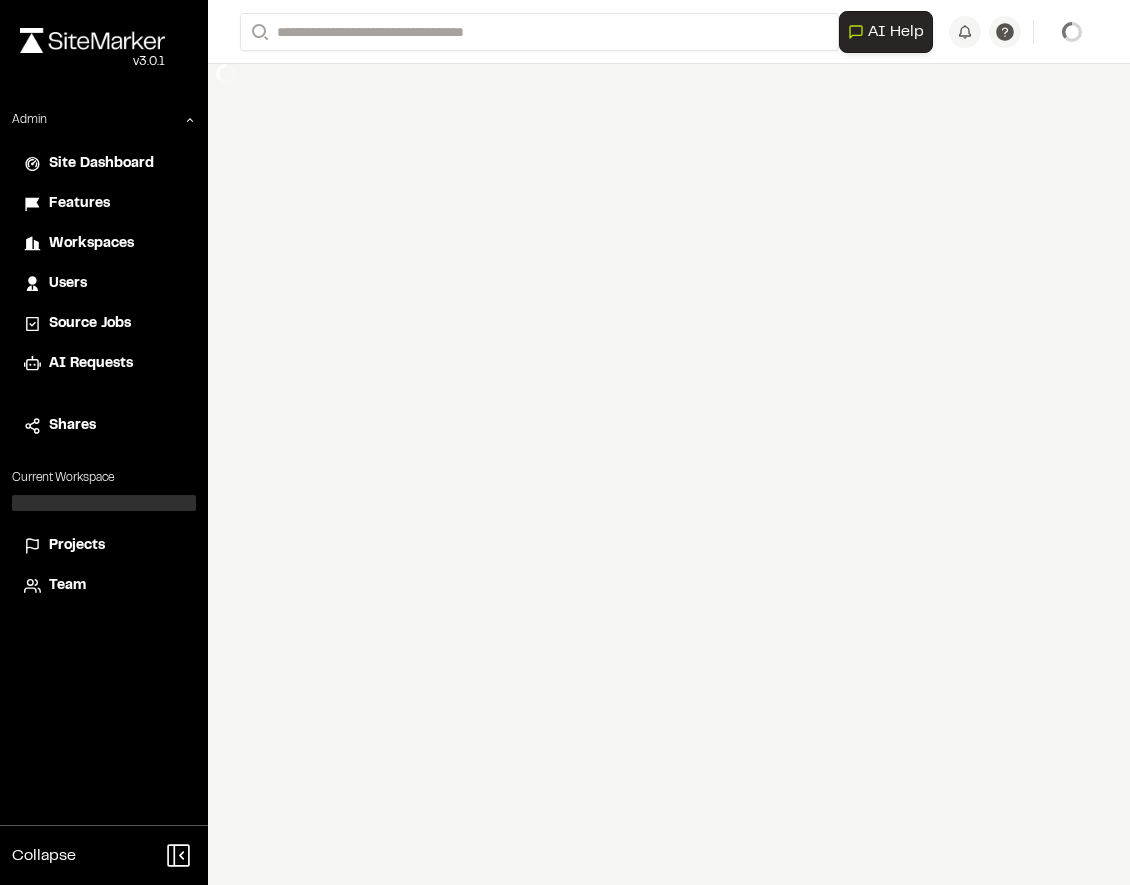 scroll, scrollTop: 0, scrollLeft: 0, axis: both 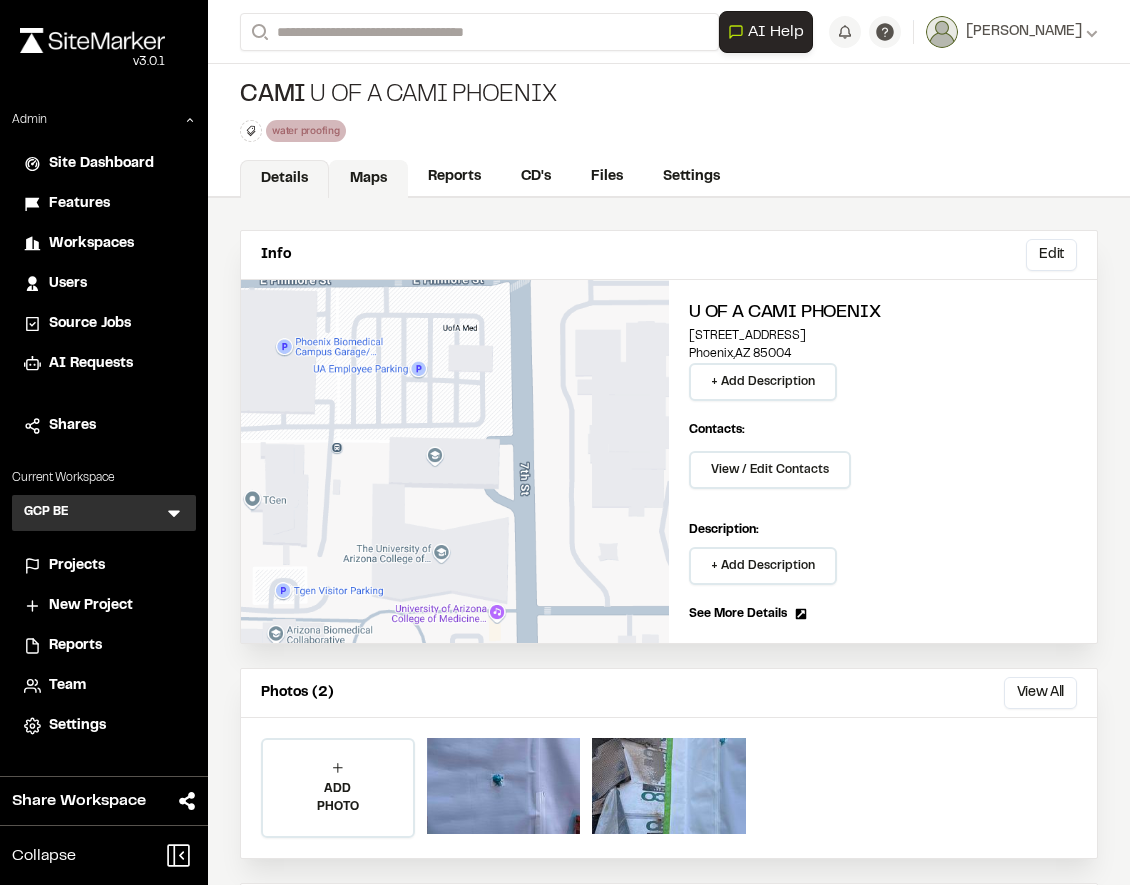 click on "Maps" at bounding box center (368, 179) 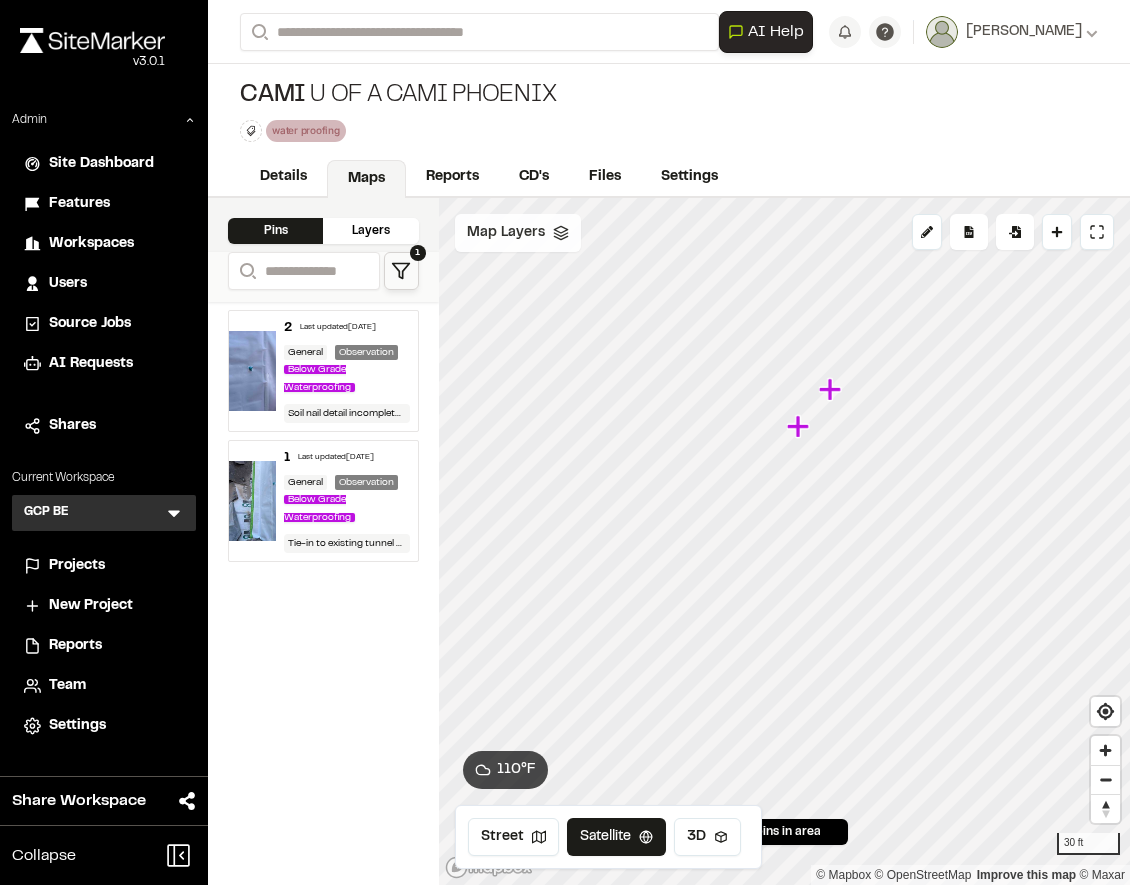 click on "Map Layers" at bounding box center (506, 233) 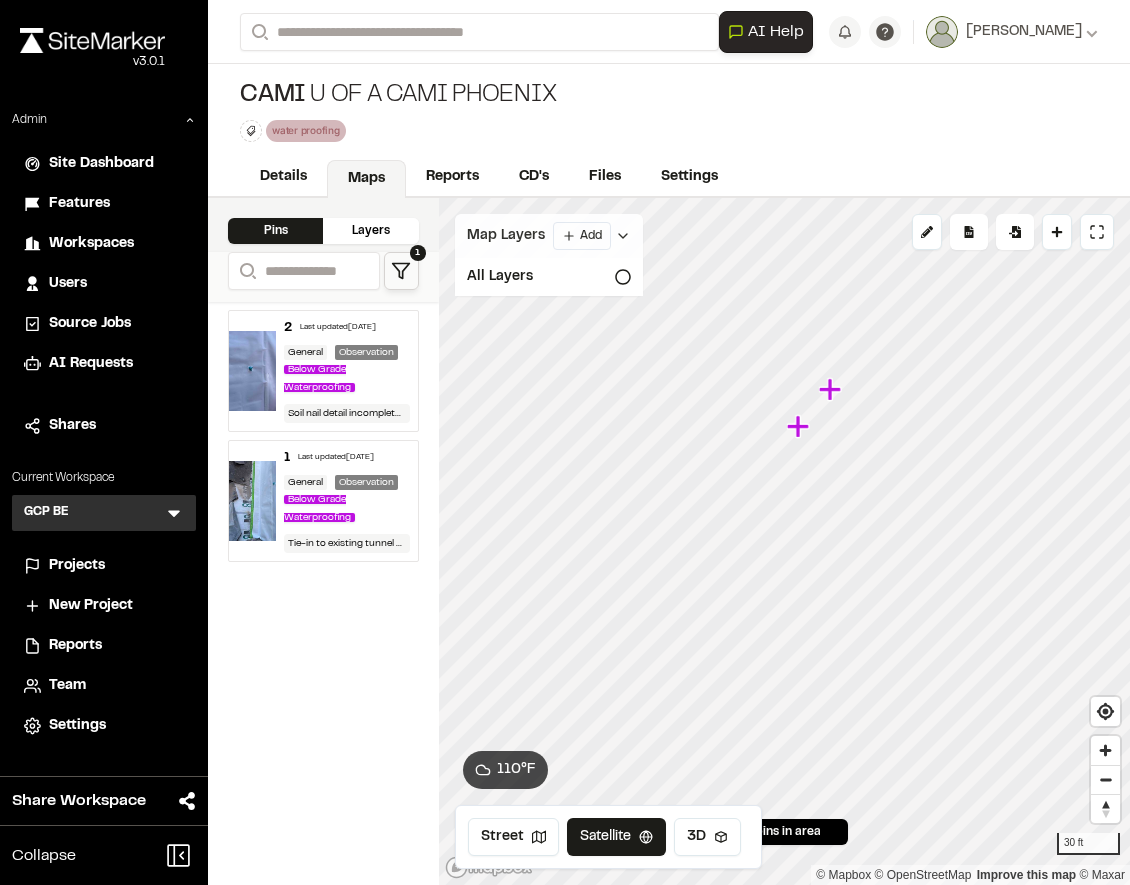 click on "Map Layers" at bounding box center [506, 236] 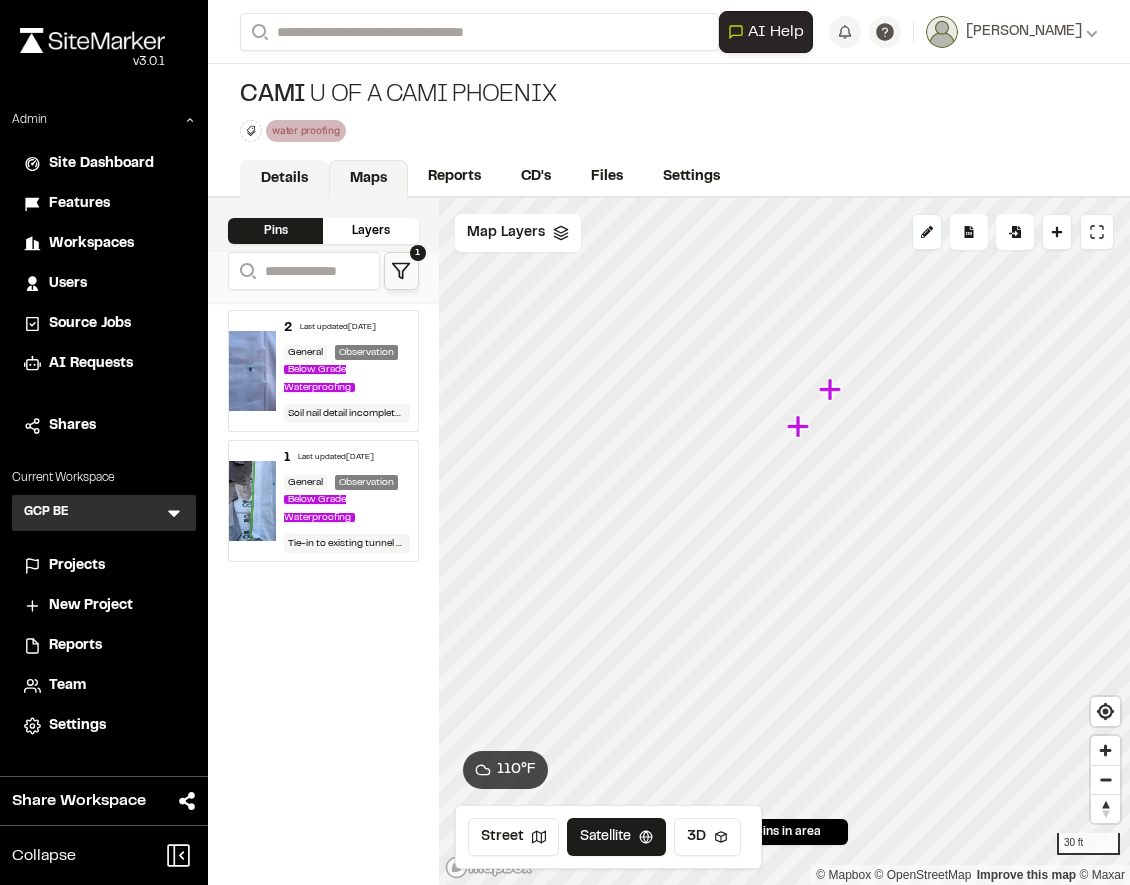 click on "Details" at bounding box center [284, 179] 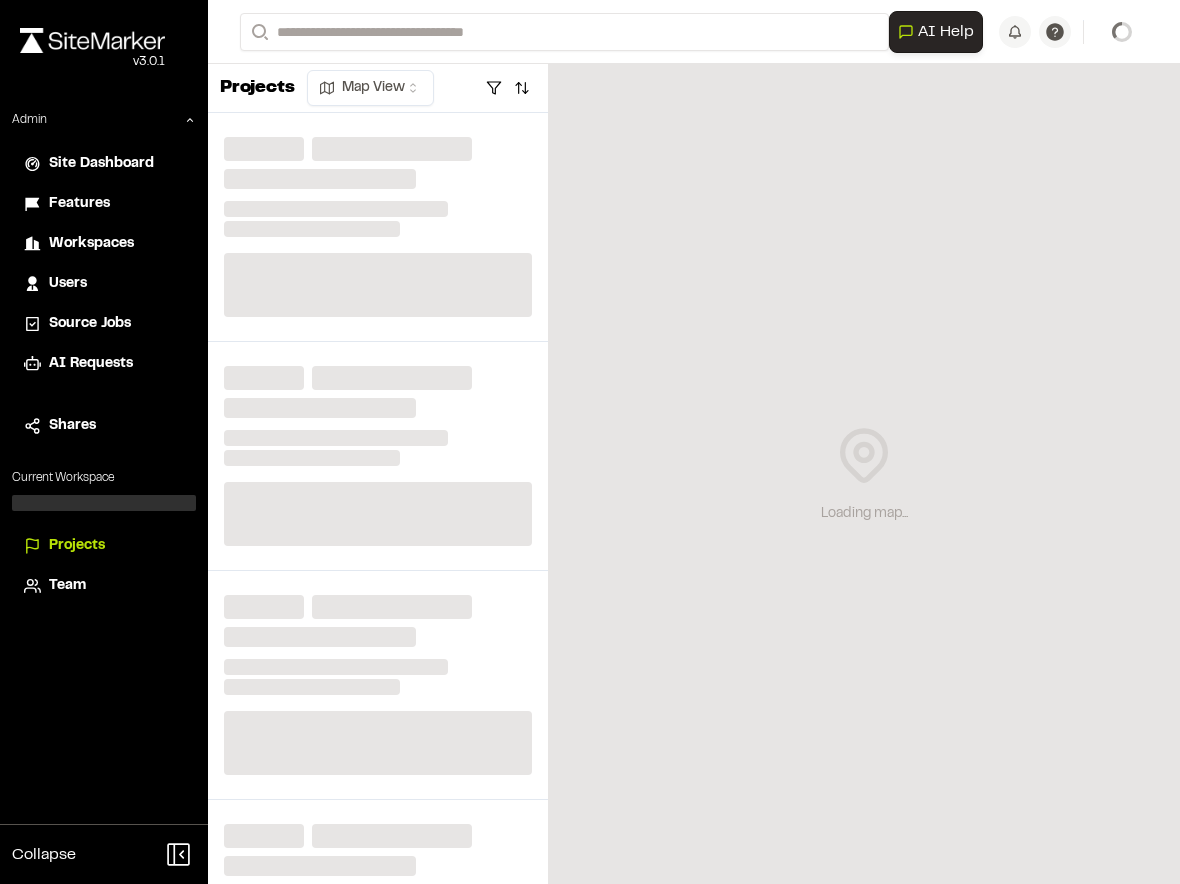 scroll, scrollTop: 0, scrollLeft: 0, axis: both 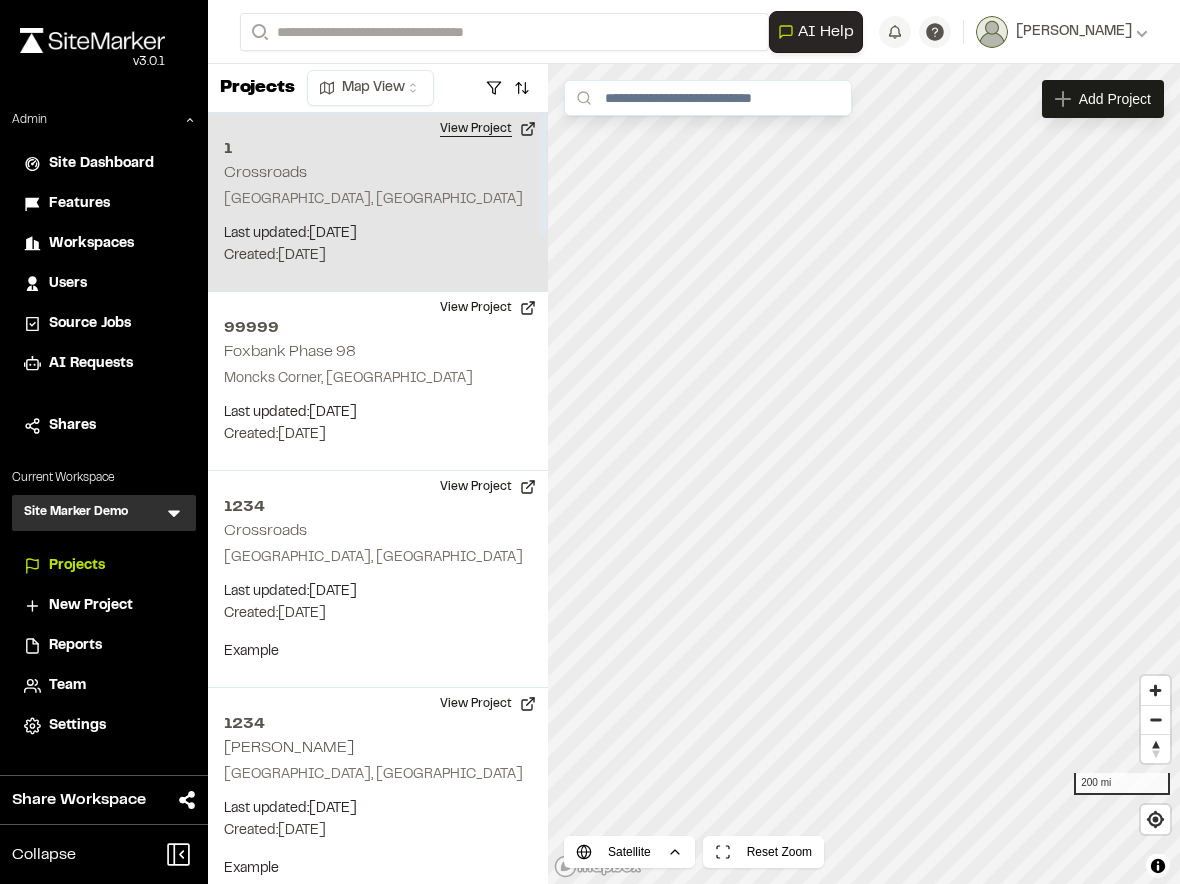 click on "View Project" at bounding box center [488, 129] 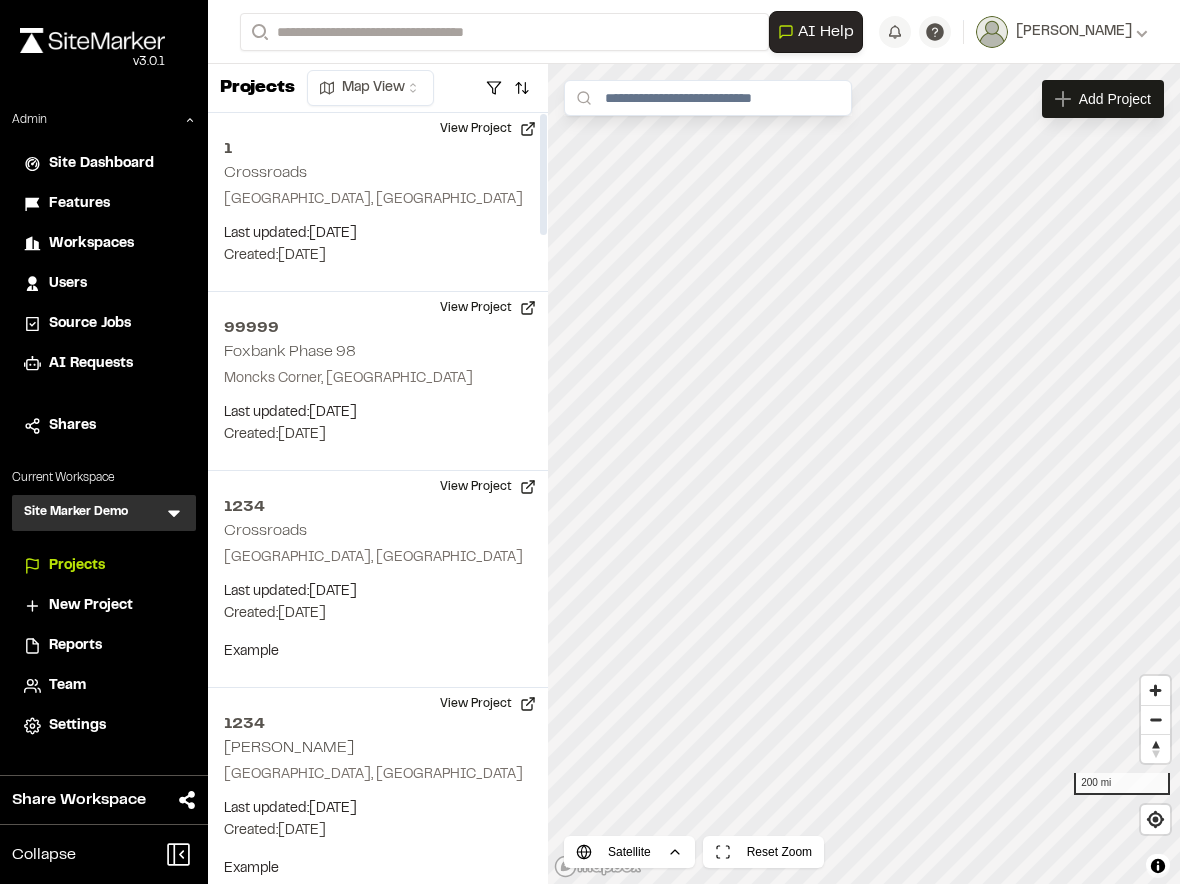 click on "Team" at bounding box center (67, 686) 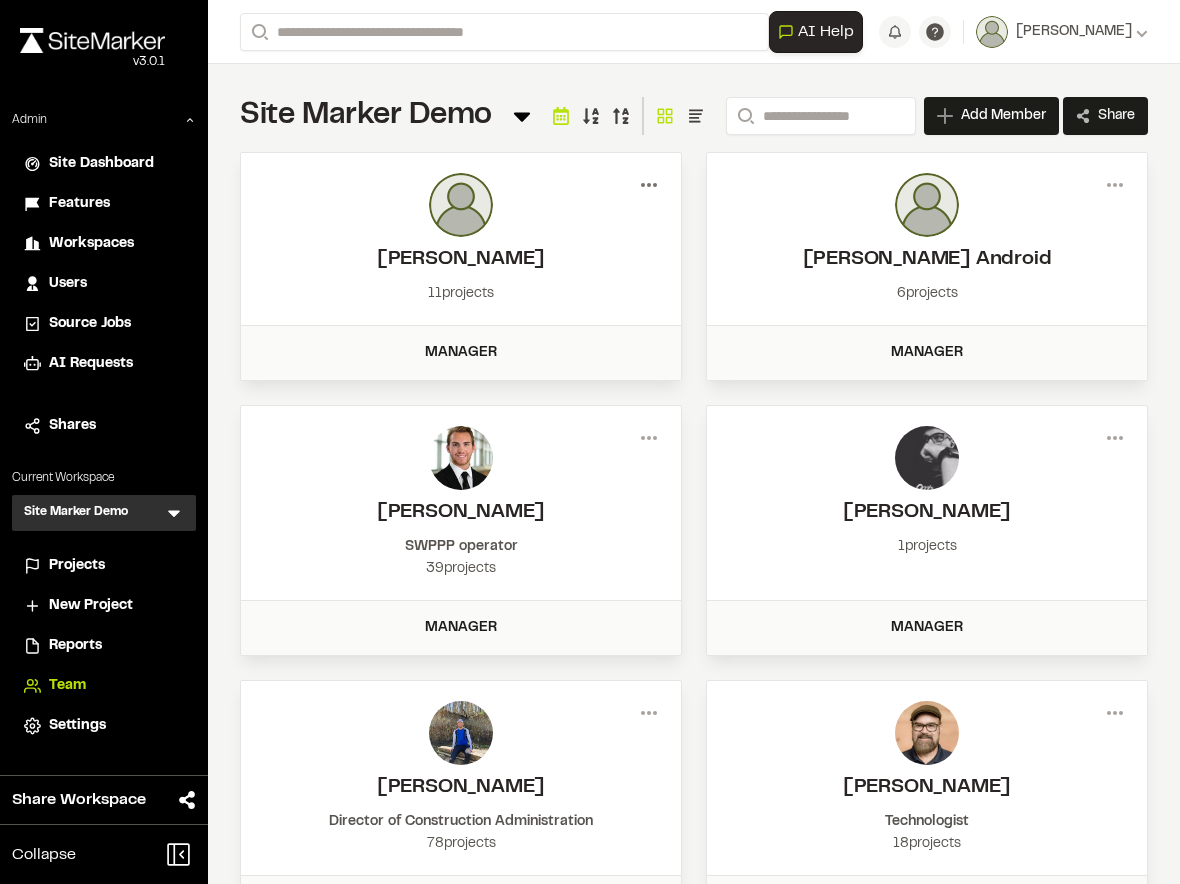 click 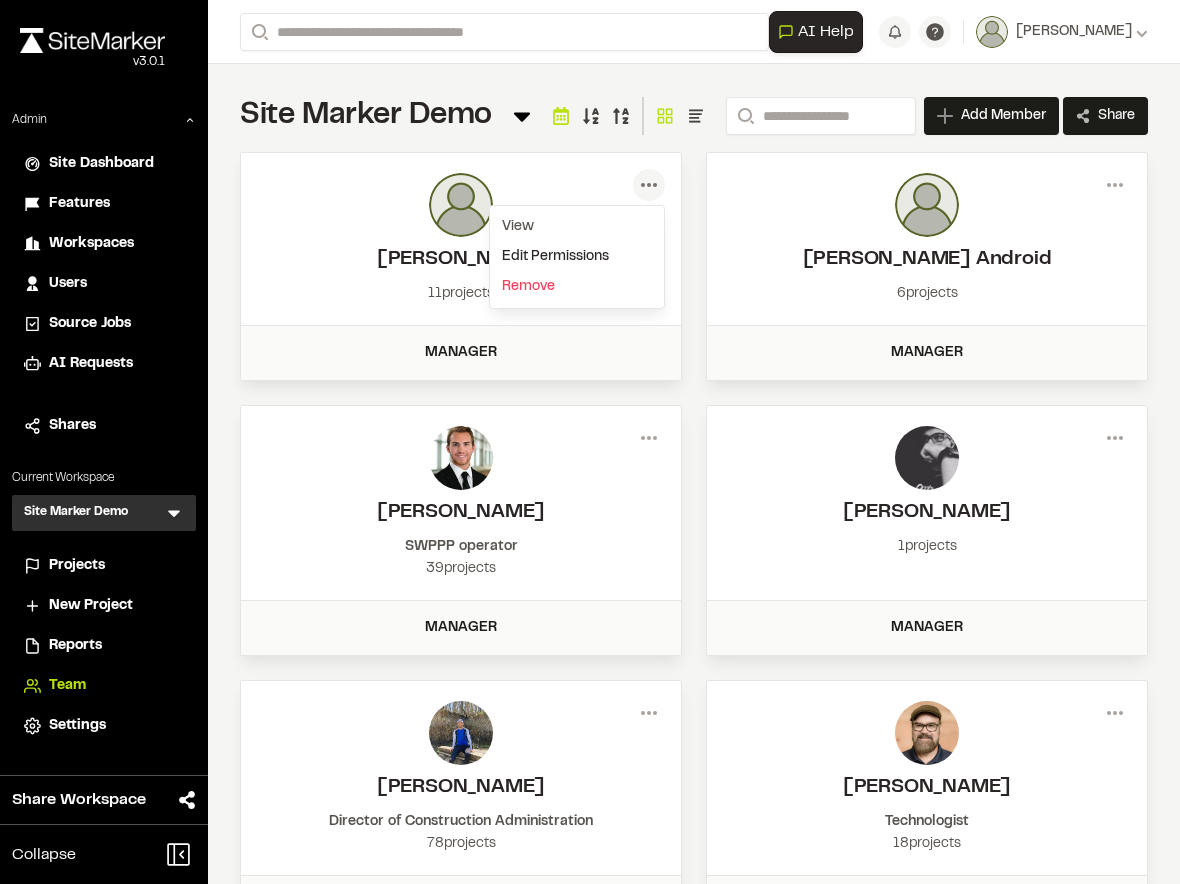 click on "Edit Permissions" at bounding box center [577, 257] 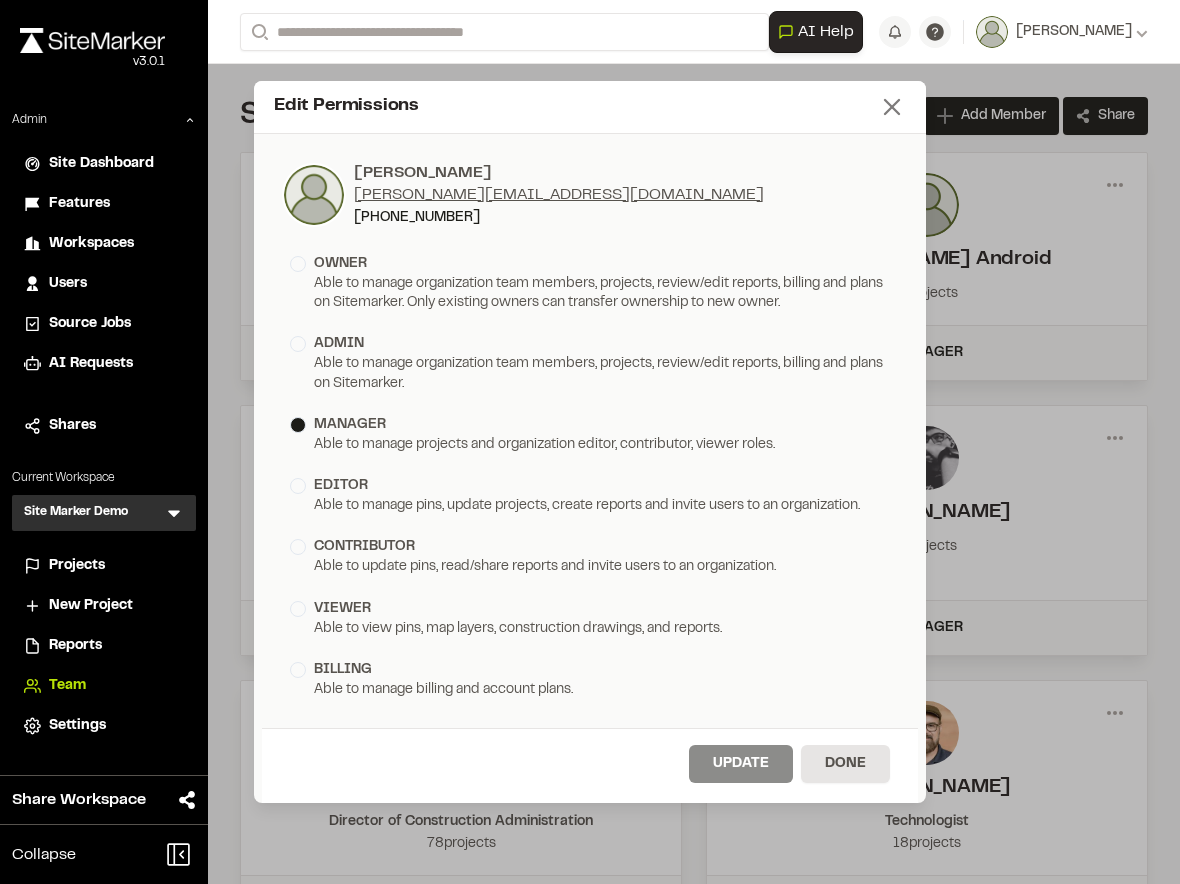click 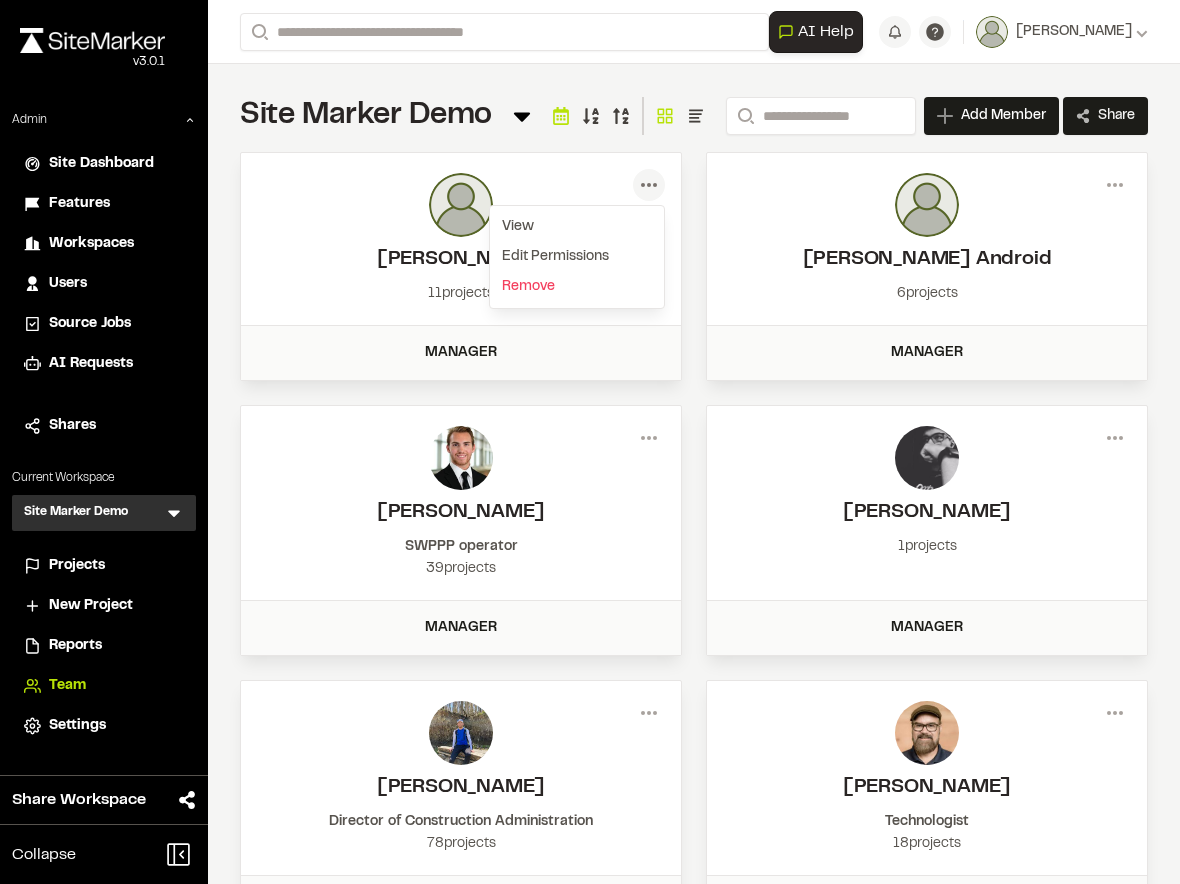 click on "Reports" at bounding box center [75, 646] 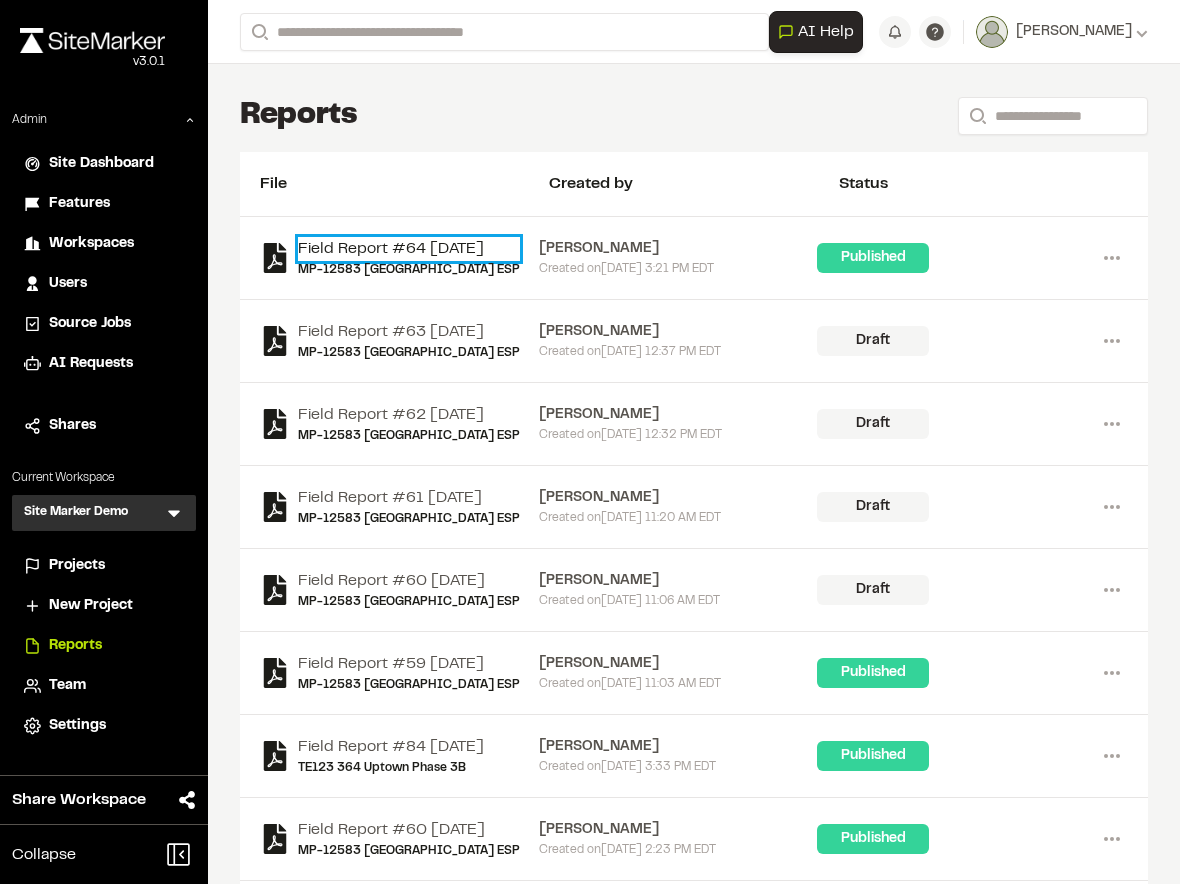 click on "Field Report #64 2025-07-02" at bounding box center [409, 249] 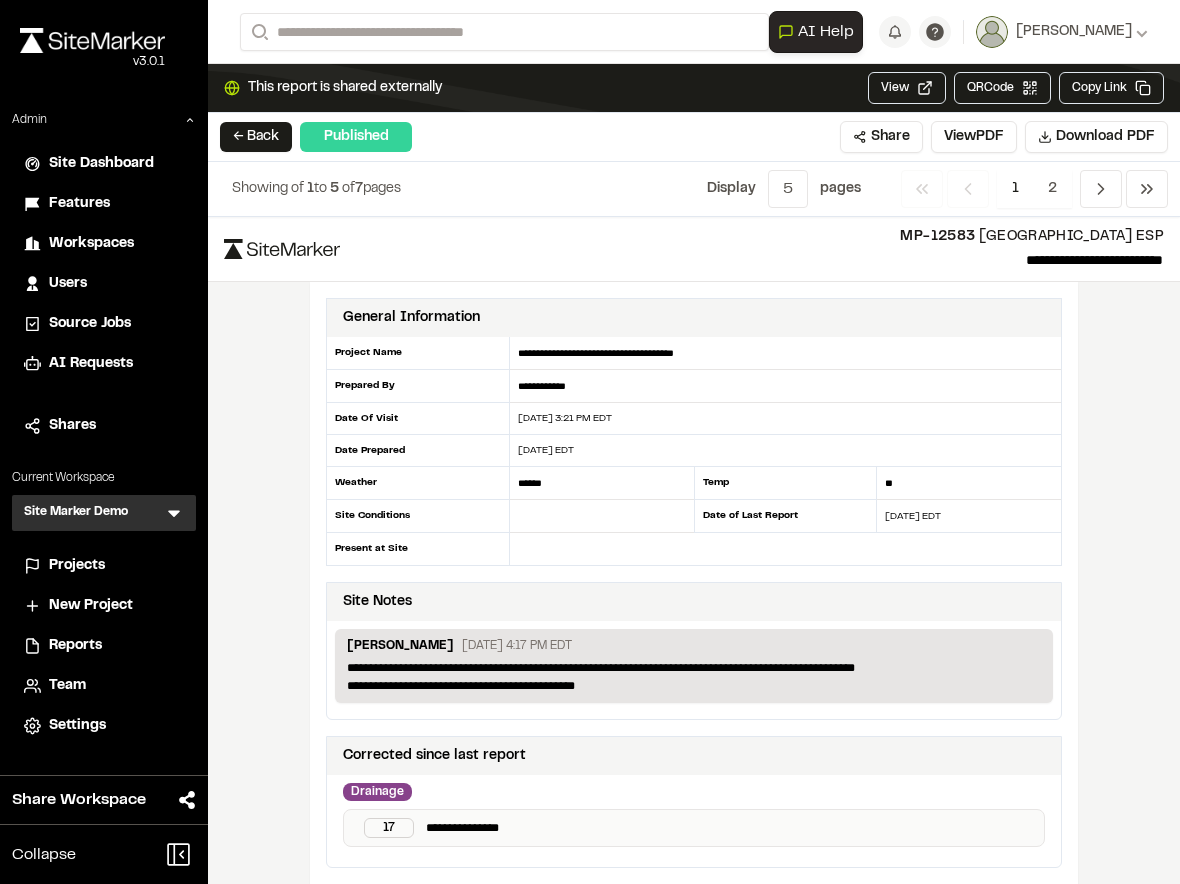 click on "MP-12583   Crossroads Industrial Park ESP" at bounding box center [760, 237] 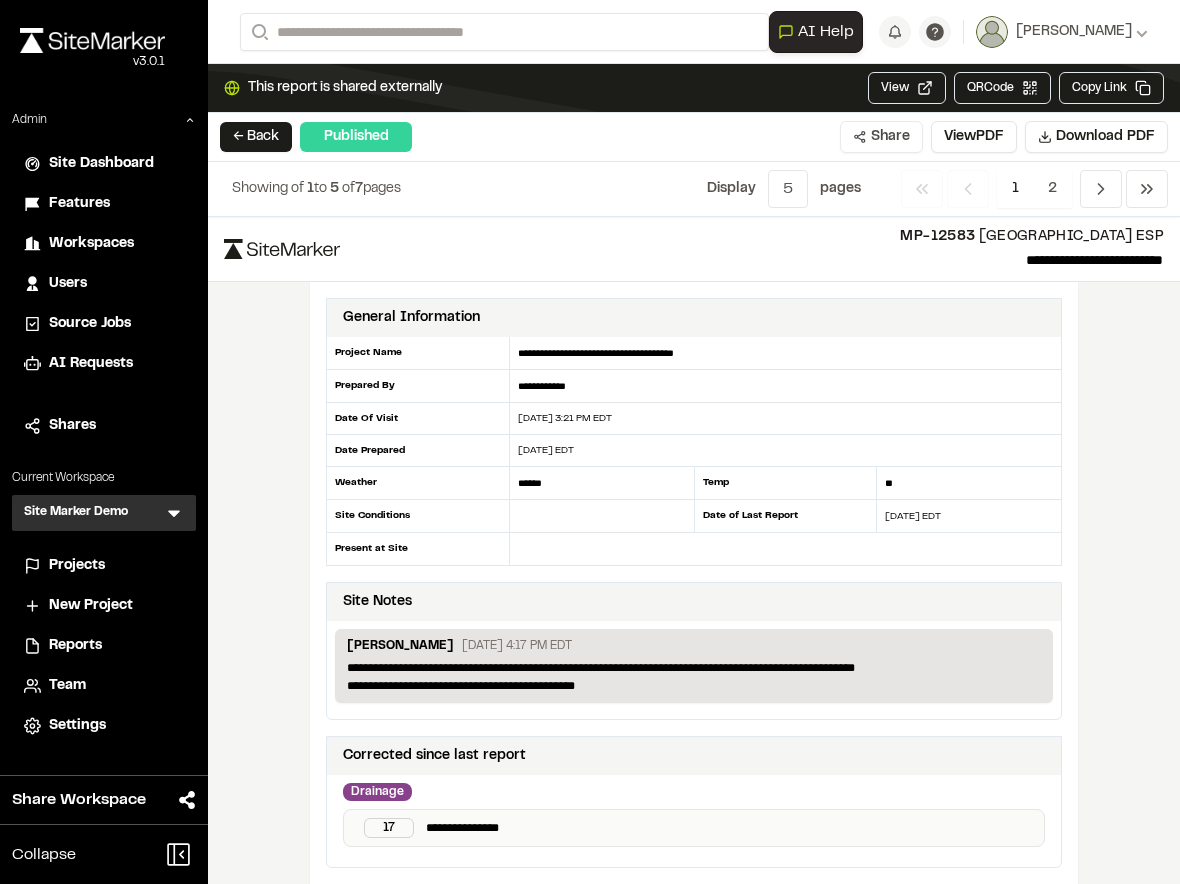 click on "Share" at bounding box center [881, 137] 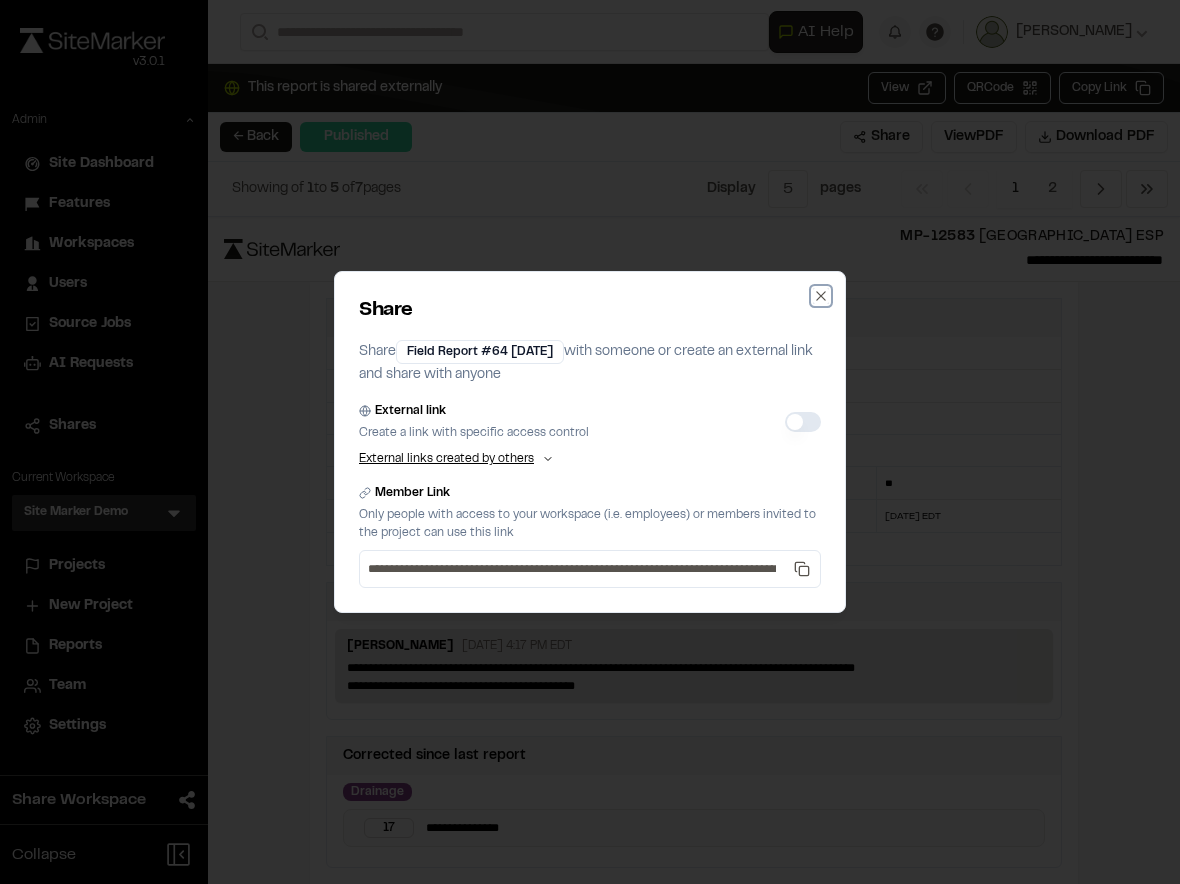 click 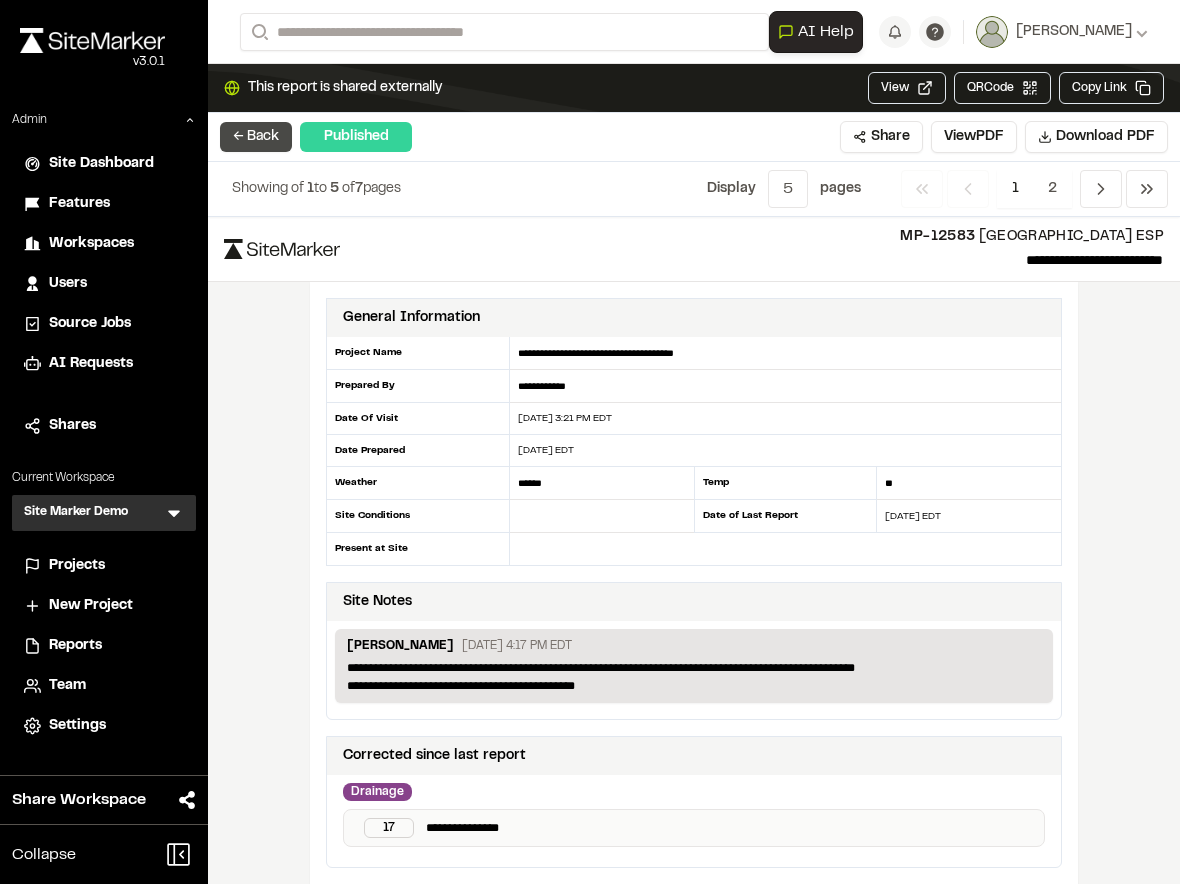 click on "← Back" at bounding box center (256, 137) 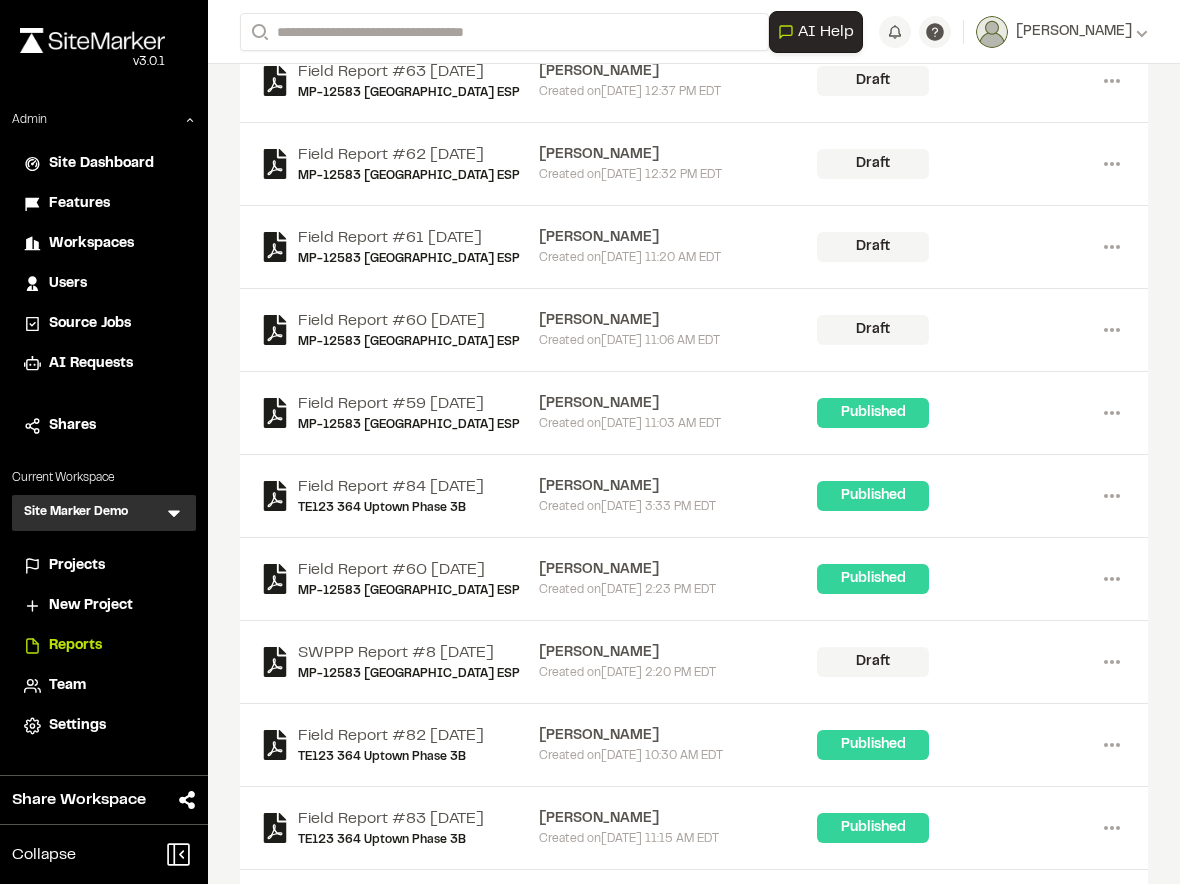 scroll, scrollTop: 263, scrollLeft: 0, axis: vertical 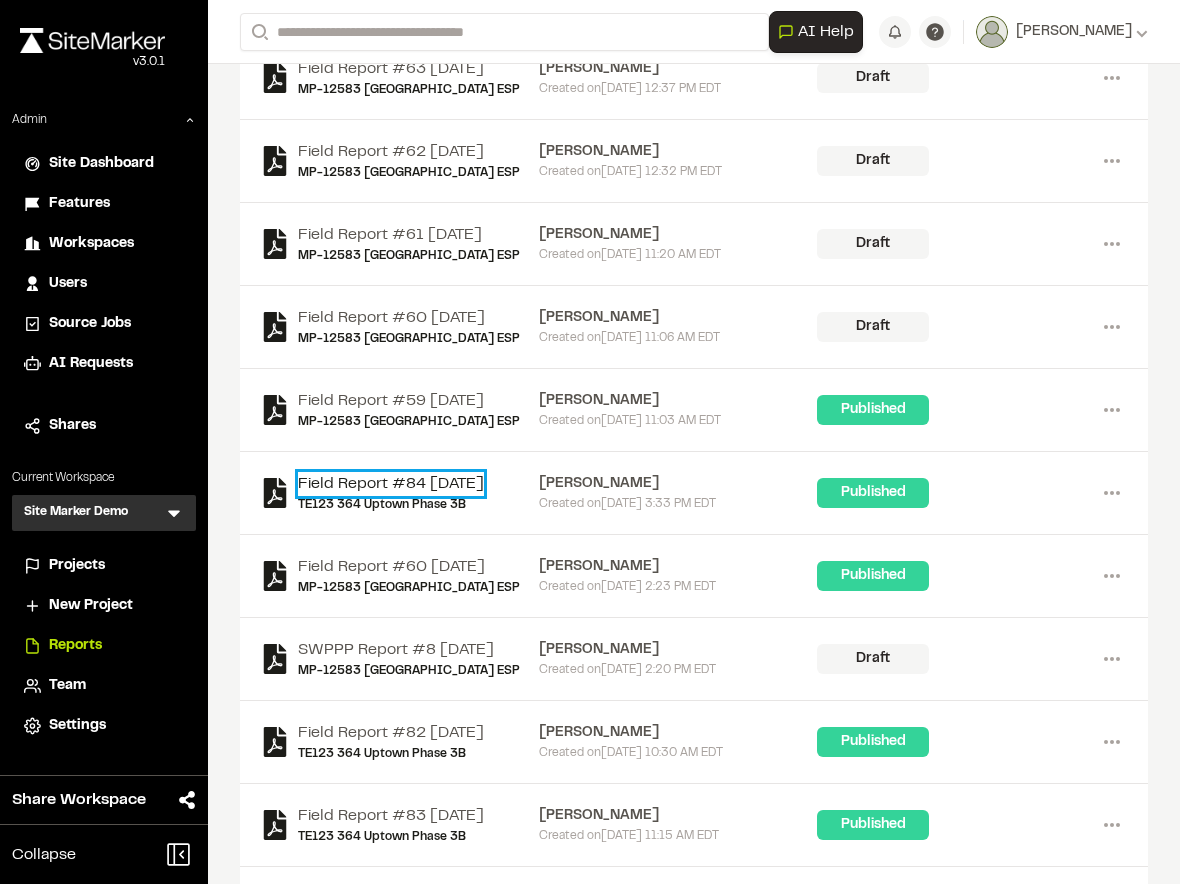 click on "Field Report #84 2025-06-30" at bounding box center [391, 484] 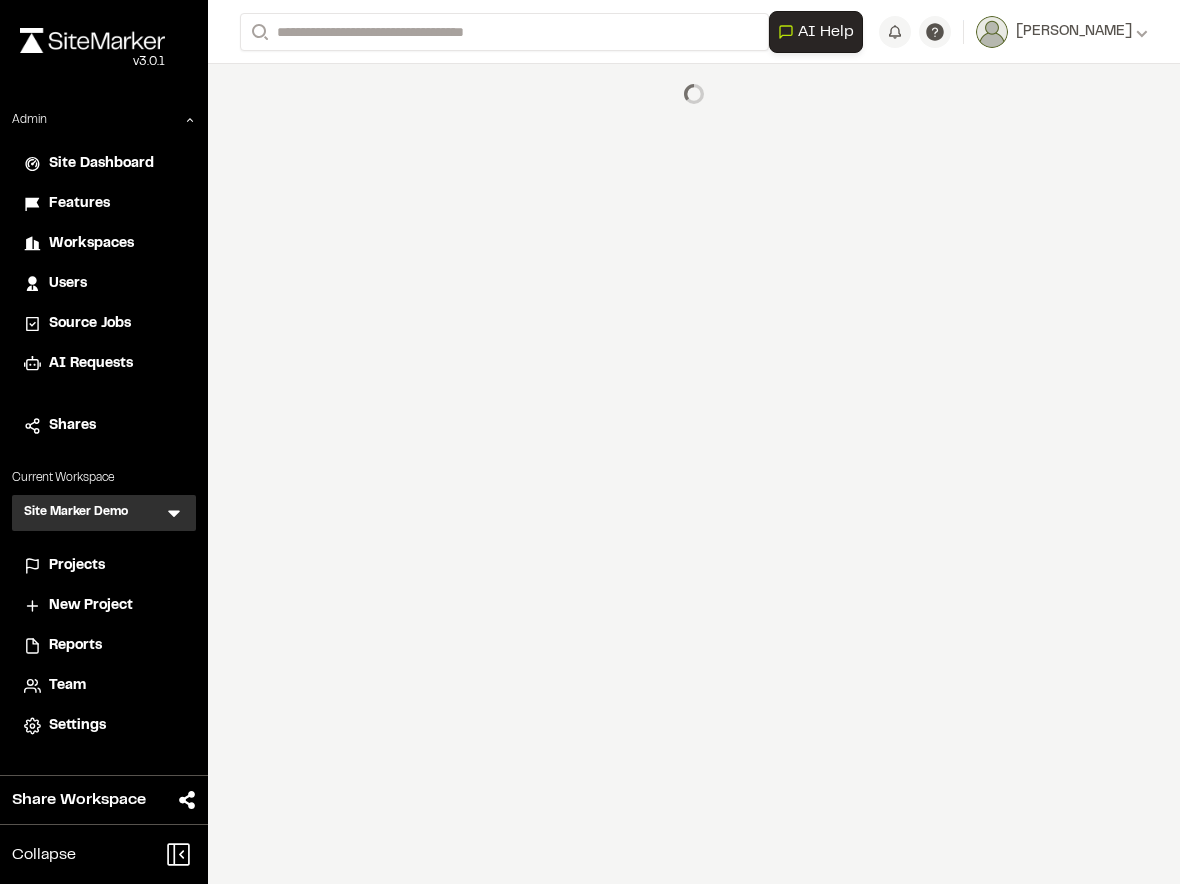 scroll, scrollTop: 0, scrollLeft: 0, axis: both 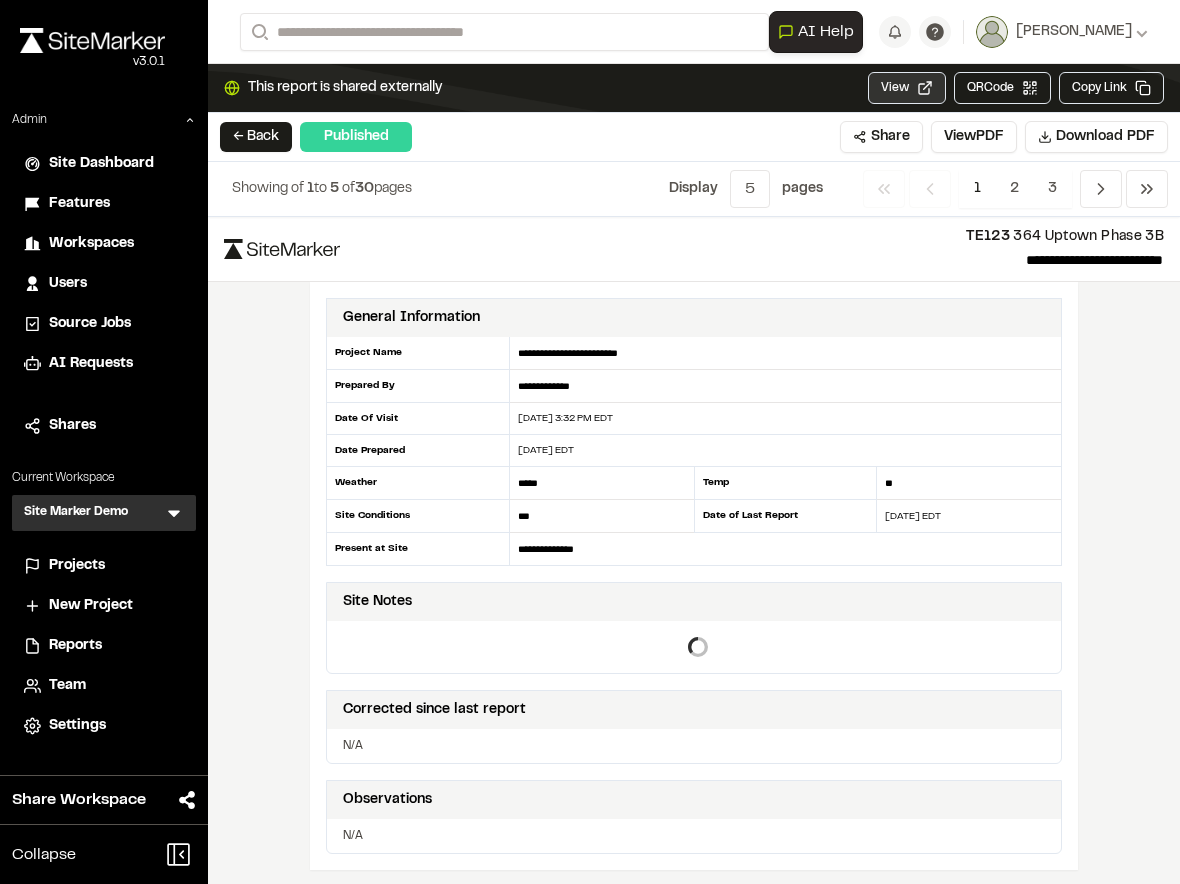 click on "View" at bounding box center (907, 88) 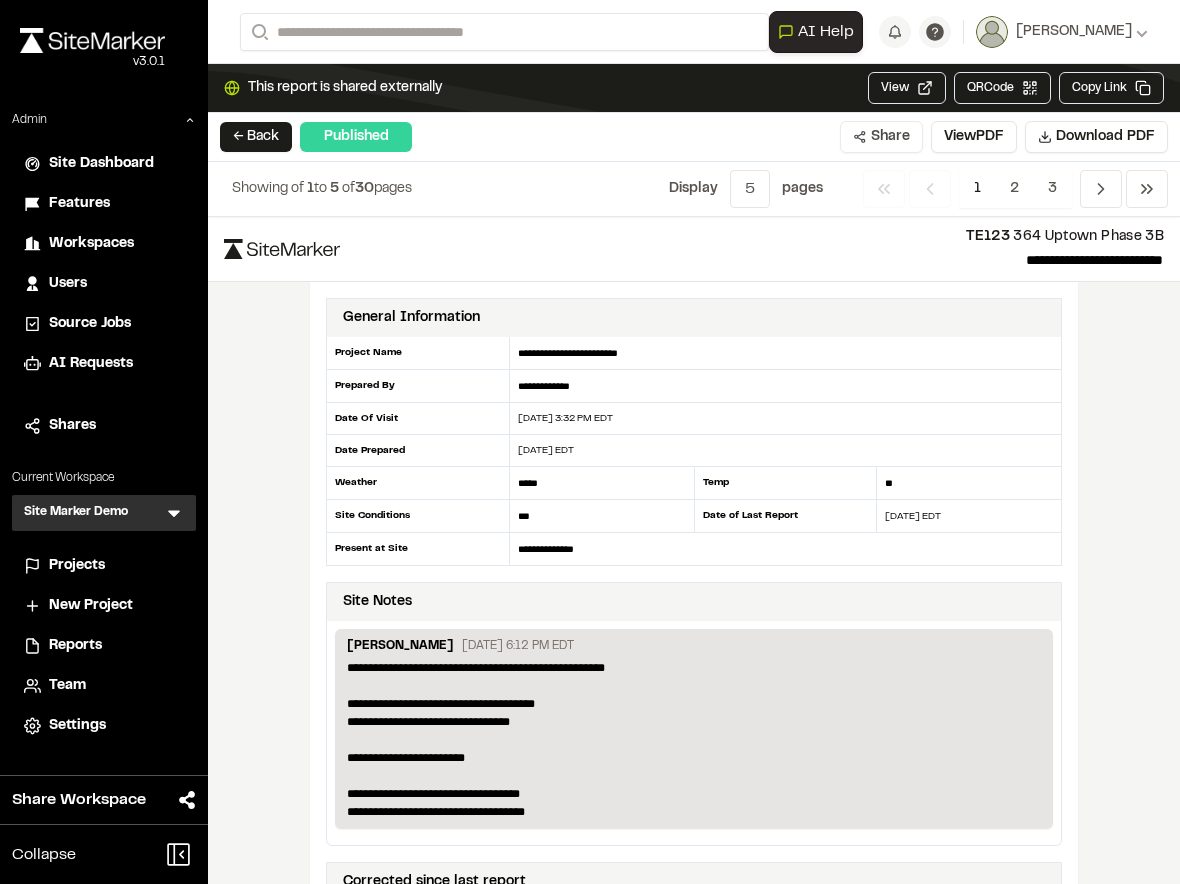 click on "Share" at bounding box center [881, 137] 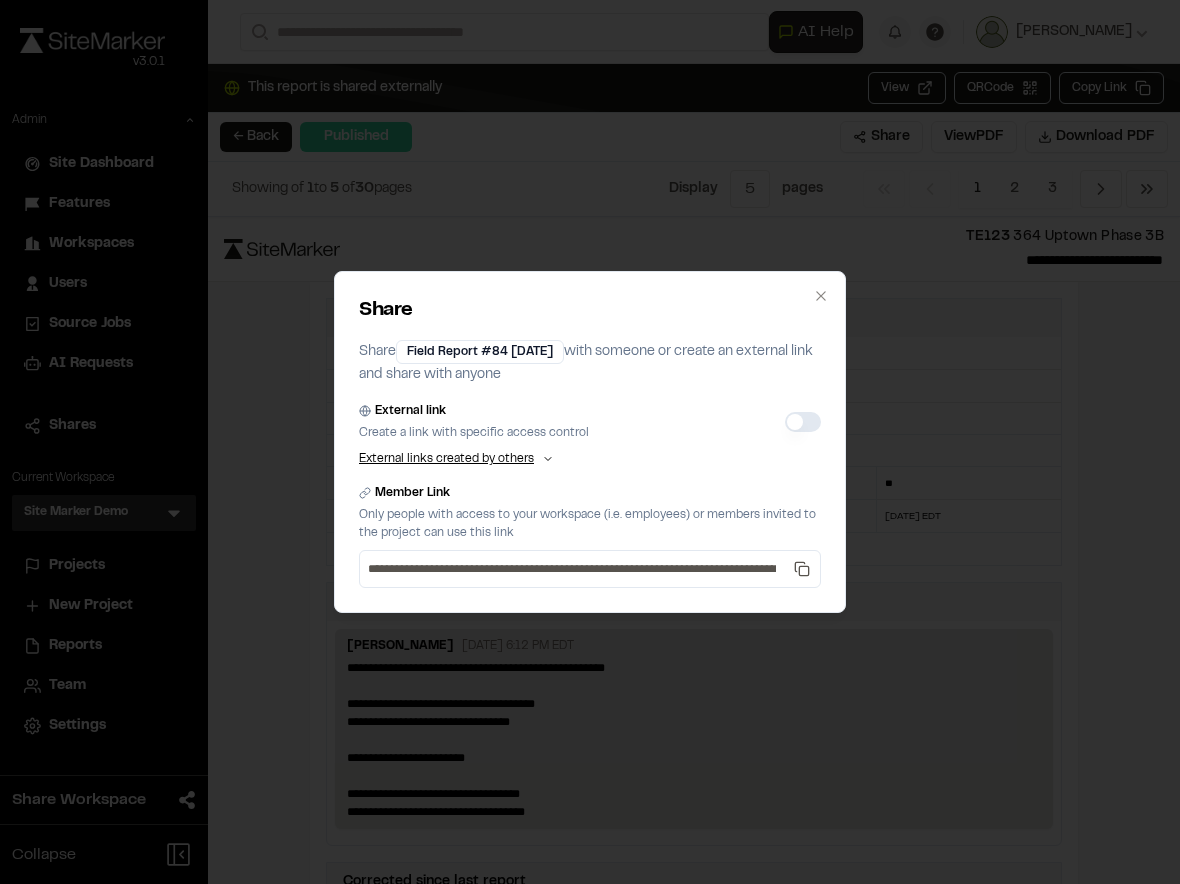 click 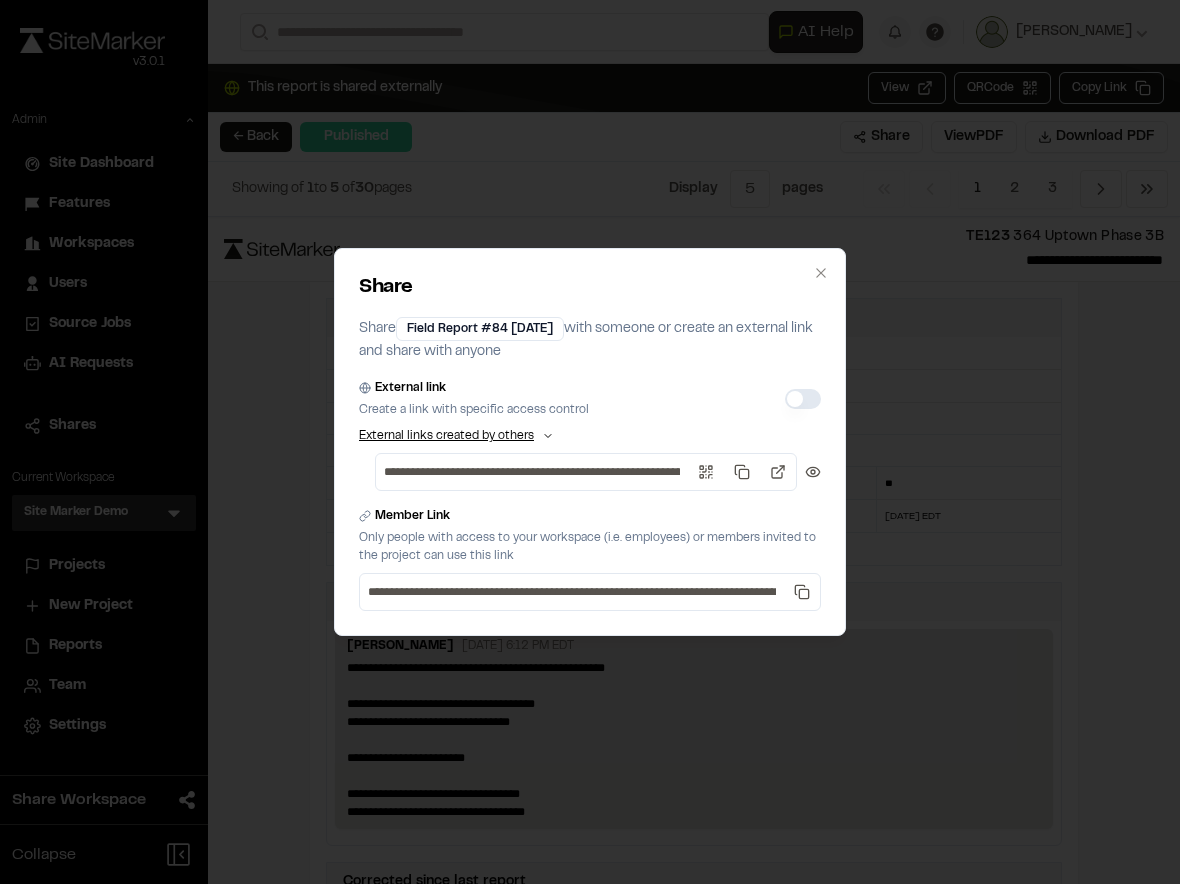 click 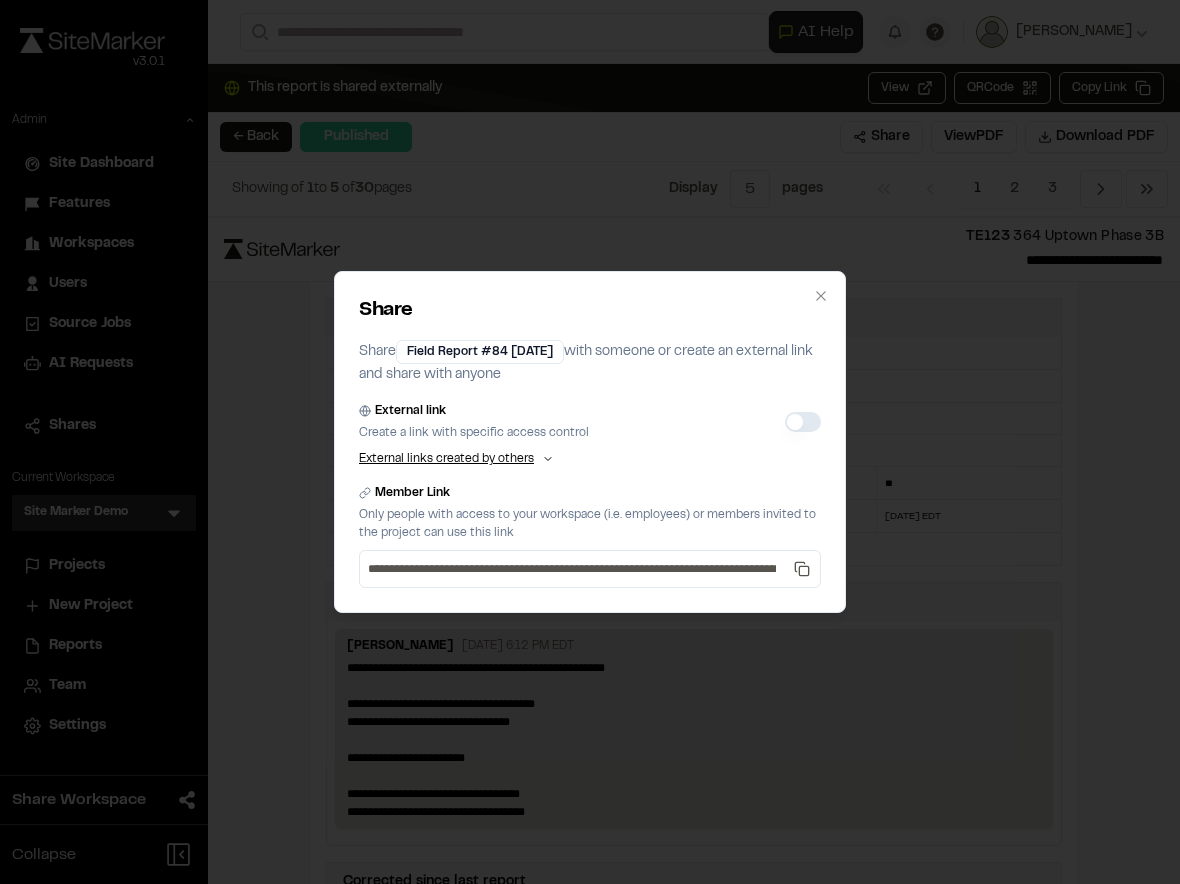 click on "External links created by others" at bounding box center [446, 459] 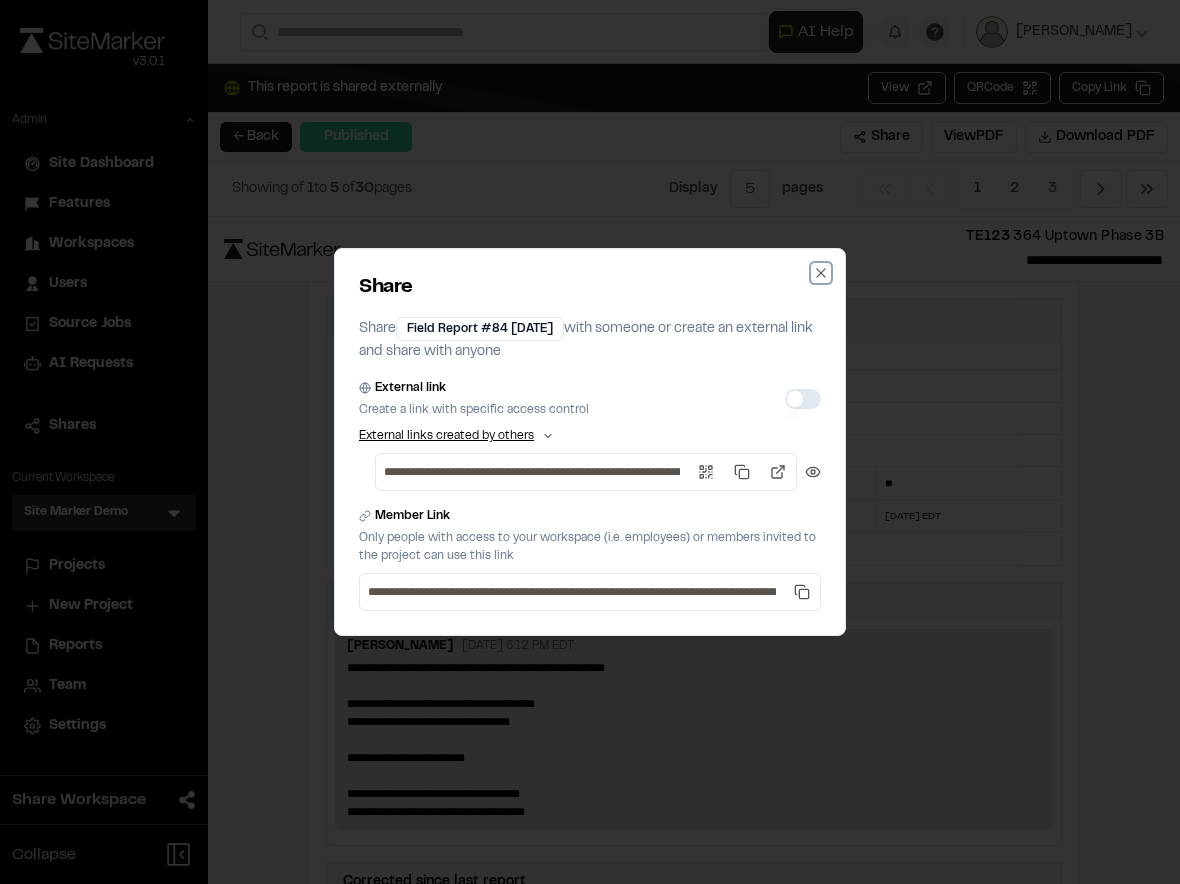 click 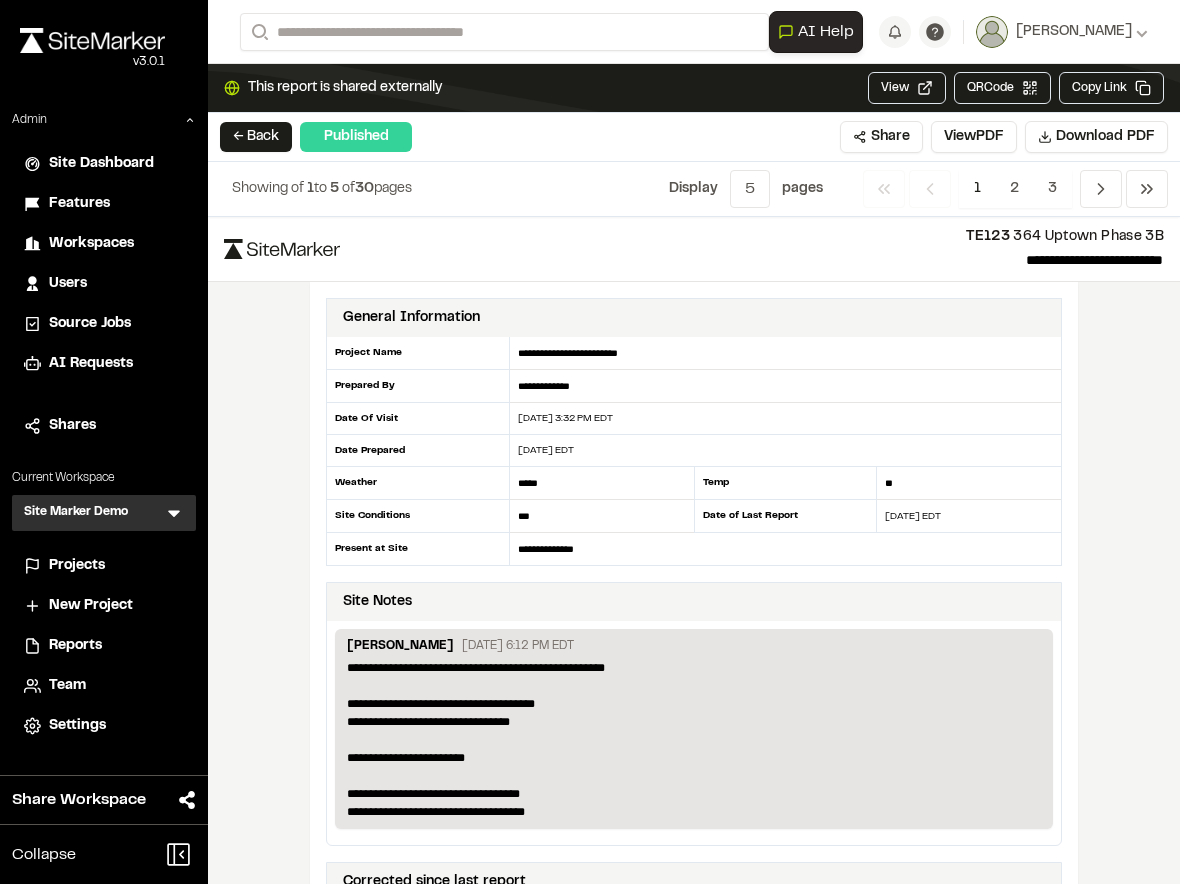 click on "← Back Published  Share   View  PDF     Download PDF" at bounding box center (694, 137) 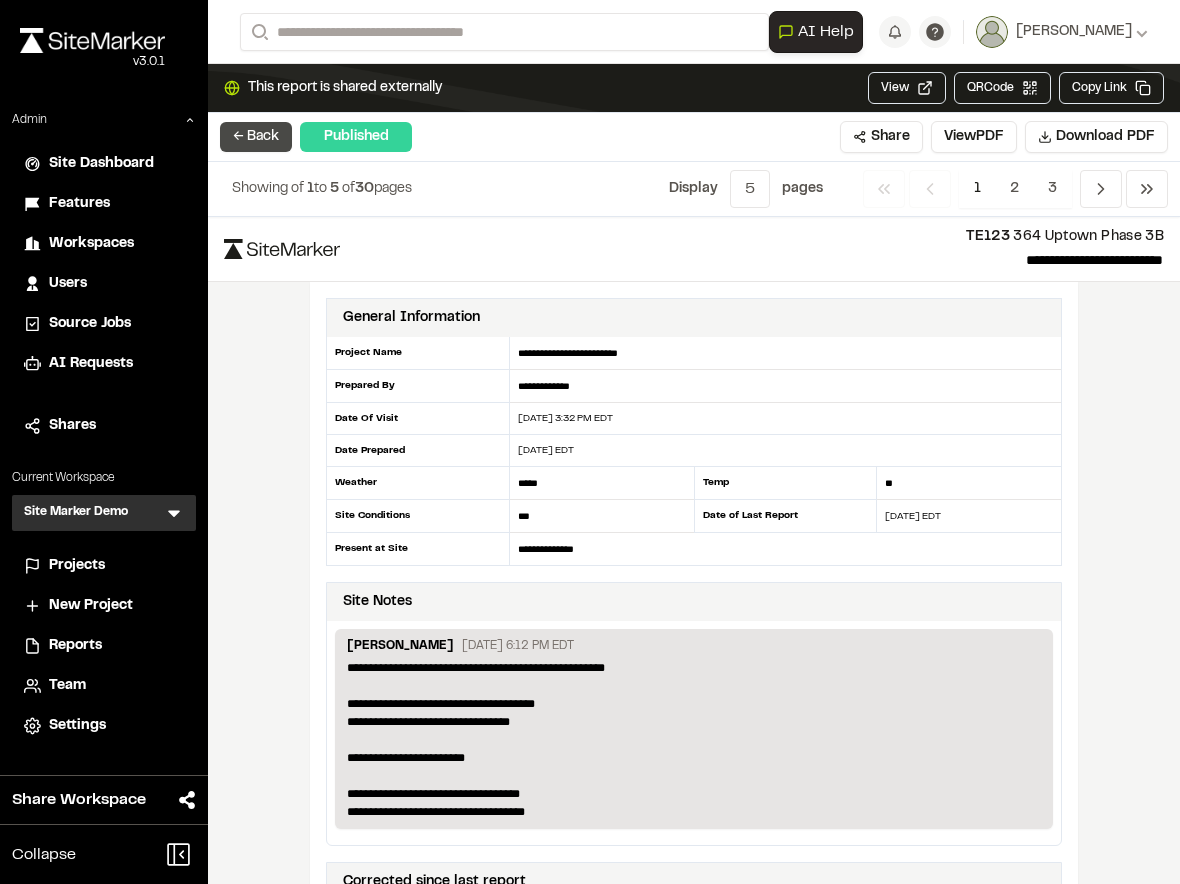 click on "← Back" at bounding box center [256, 137] 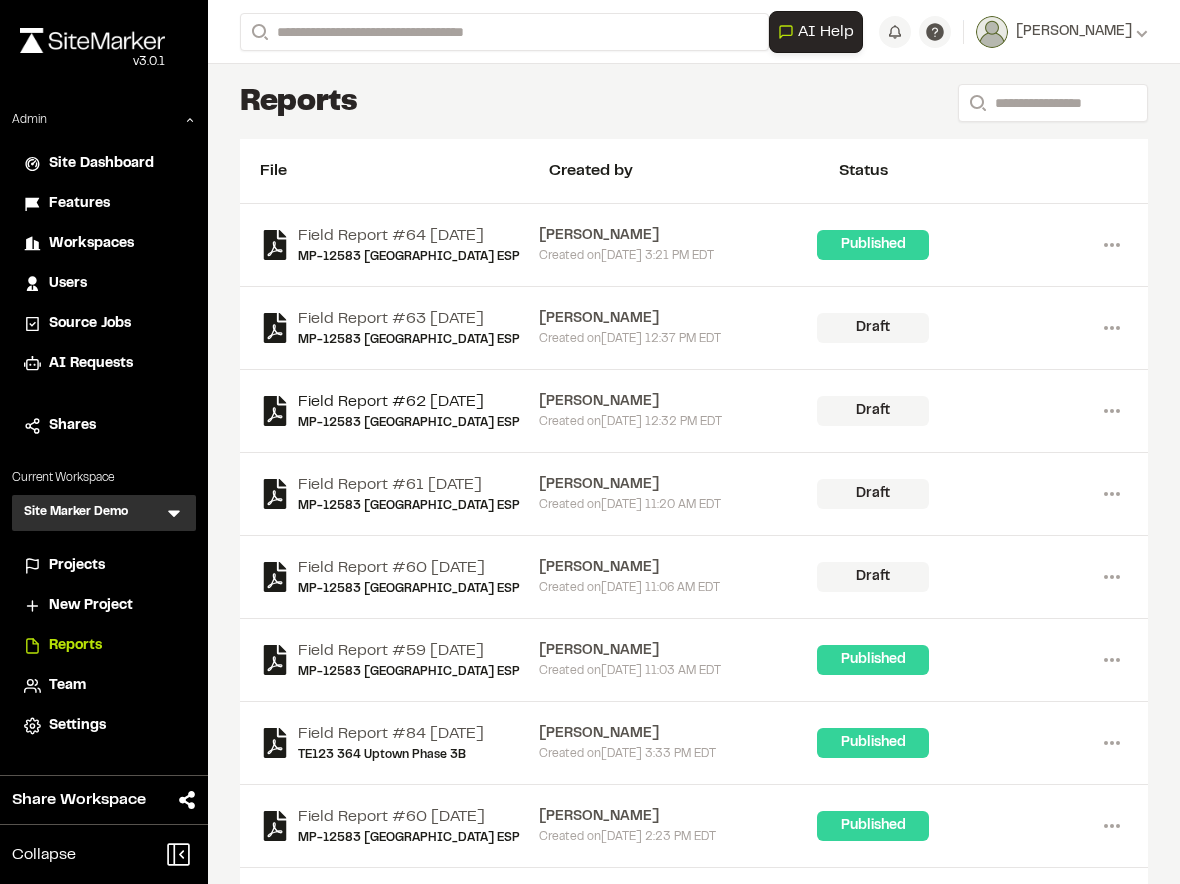 scroll, scrollTop: 0, scrollLeft: 0, axis: both 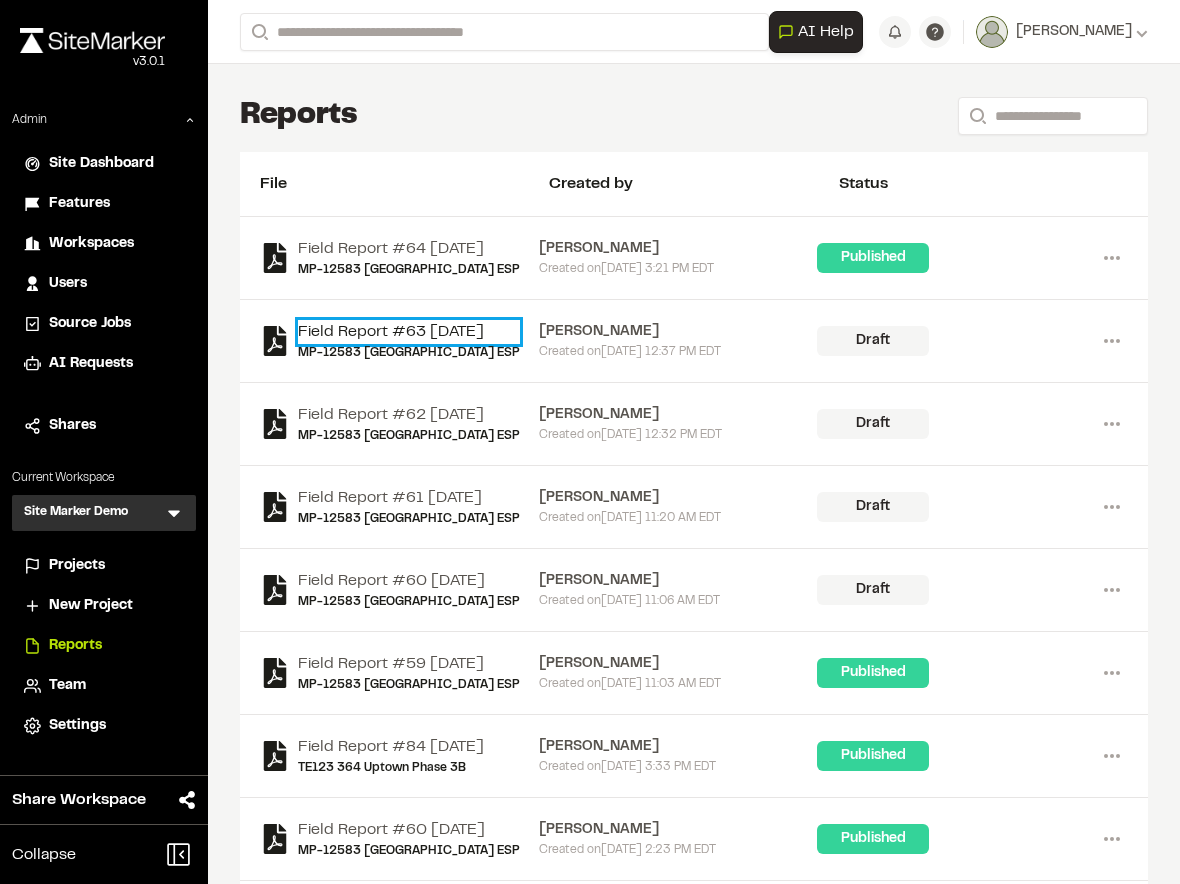 click on "Field Report #63 2025-07-01" at bounding box center [409, 332] 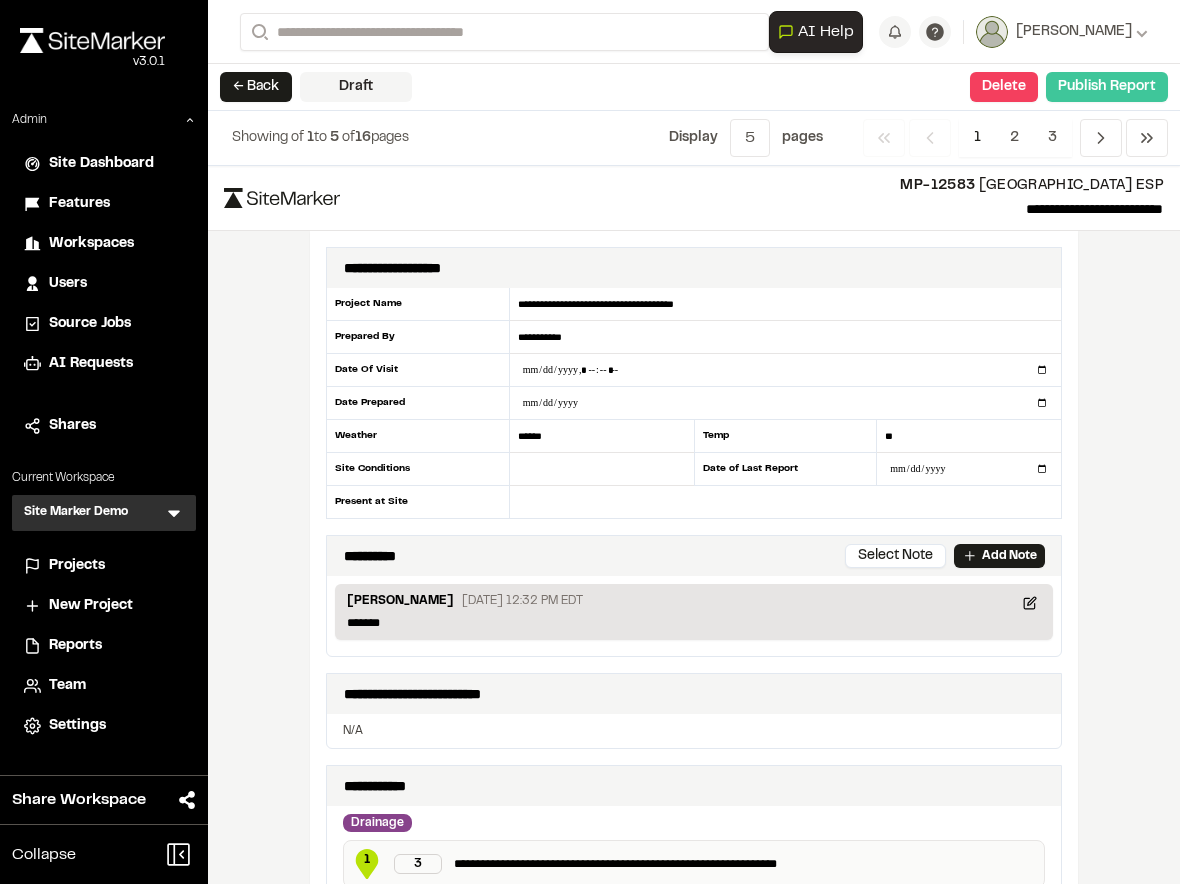 click on "Publish Report" at bounding box center [1107, 87] 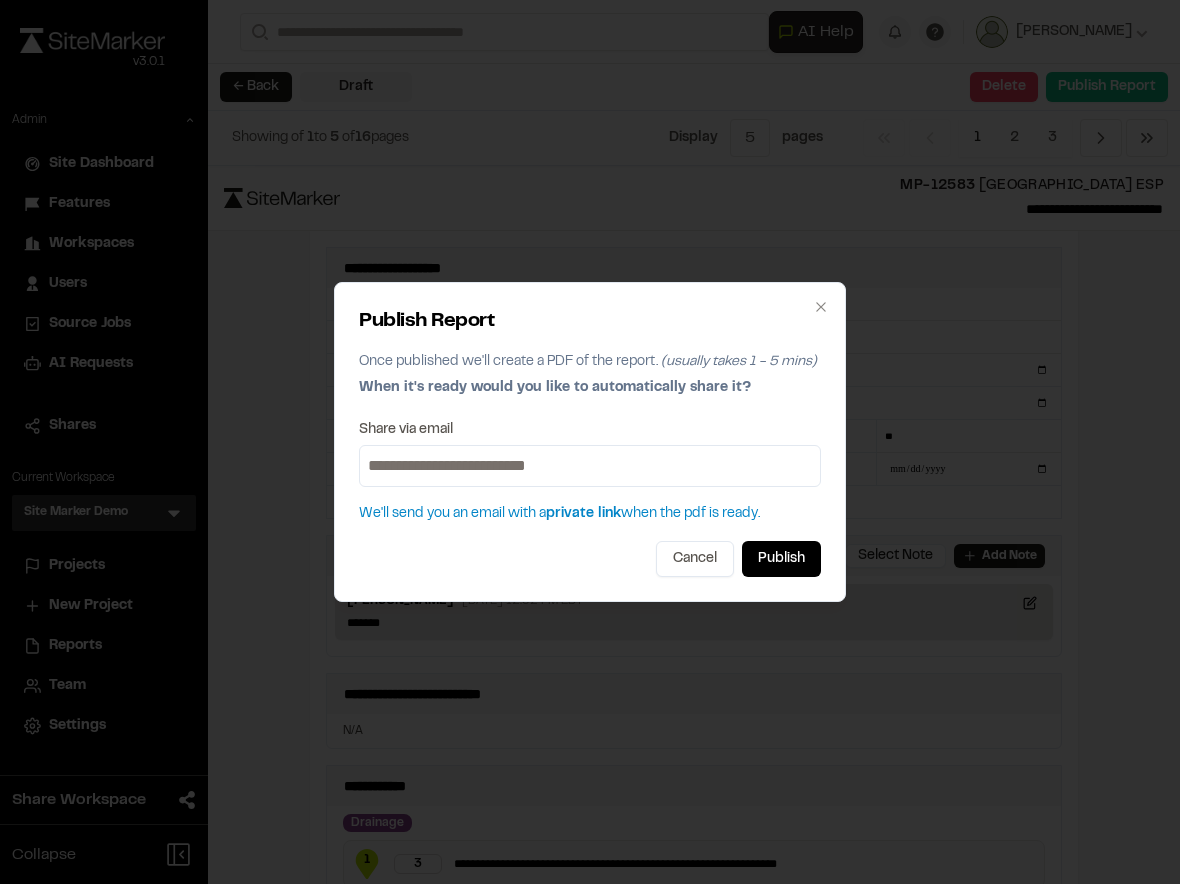 click at bounding box center (590, 466) 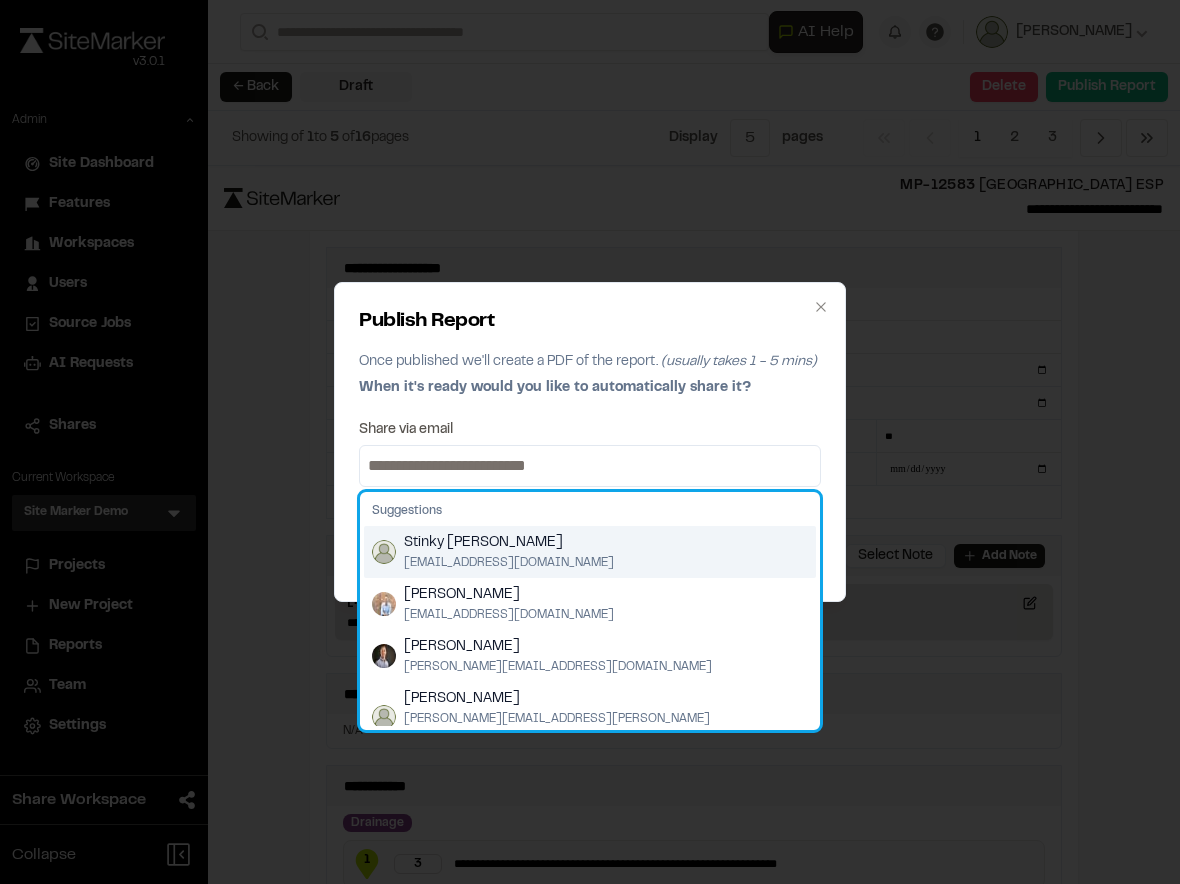click on "Stinky Troy" at bounding box center [509, 543] 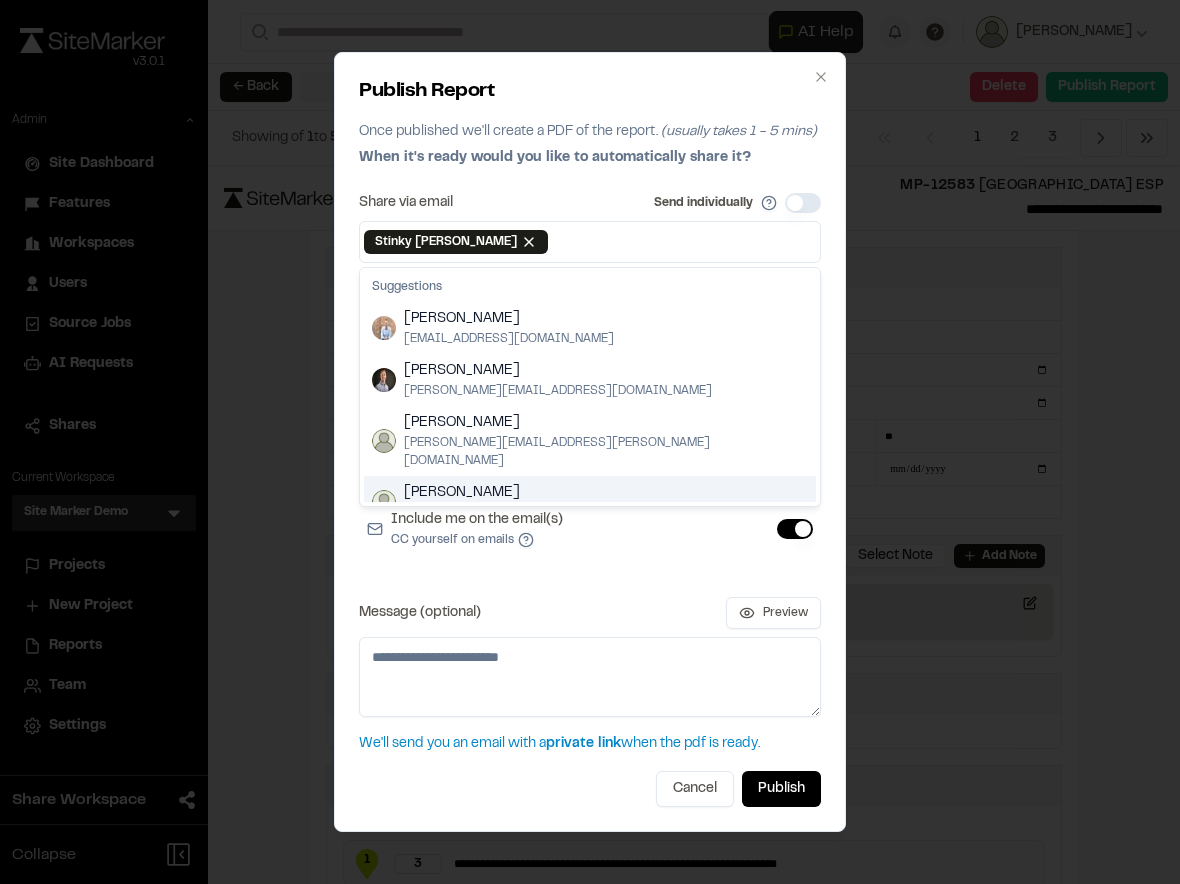 click on "Message (optional)  Preview" at bounding box center (590, 613) 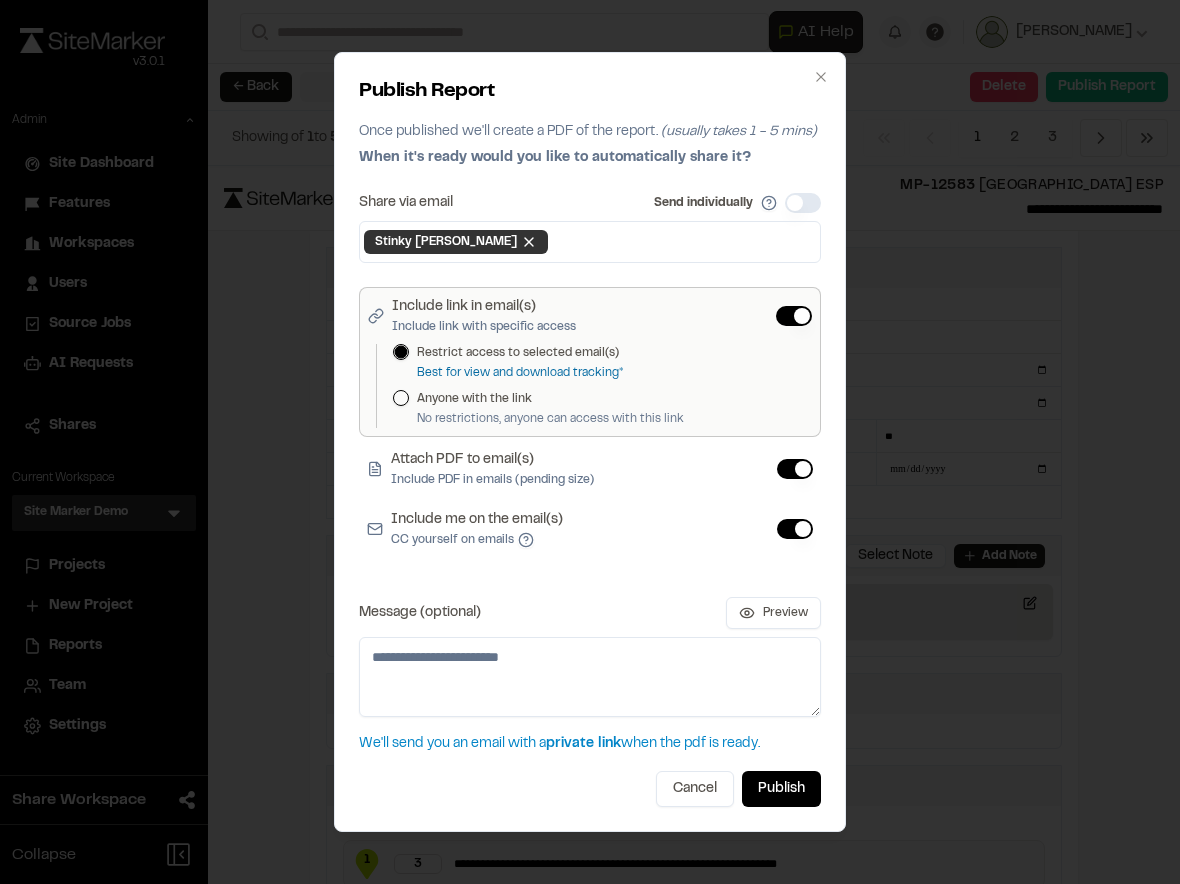 click on "Remove  Stinky Troy" at bounding box center [529, 242] 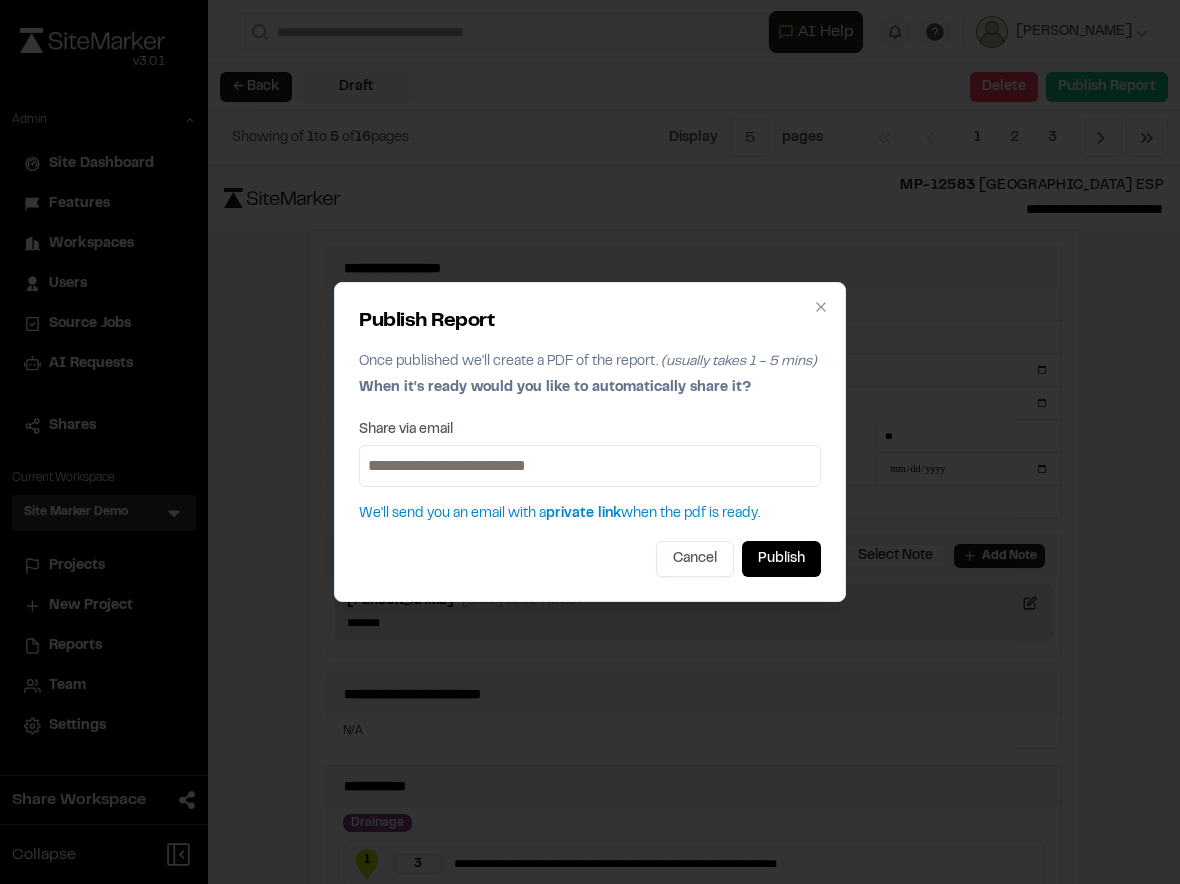 click at bounding box center (590, 466) 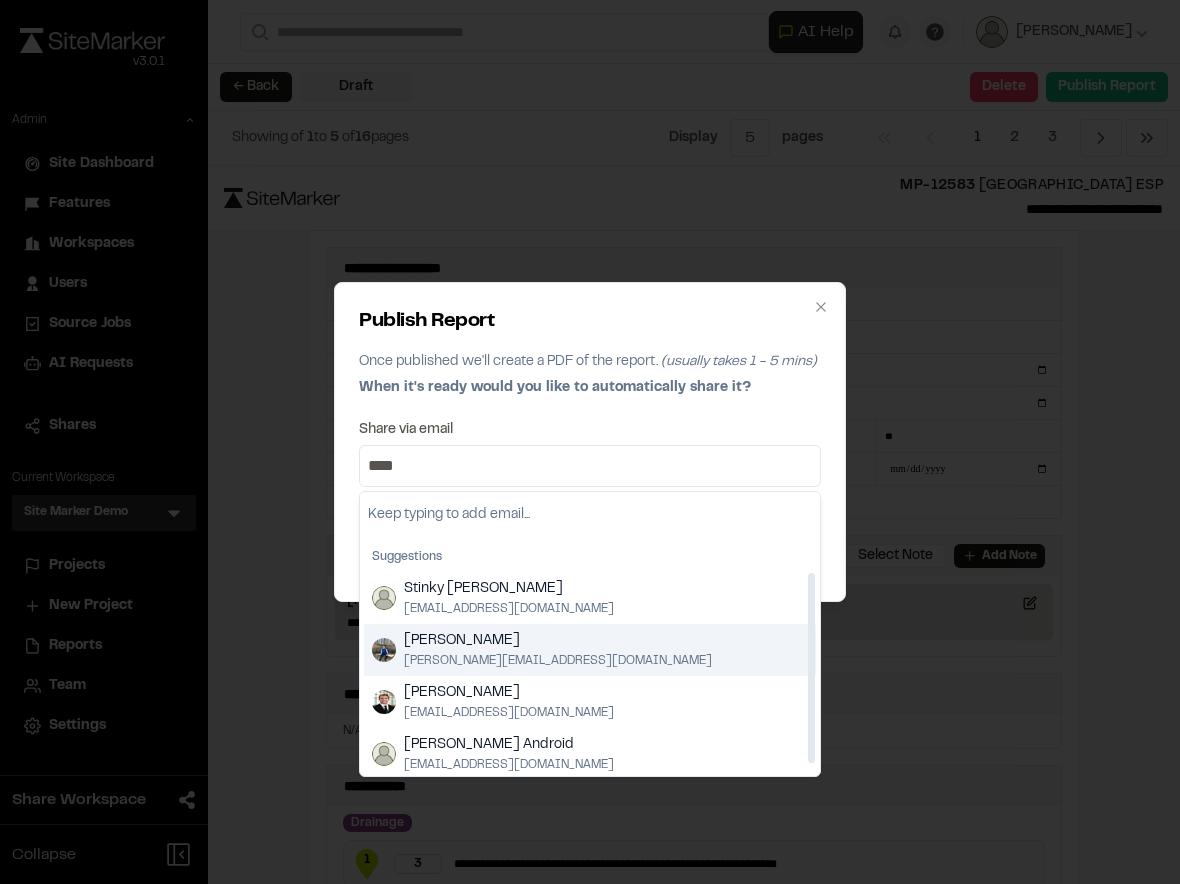 scroll, scrollTop: 8, scrollLeft: 0, axis: vertical 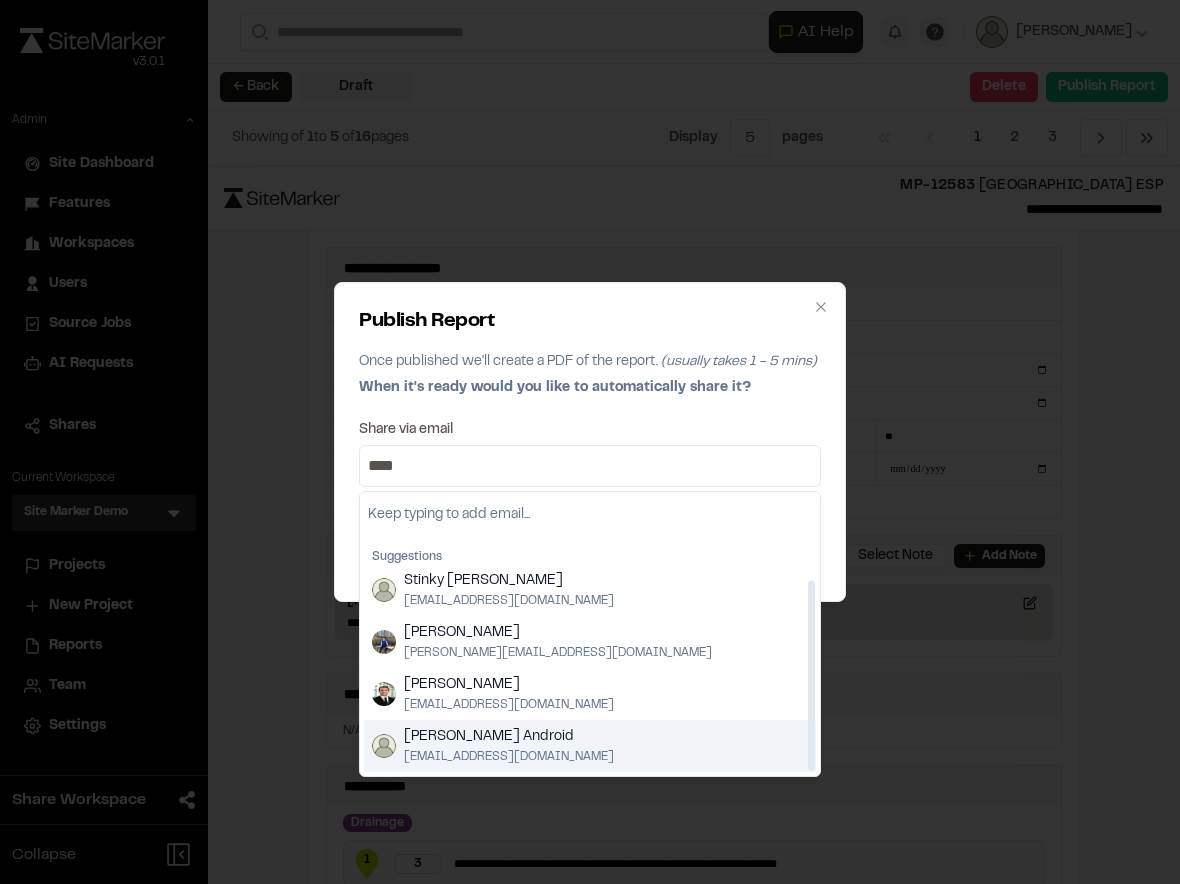type on "****" 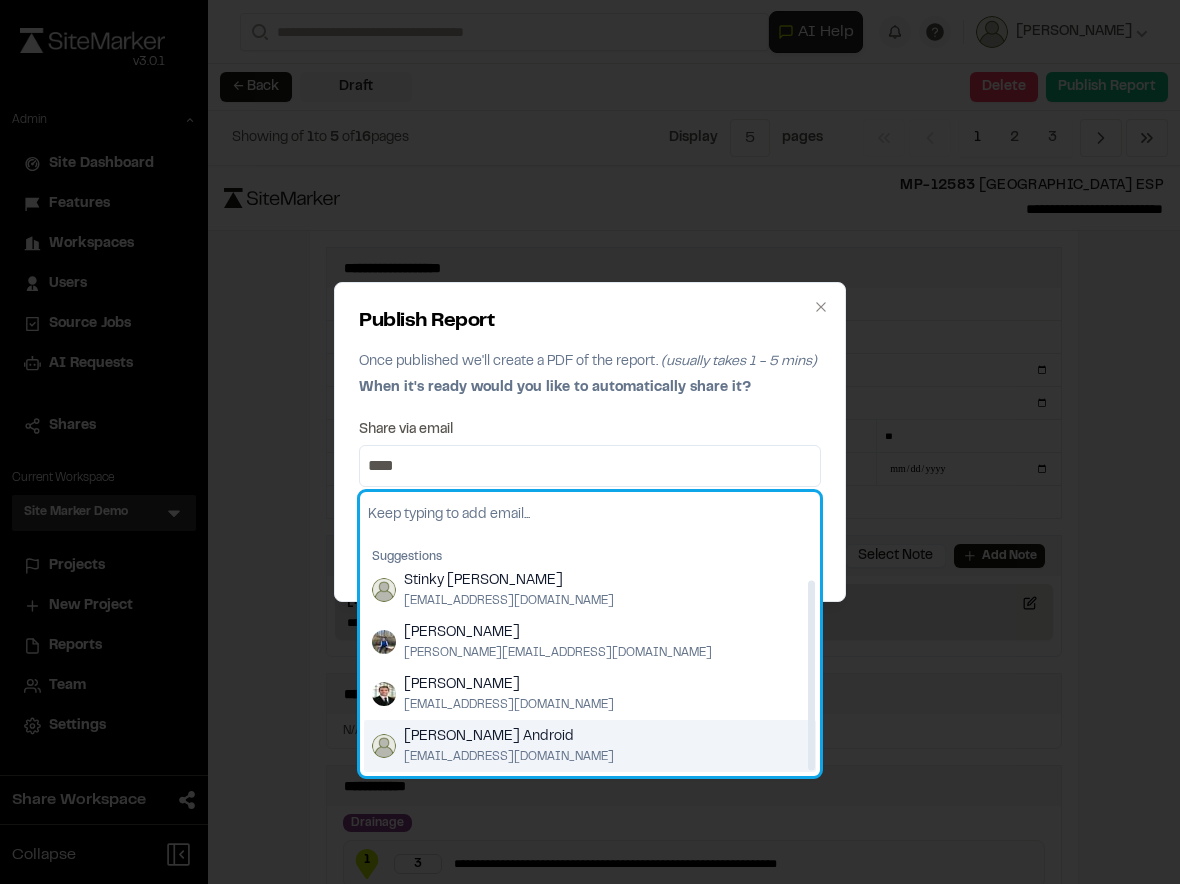 click on "Troy Android" at bounding box center (509, 737) 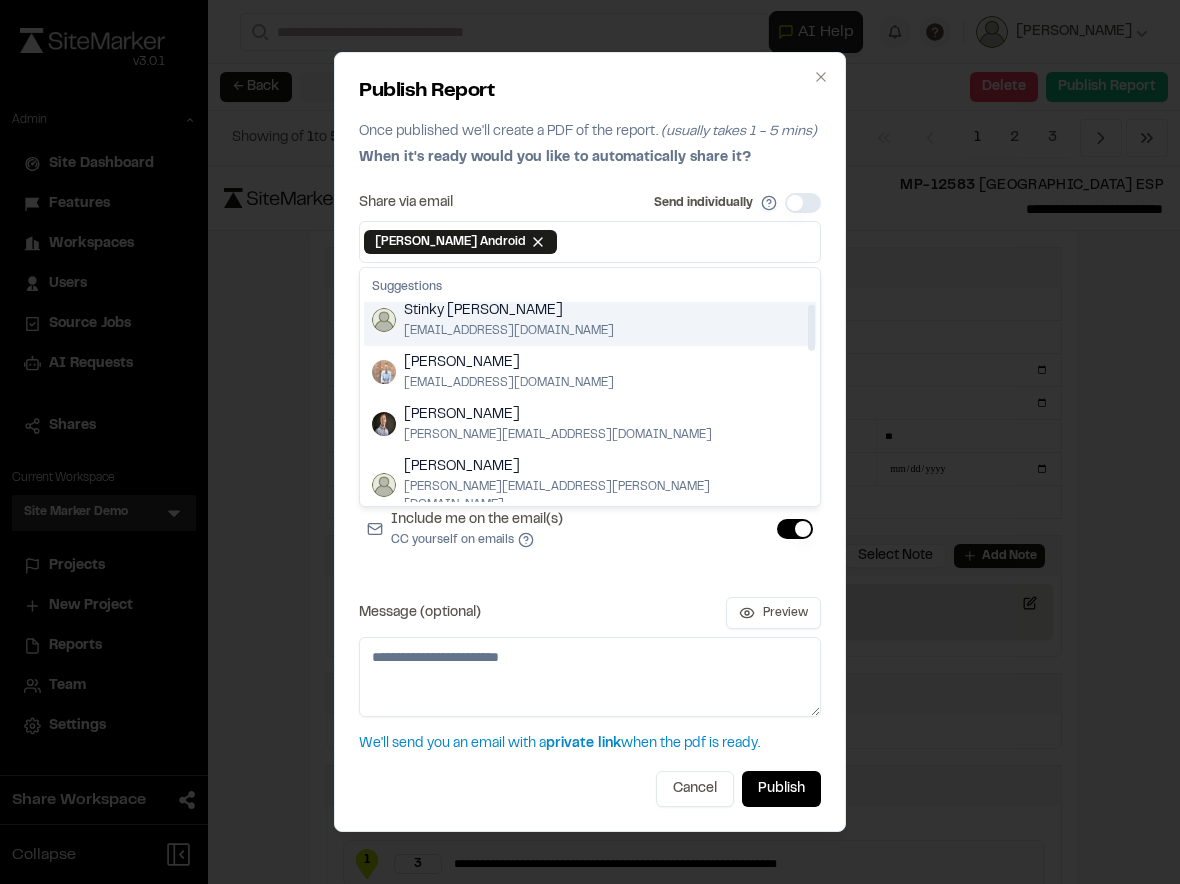 click at bounding box center (688, 242) 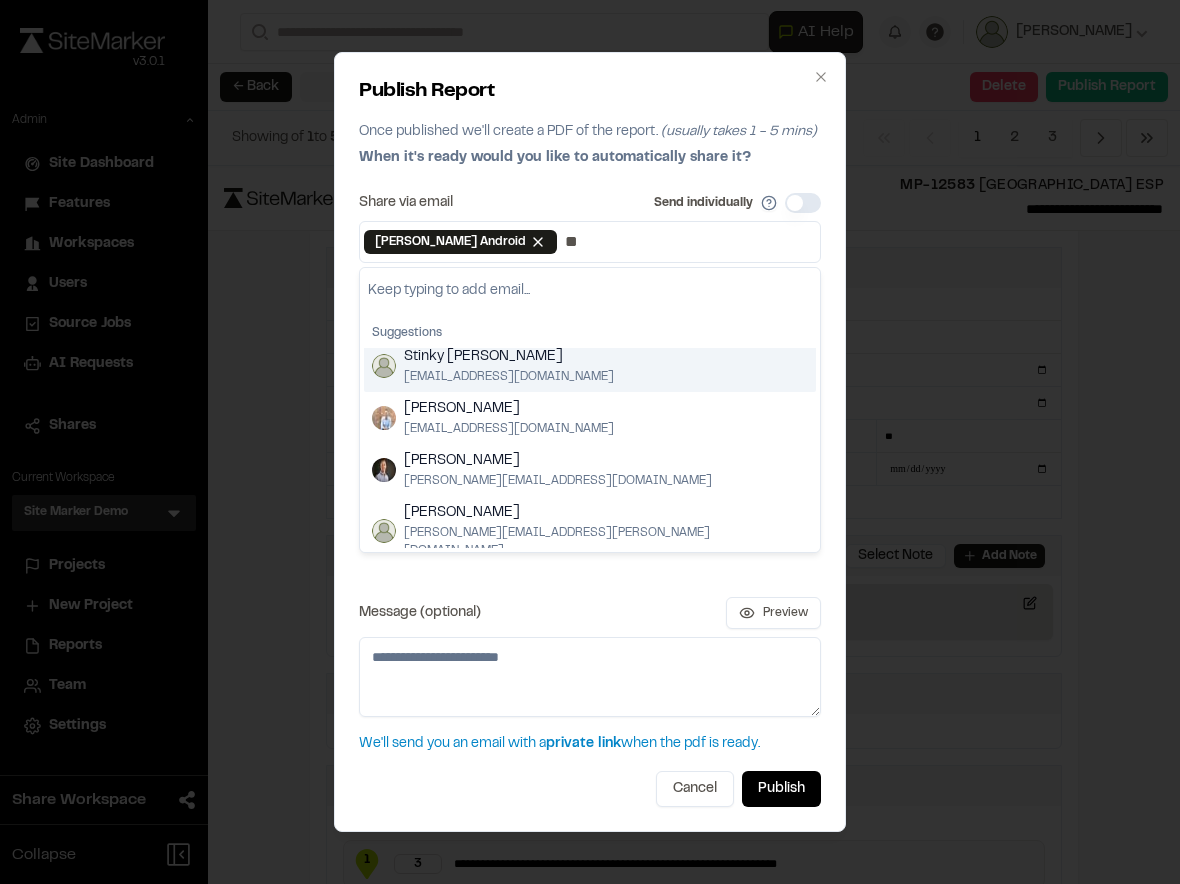 scroll, scrollTop: 0, scrollLeft: 0, axis: both 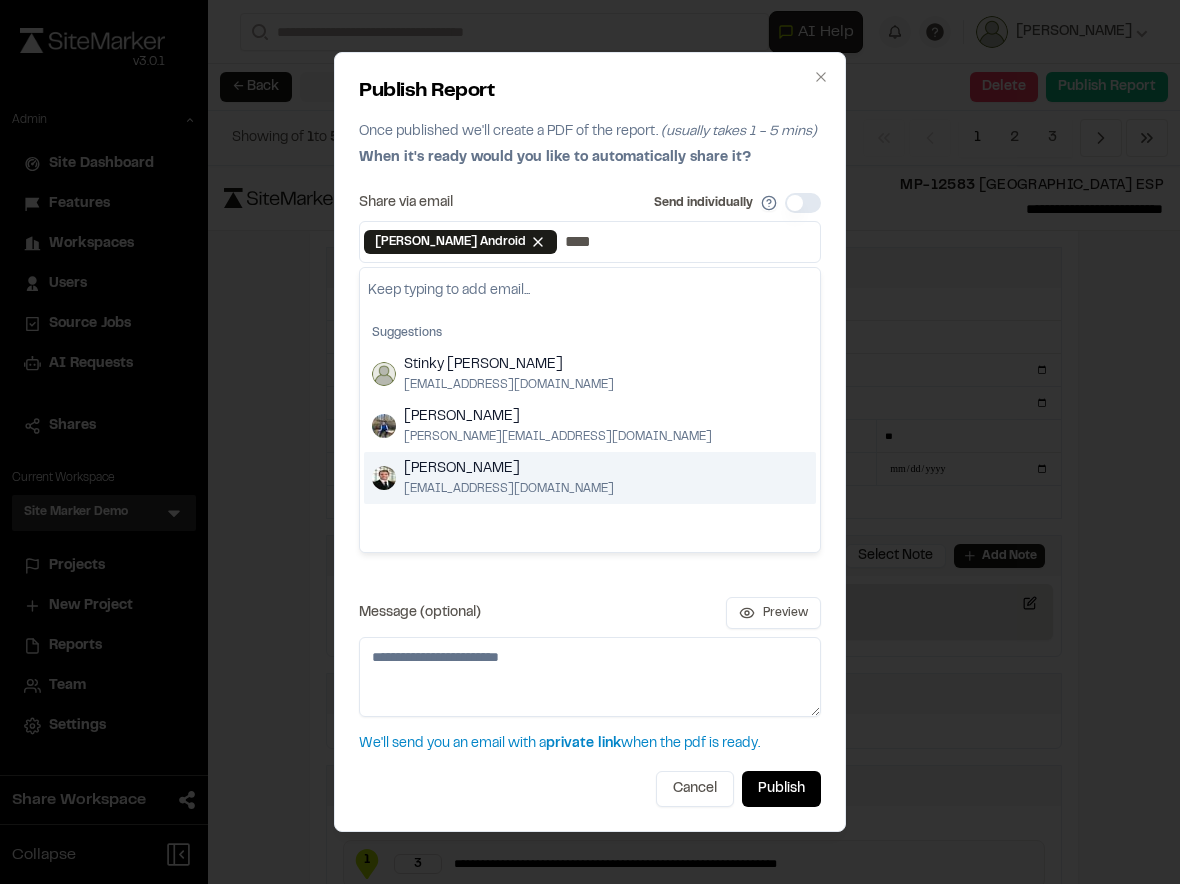 type on "****" 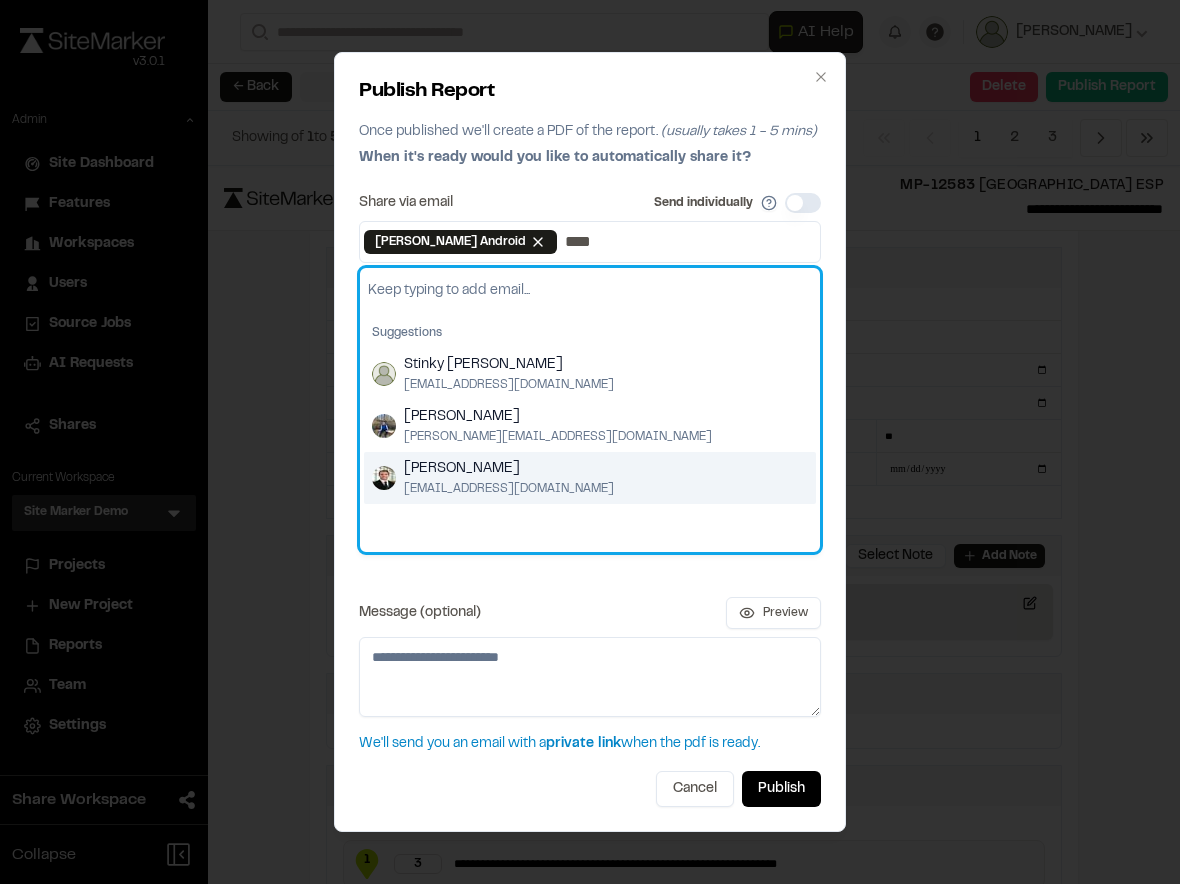 click on "Troy Brennan" at bounding box center (509, 469) 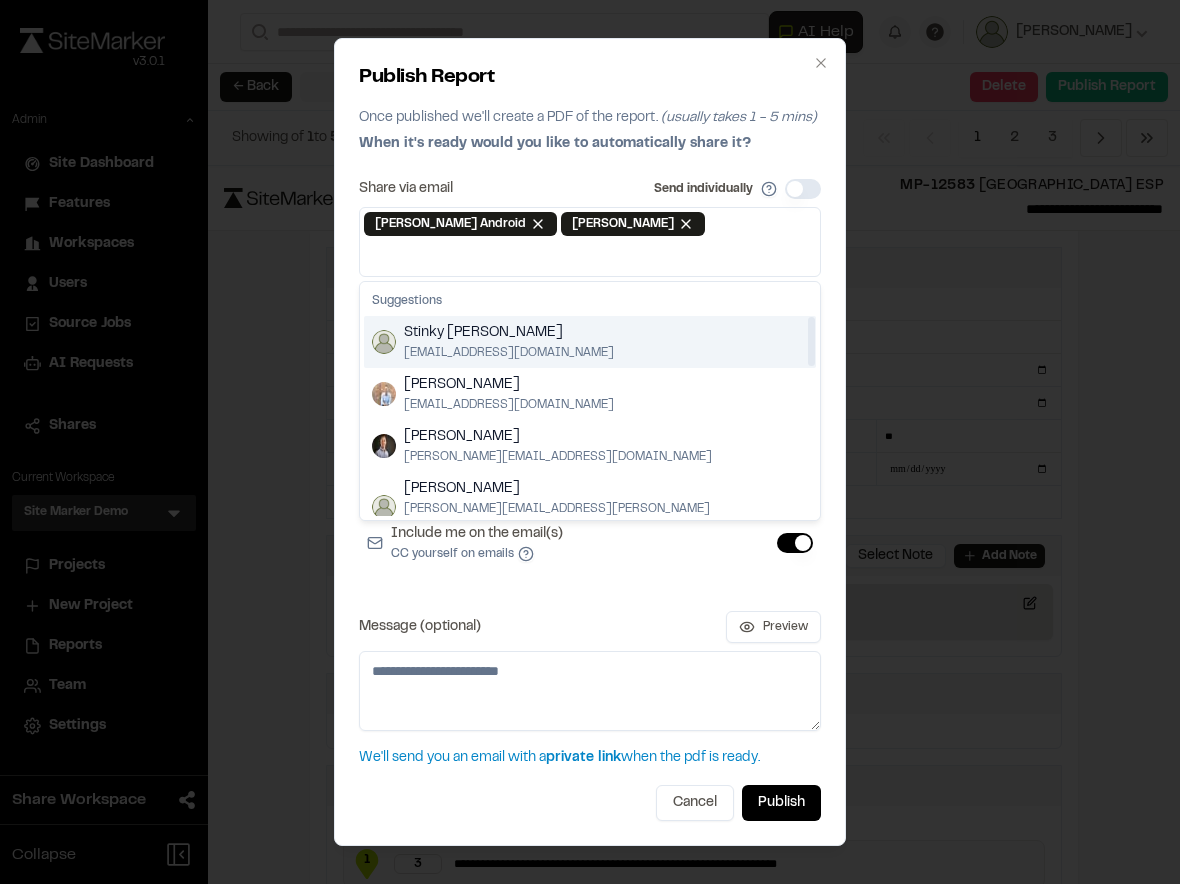 click at bounding box center [590, 256] 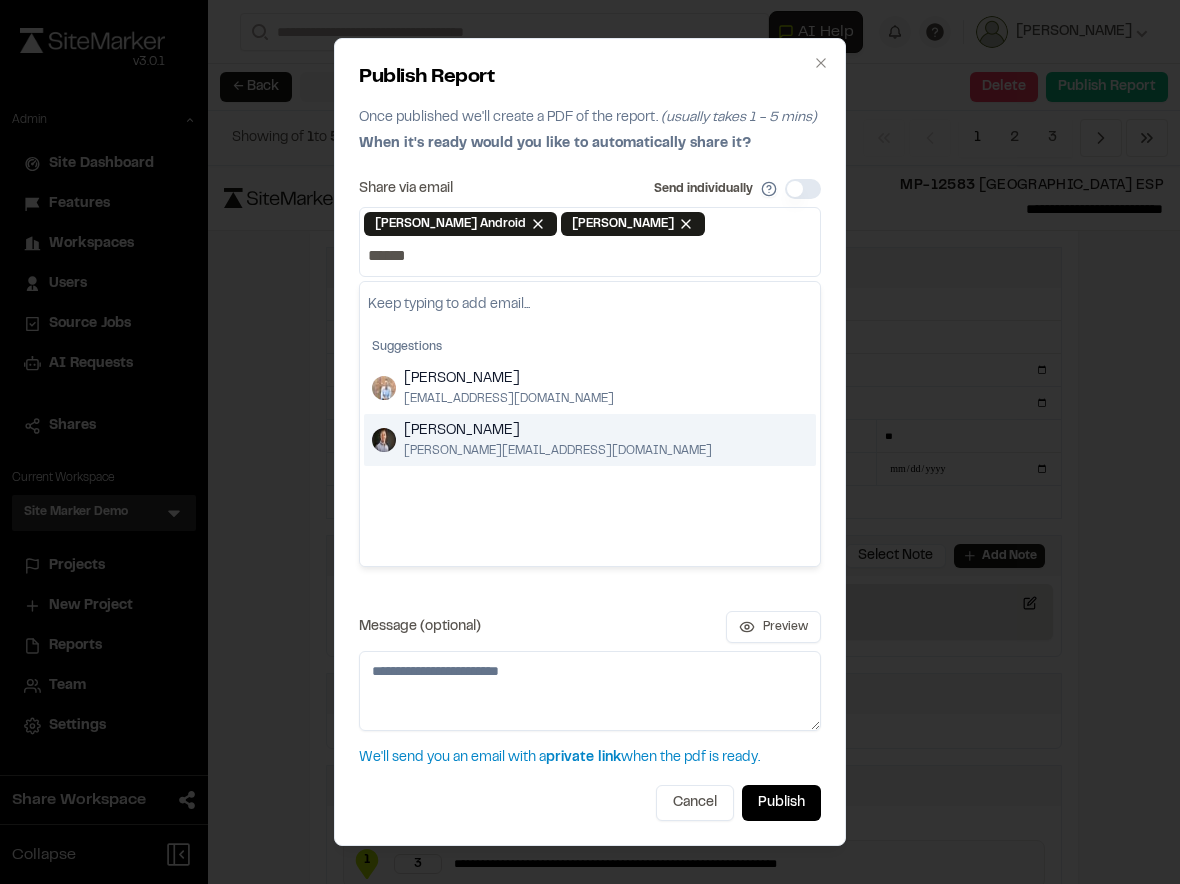 type on "******" 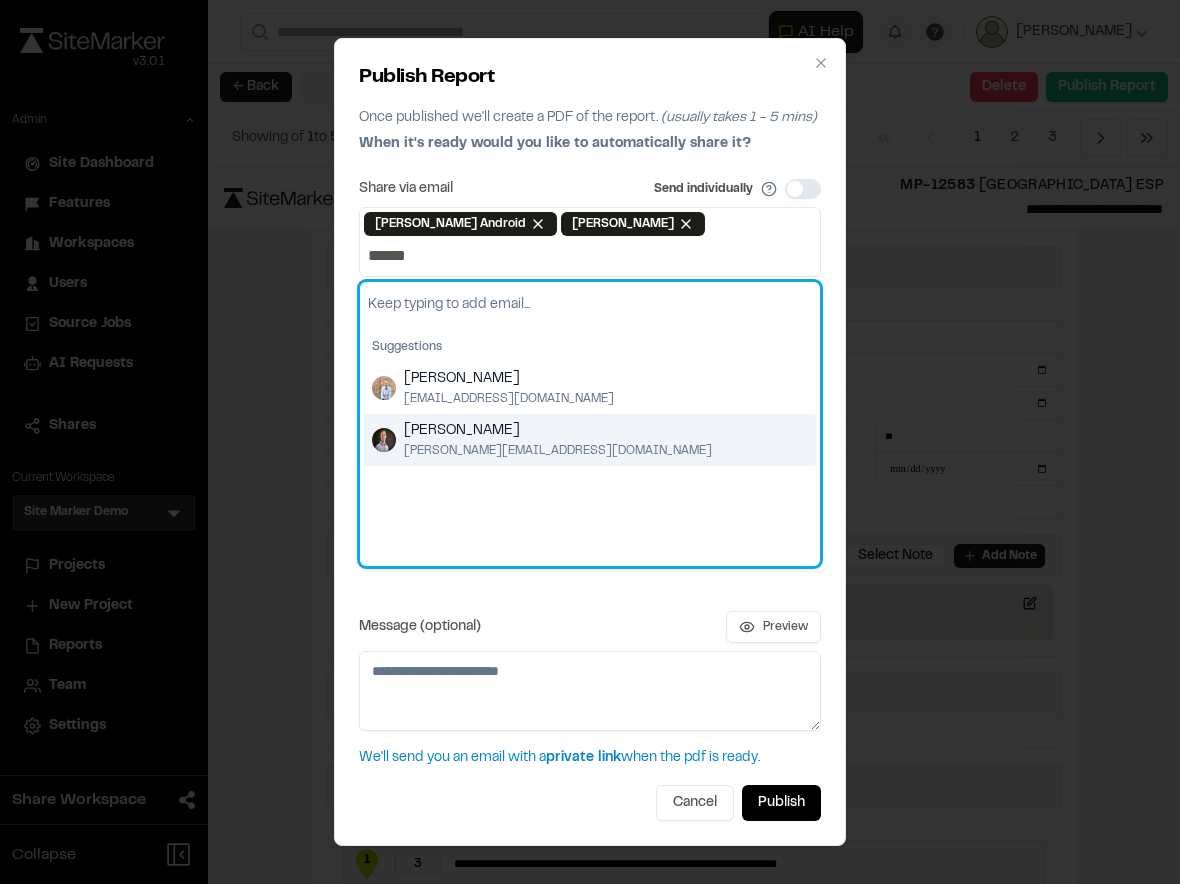 click on "Landon Messal landon@sitemarker.com" at bounding box center [590, 440] 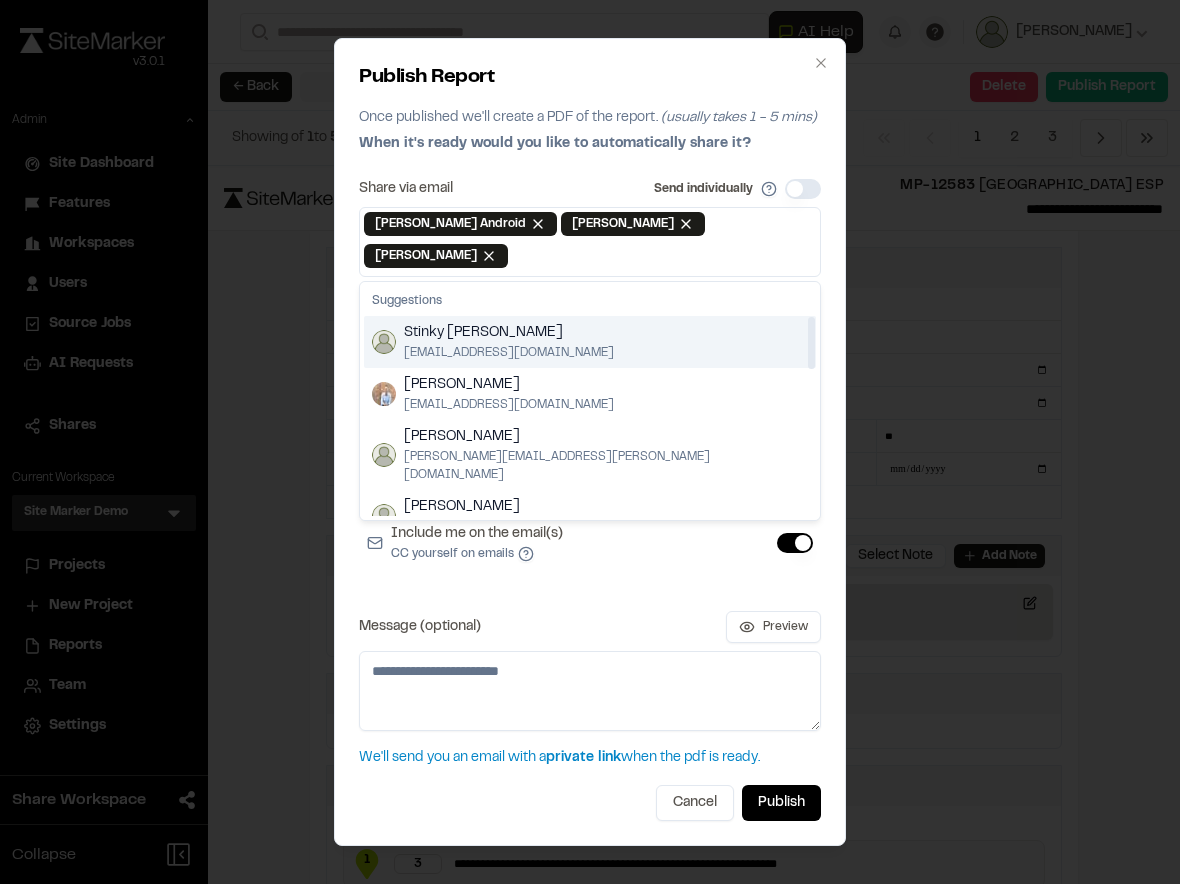 click on "Publish Report Once published we'll create a PDF of the report.   (usually takes 1 - 5 mins) When it's ready would you like to automatically share it? Share via email Send individually Troy Android Remove  Troy Android Troy Brennan Remove  Troy Brennan Landon Messal Remove  Landon Messal Suggestions Stinky Troy troyirishbrennan+123@gmail.com Landon Messal lmessal@seamonwhiteside.com Alan Gilbert alan.gilbert@autodesk.com Zach Buehrer zach@iplantables.com Shaan Hurley shaan@shaanhurley.com Sinuhe Perez sperez@seamonwhiteside.com Carrie Messal carriemessal@gmail.com Troy Brennan troy@sitemarker.com Cam Bennett cam@sitemarker.com Will Gregg will@sitemarker.com David McLain david@sitemarker.com Chelsey Hendrickson chelsey.hendrickson@kimley-horn.com emily.williams@kimley-horn.com Rudinei Silva rudi@sitemarker.com Bill Thompson demo@sitemarker.com Include link in email(s) Include link with specific access Restrict access to selected email(s) Best for view and download tracking* Anyone with the link  Preview Cancel" at bounding box center [590, 442] 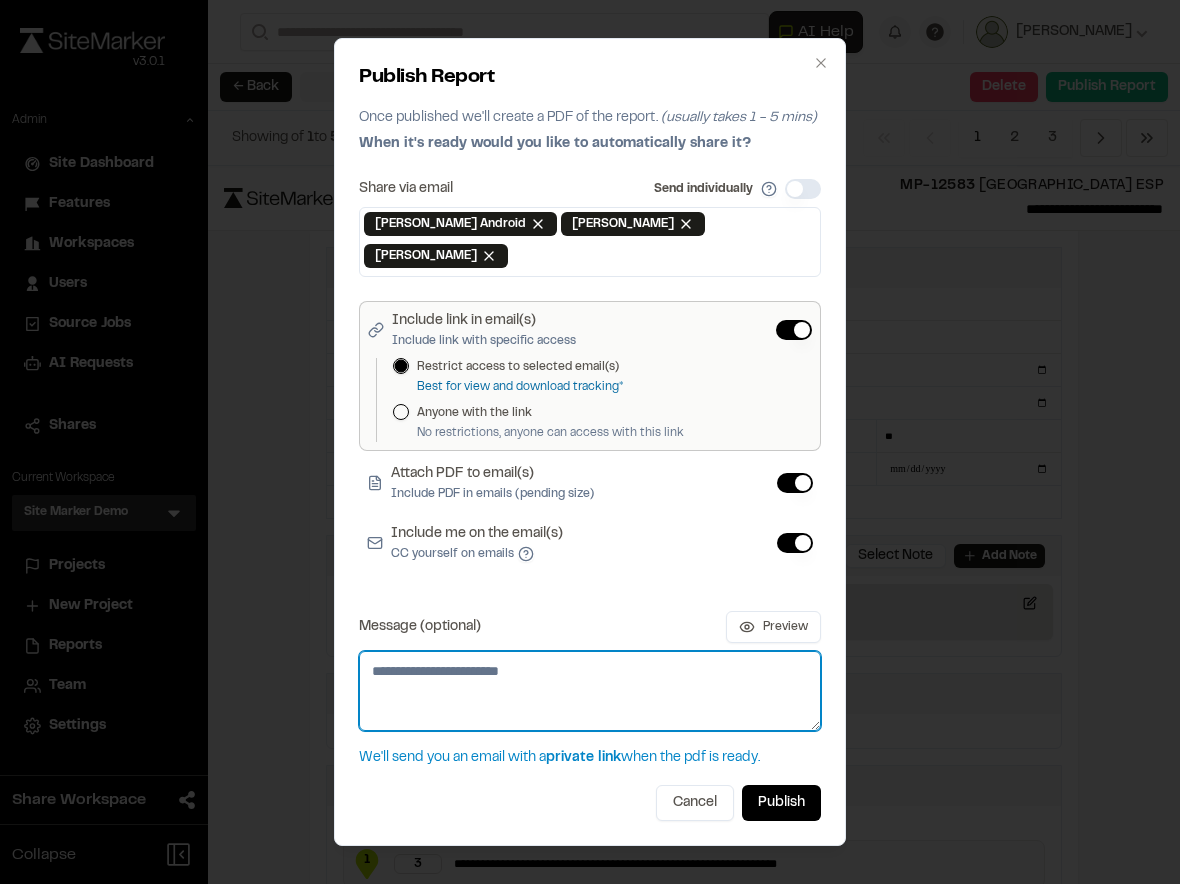 click on "Message (optional)" at bounding box center [590, 691] 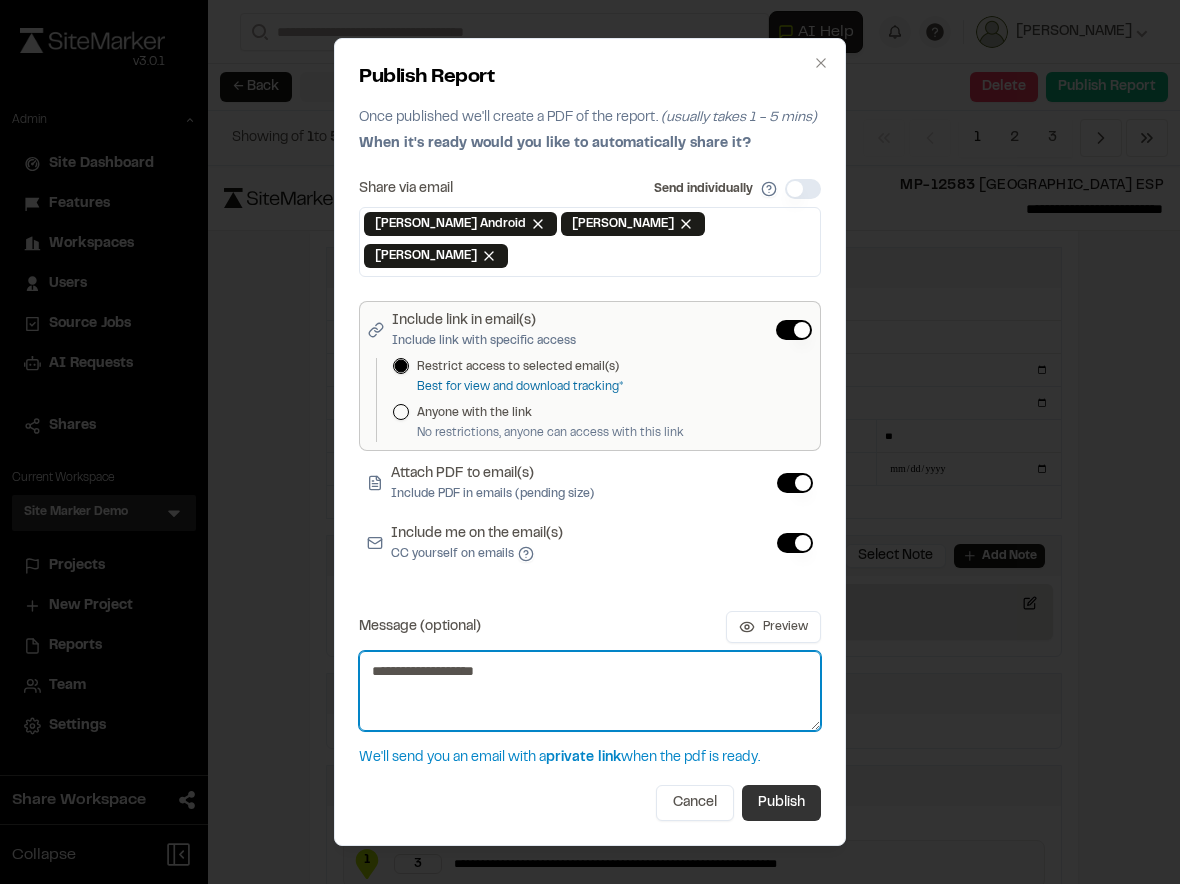 type on "**********" 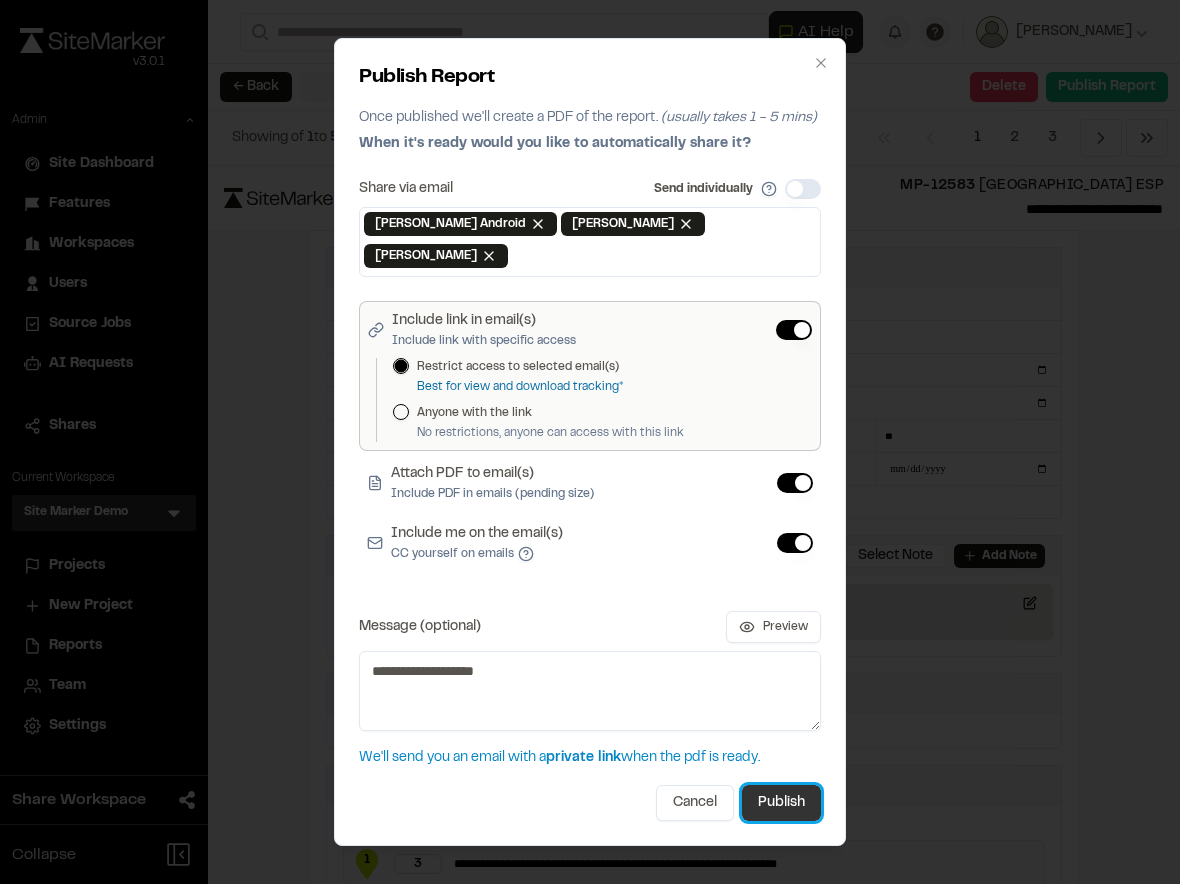 click on "Publish" at bounding box center (781, 803) 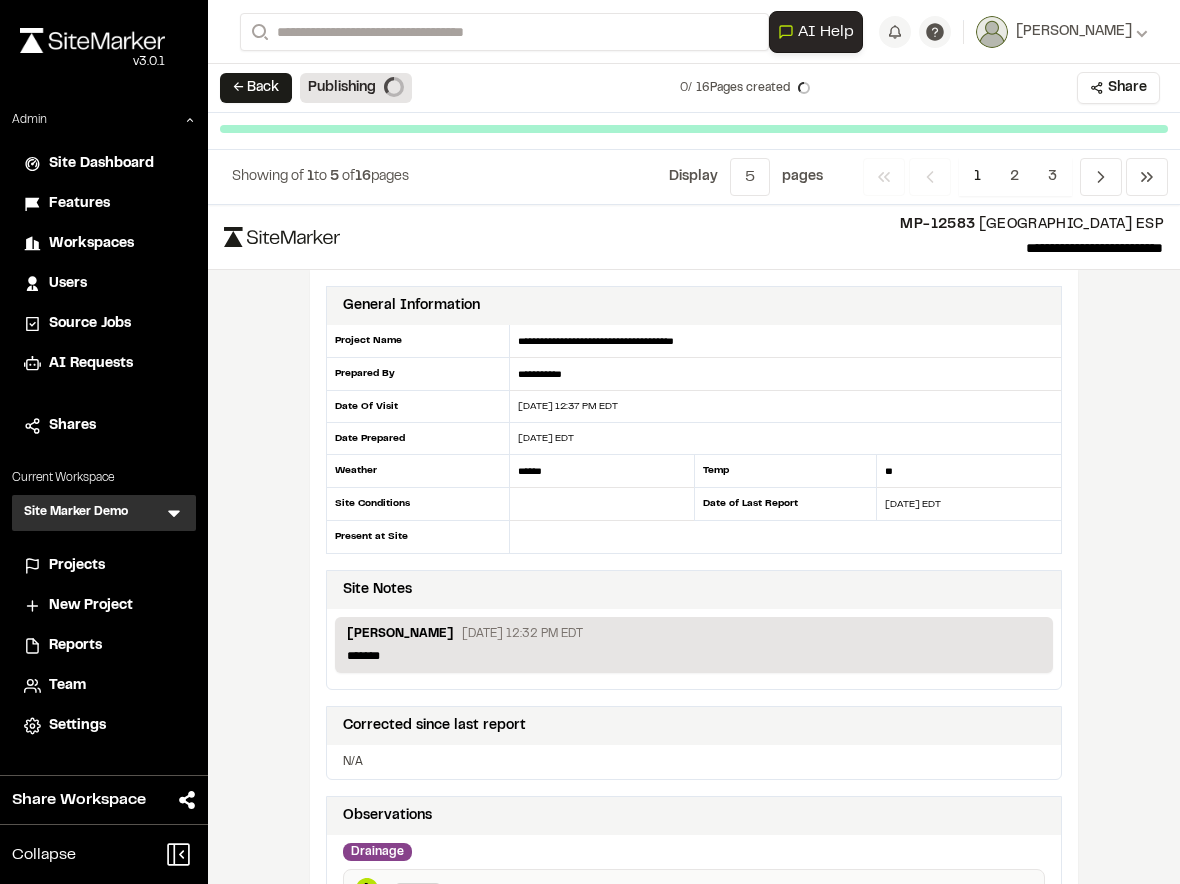 click on "**********" at bounding box center [694, 715] 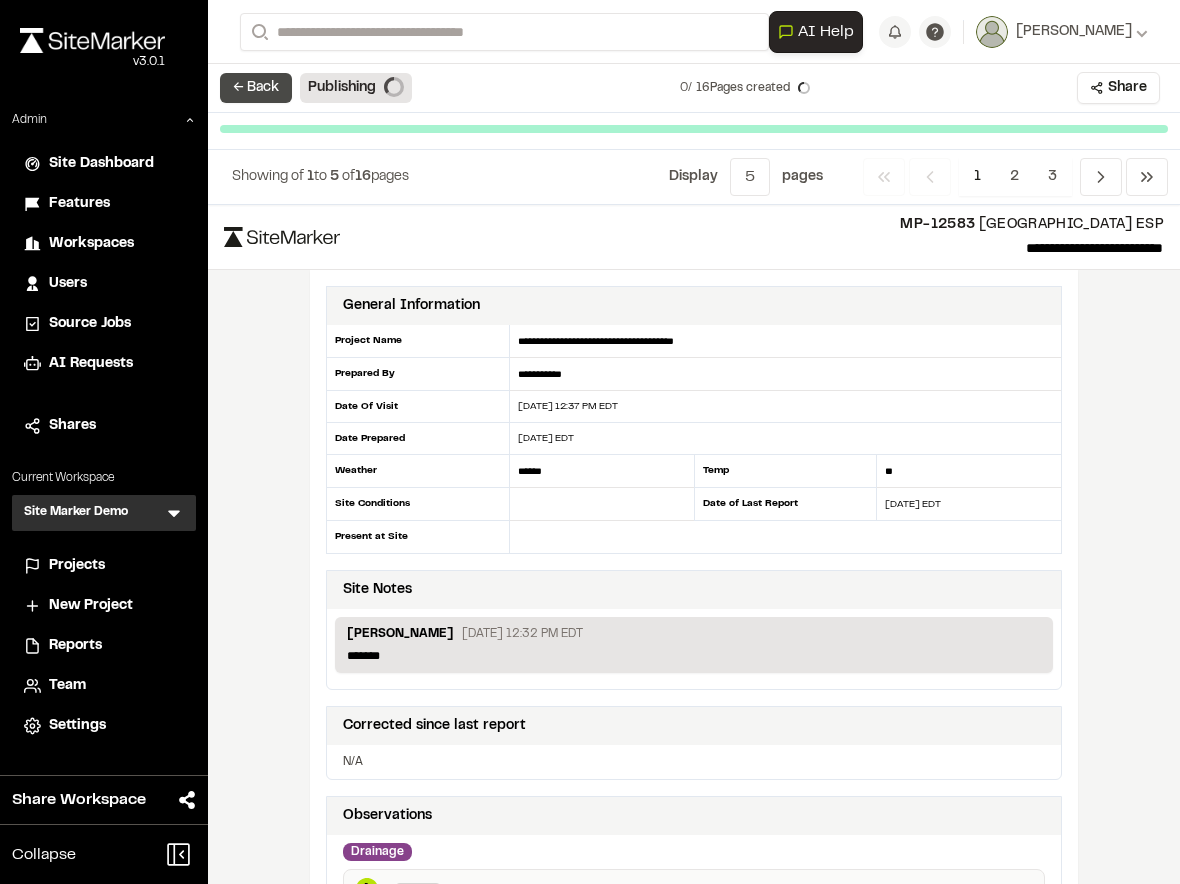 click on "← Back" at bounding box center [256, 88] 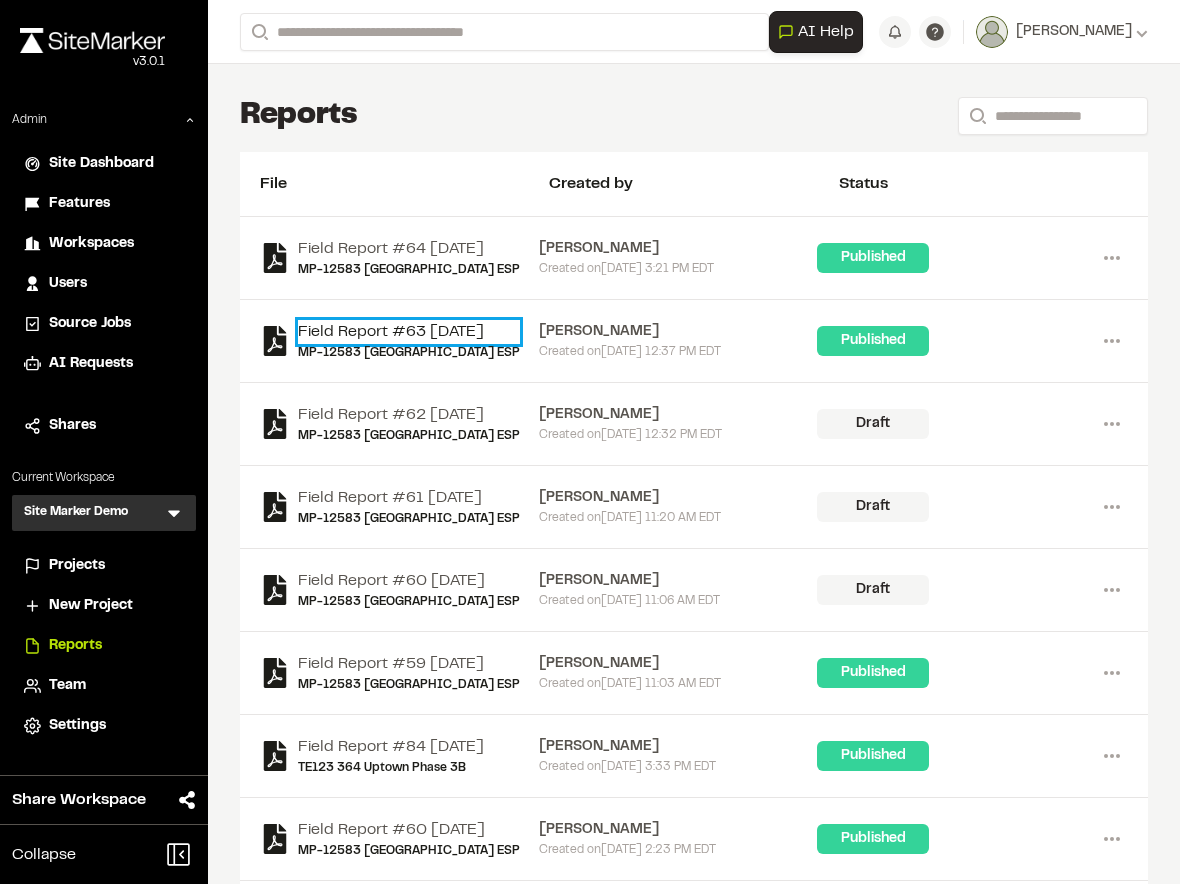 click on "Field Report #63 2025-07-01" at bounding box center [409, 332] 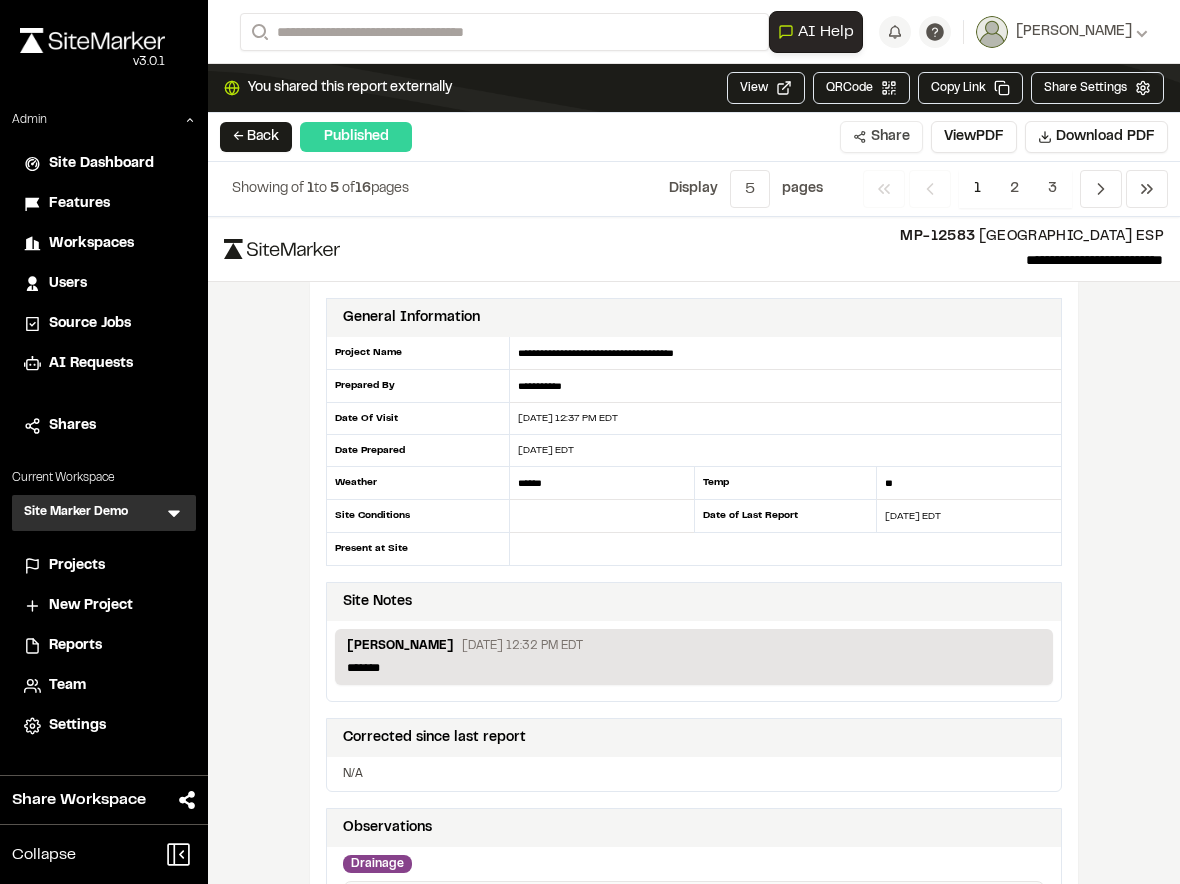 click on "Share" at bounding box center (881, 137) 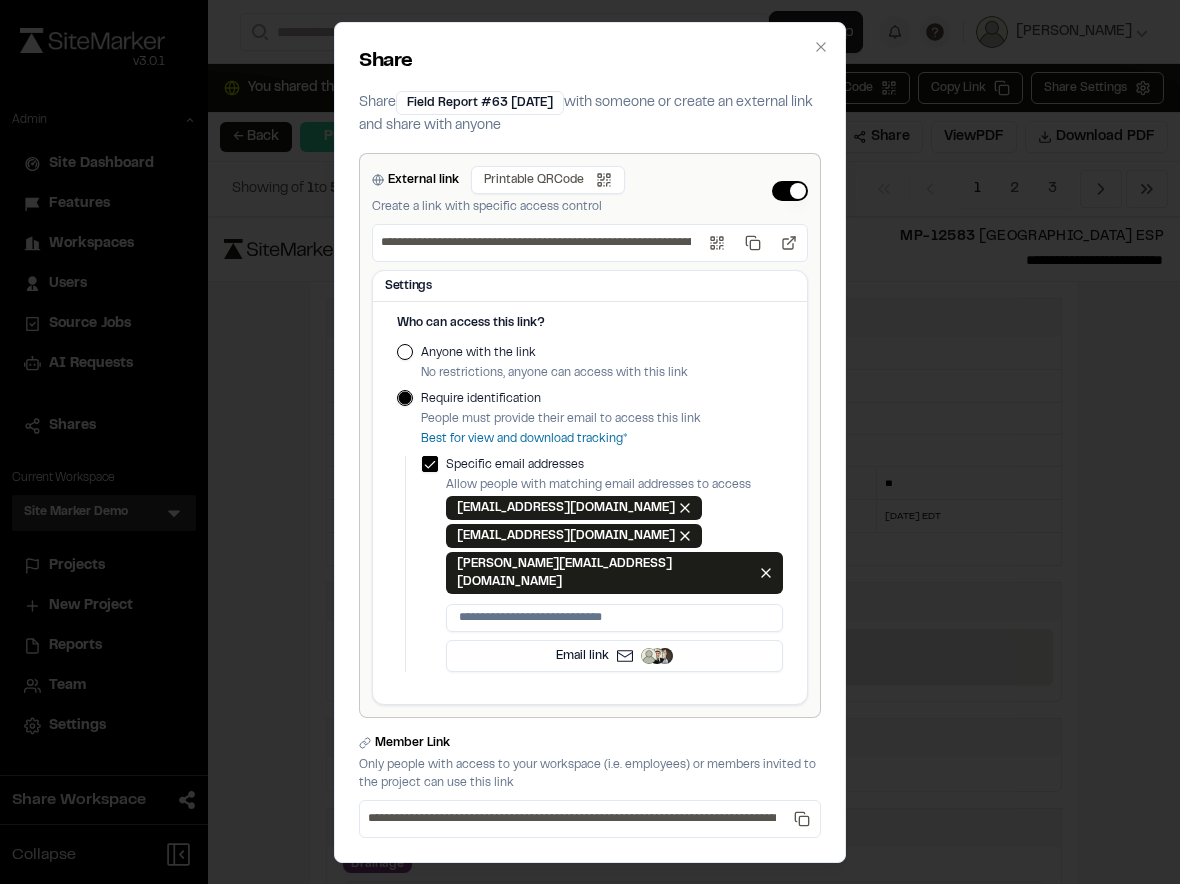 scroll, scrollTop: 9, scrollLeft: 0, axis: vertical 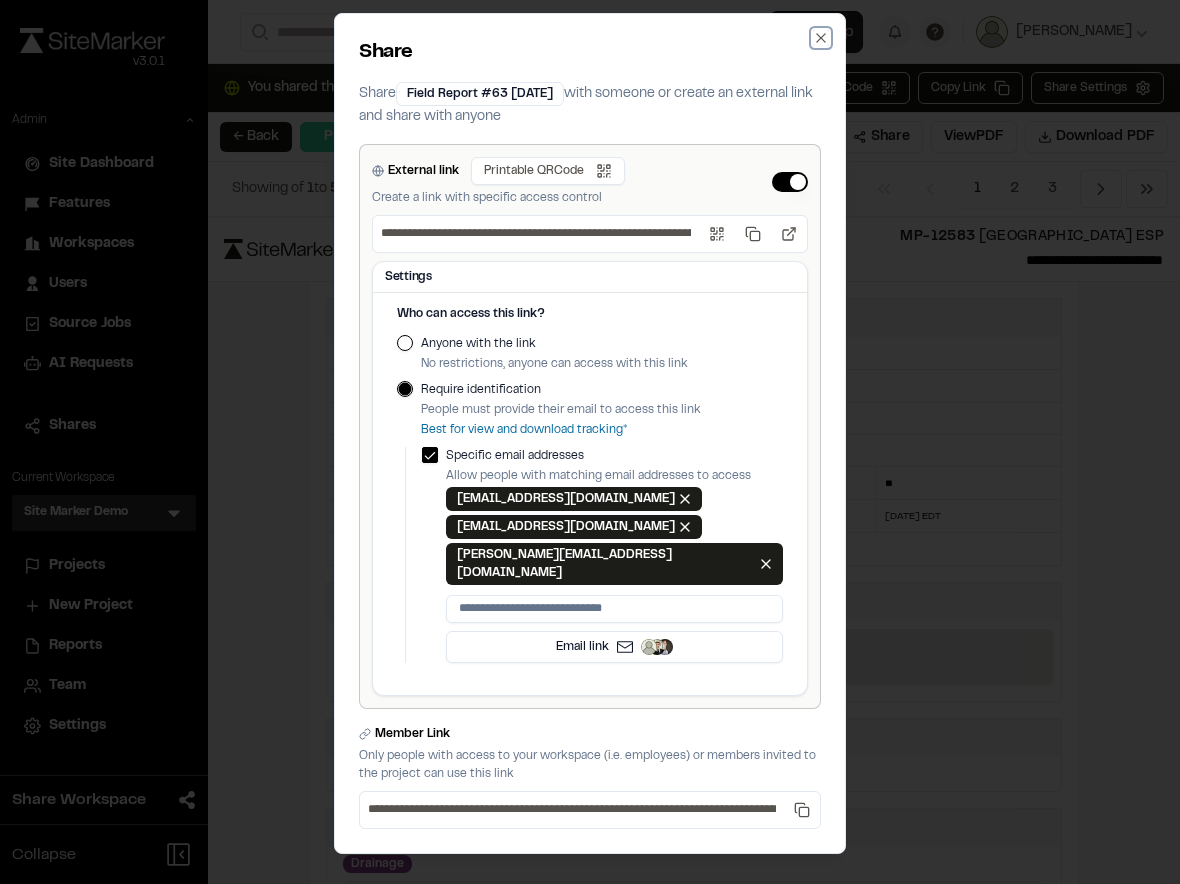 click 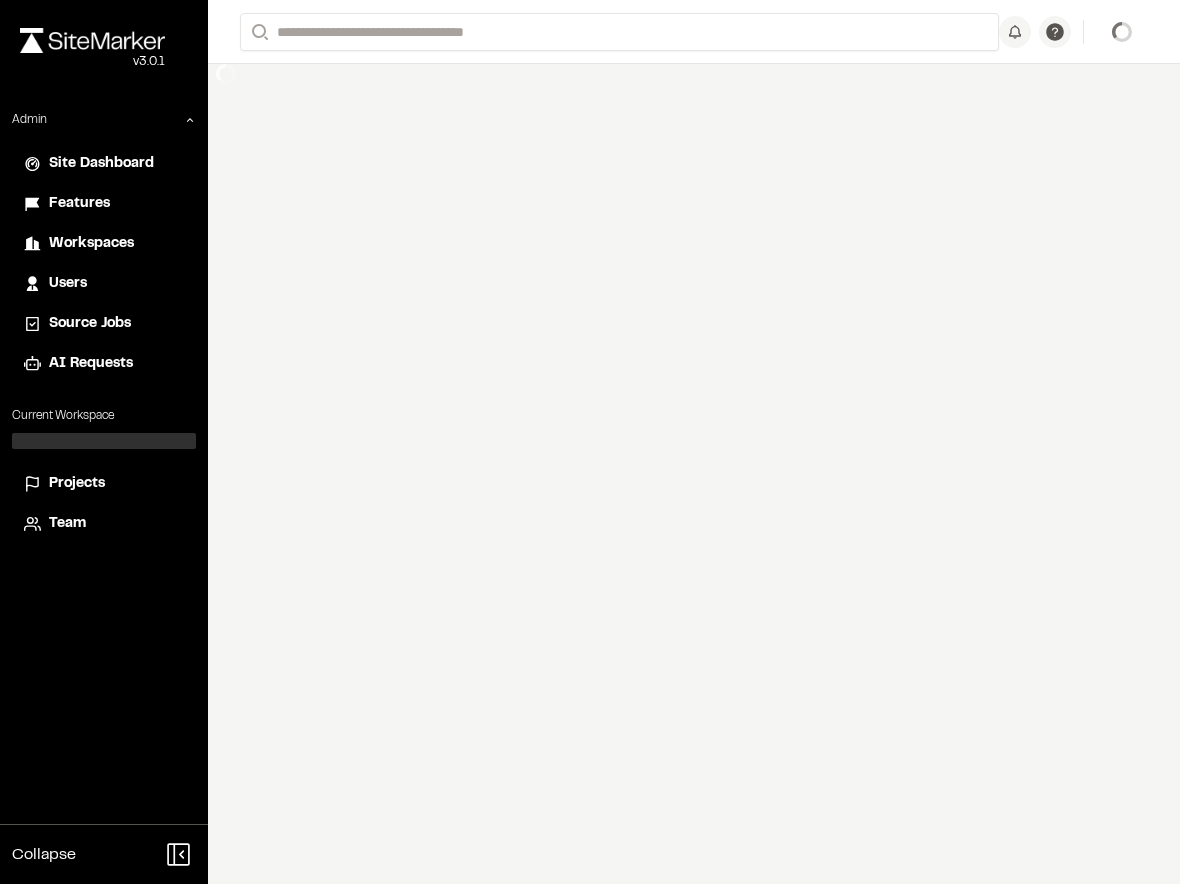 scroll, scrollTop: 0, scrollLeft: 0, axis: both 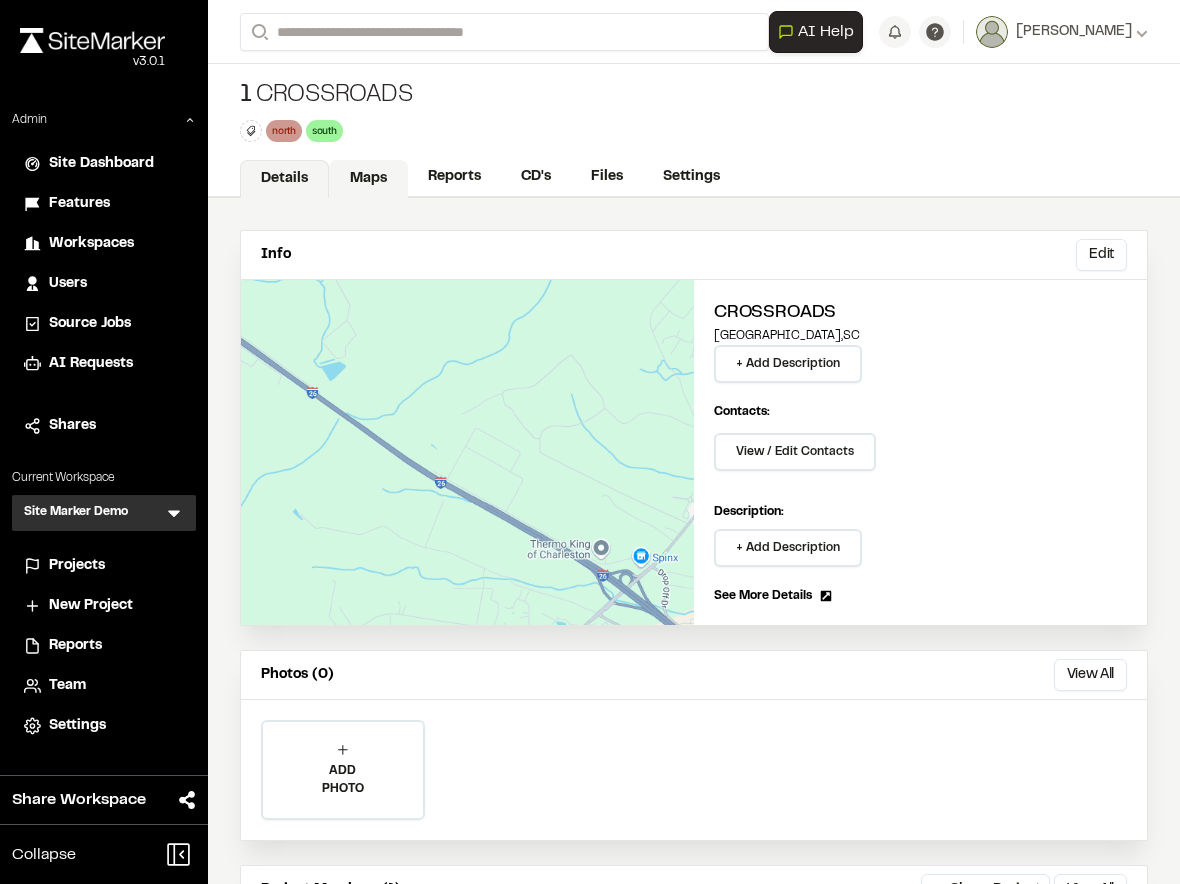 click on "Maps" at bounding box center [368, 179] 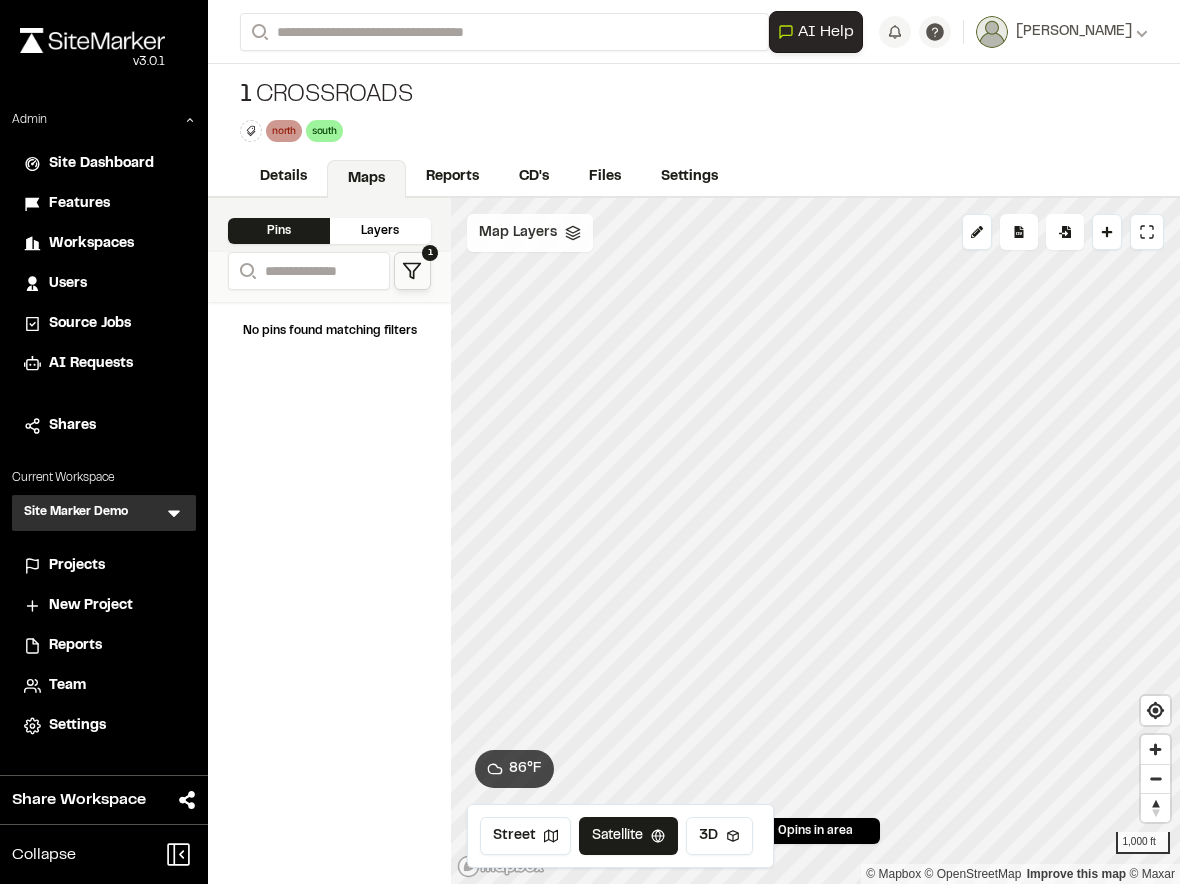 click on "Map Layers" at bounding box center [518, 233] 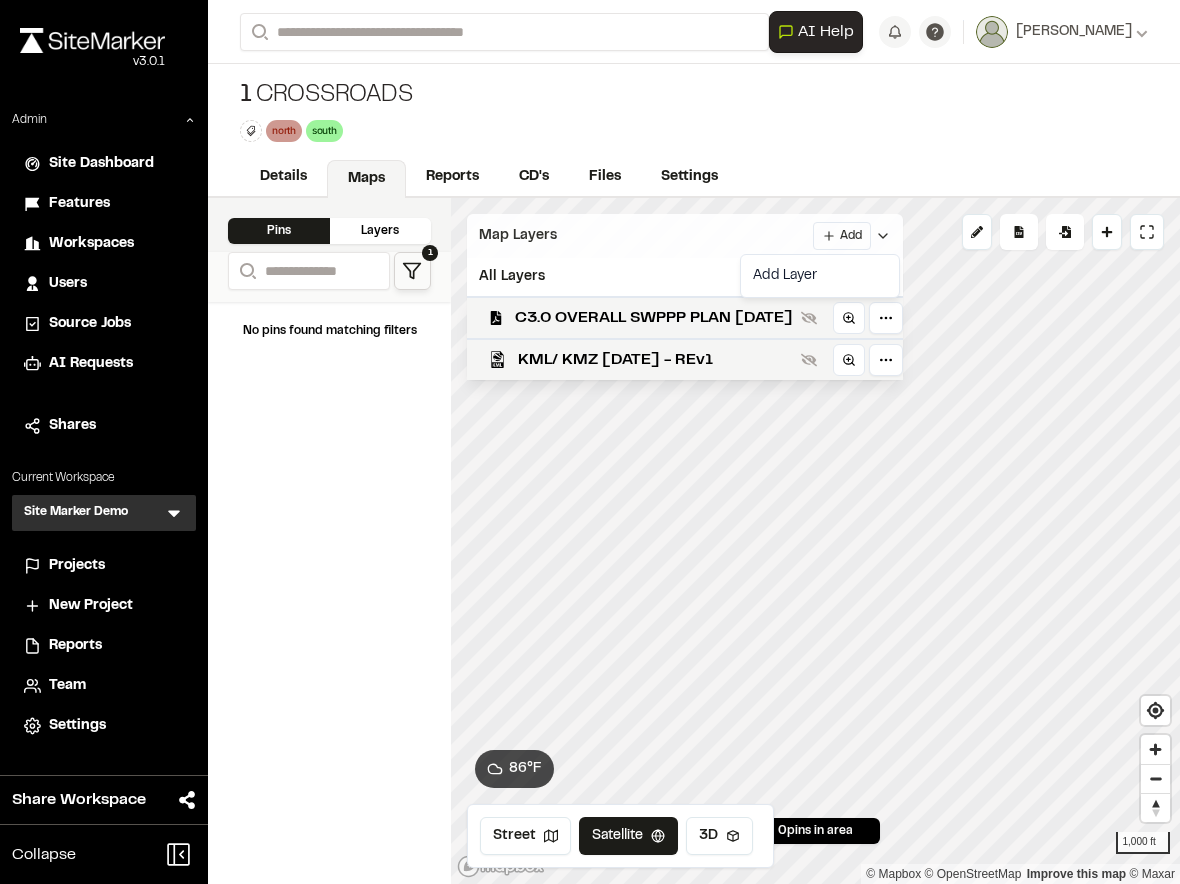 click on "Close sidebar v 3.0.1 Admin Site Dashboard Features Workspaces Users Source Jobs AI Requests Shares Current Workspace Site Marker Demo SM Menu Projects New Project Reports Team Settings Share Workspace Collapse Invite Link Uh oh! You don't currently have acces to invite members to join Sitemarker. Done Open sidebar Search Recently Searched MP-12583   Crossroads Industrial Park ESP Summerville ,  SC Search to see more projects... AI Help AI Assistant Ask about features or construction insights What can I help you with? How can I add pins to a project? How do I invite team members? How do I create a new project?
To pick up a draggable item, press the space bar.
While dragging, use the arrow keys to move the item.
Press space again to drop the item in its new position, or press escape to cancel.
Join project Ready to join  ? You were invited to join  project    by   . Accept Decline Need help? Need help? FAQ Support Site Request a Feature Submit Bug Report Andrew Cook Andrew Cook" at bounding box center [590, 442] 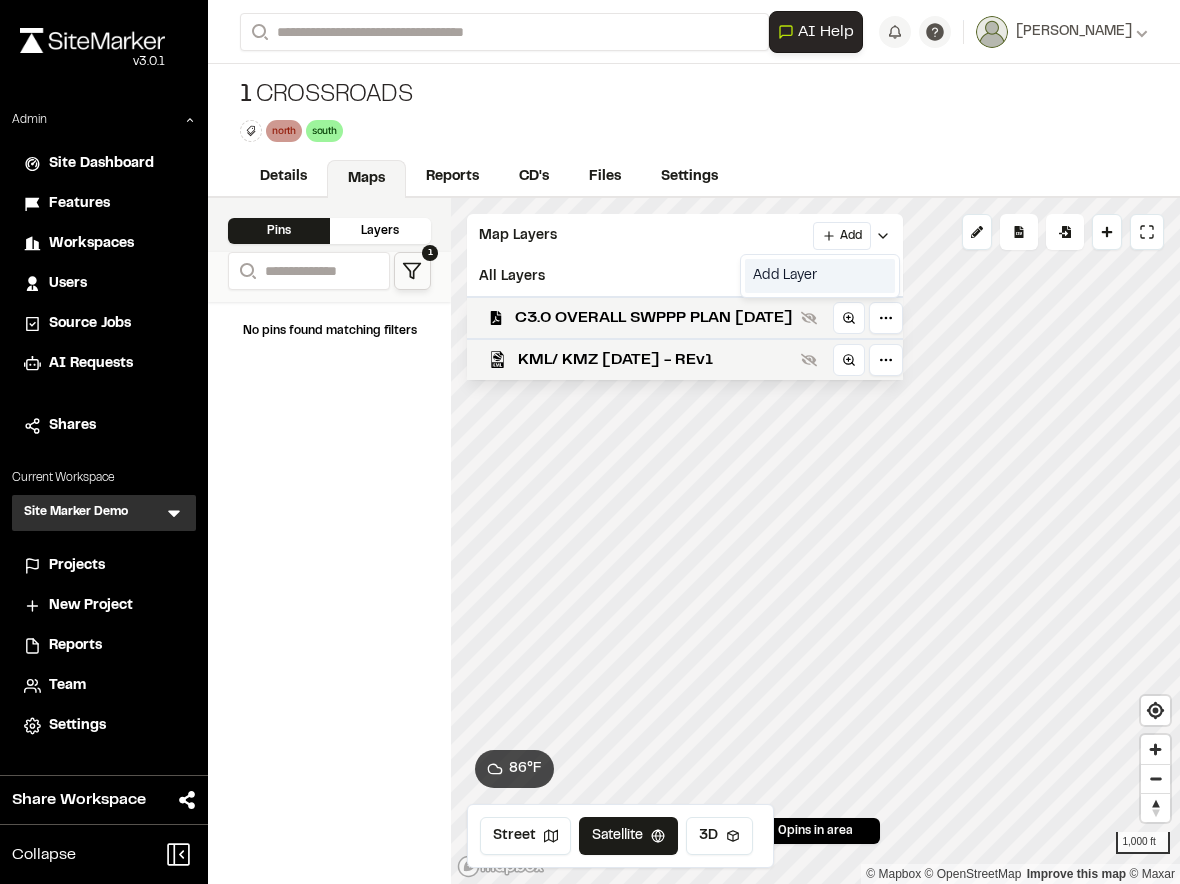 click on "Add Layer" at bounding box center [820, 276] 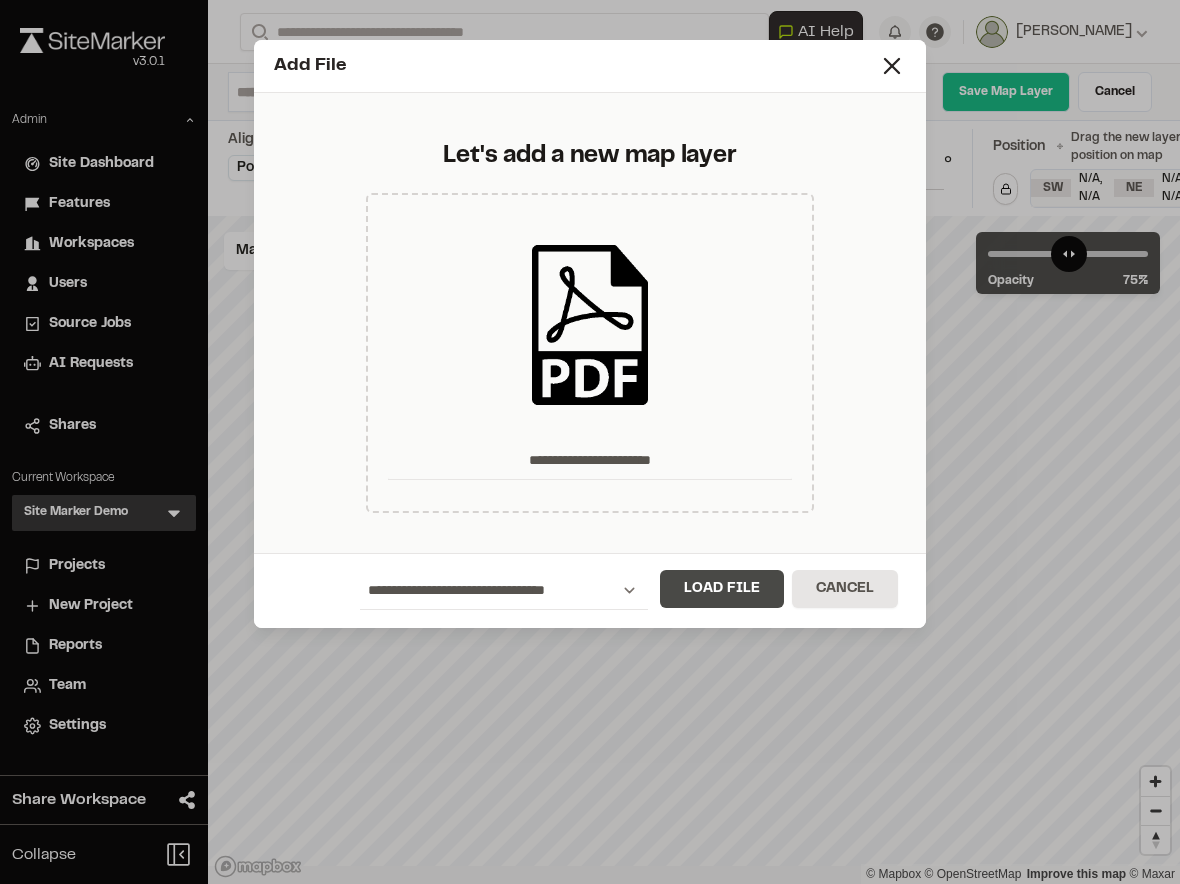 click on "Load File" at bounding box center (722, 589) 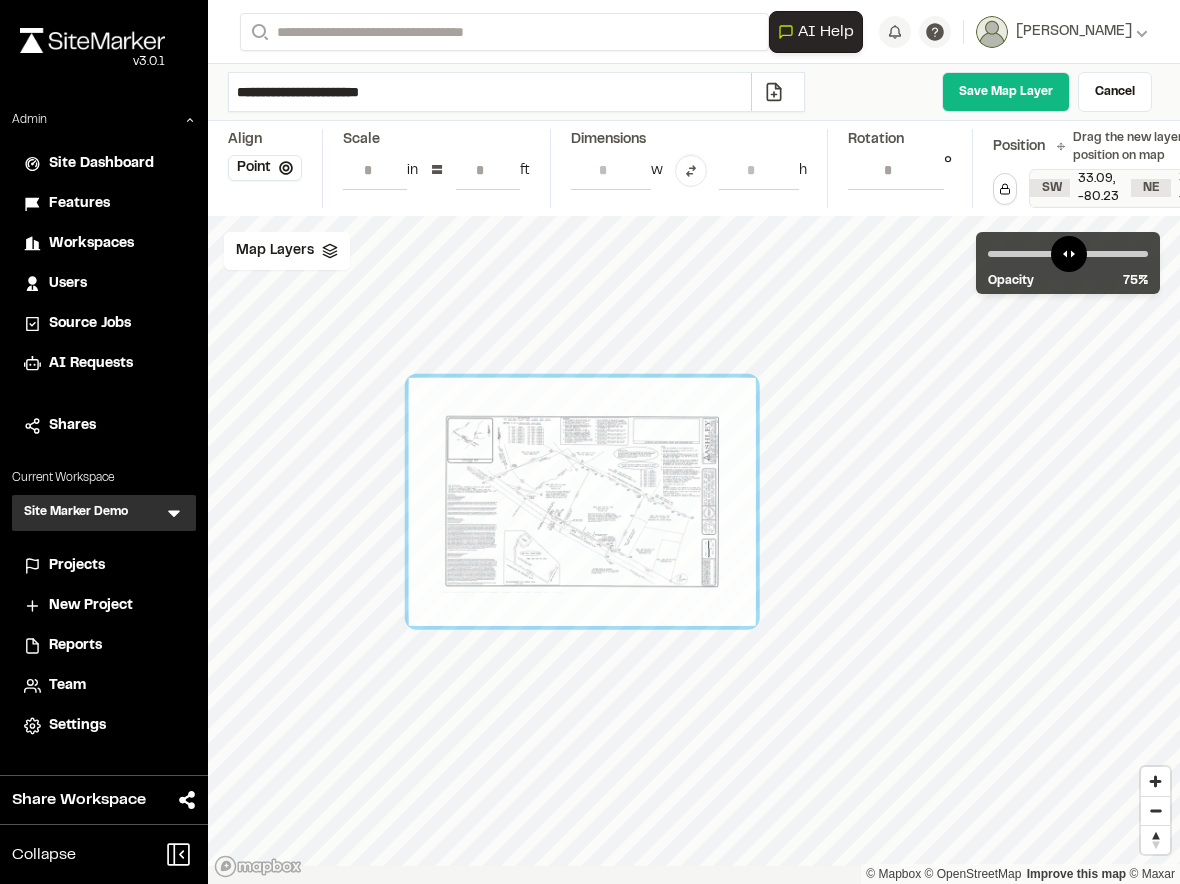 drag, startPoint x: 634, startPoint y: 589, endPoint x: 549, endPoint y: 528, distance: 104.62313 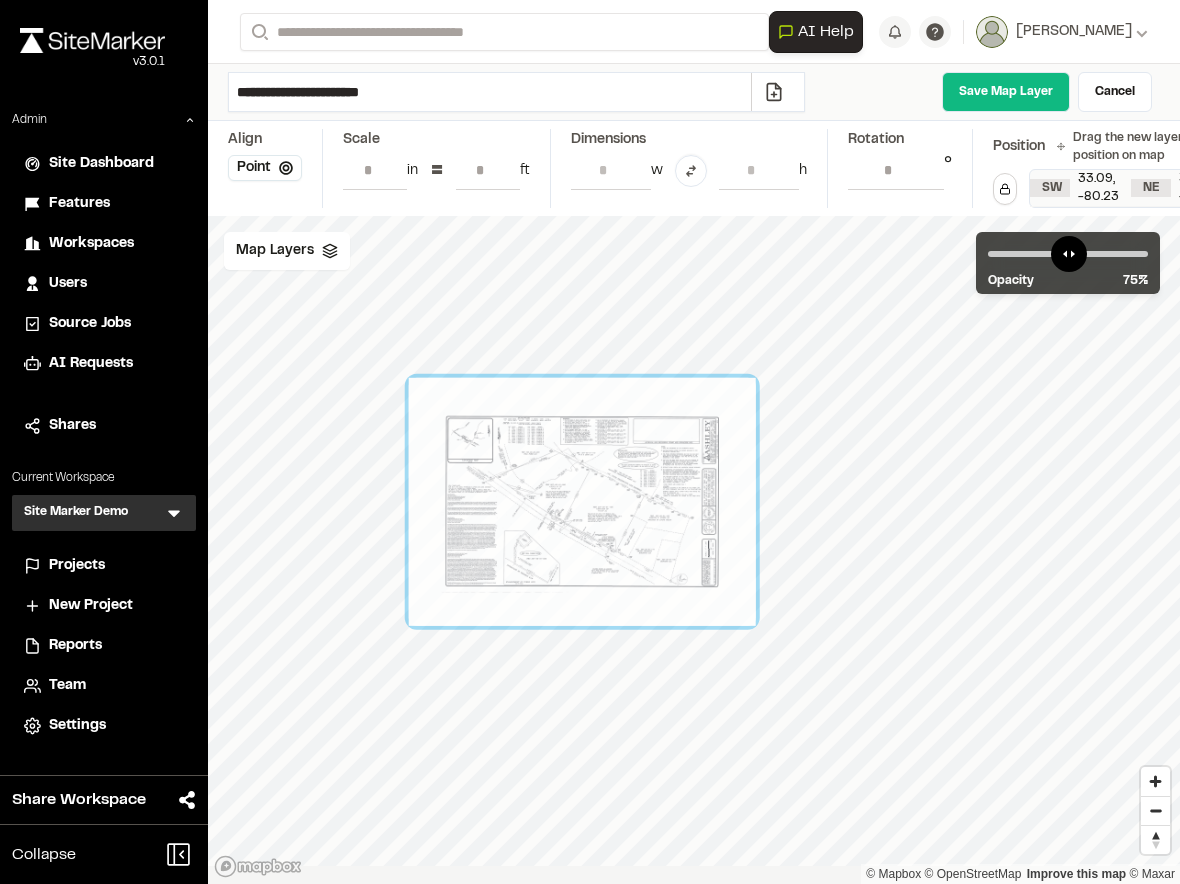 click at bounding box center [582, 502] 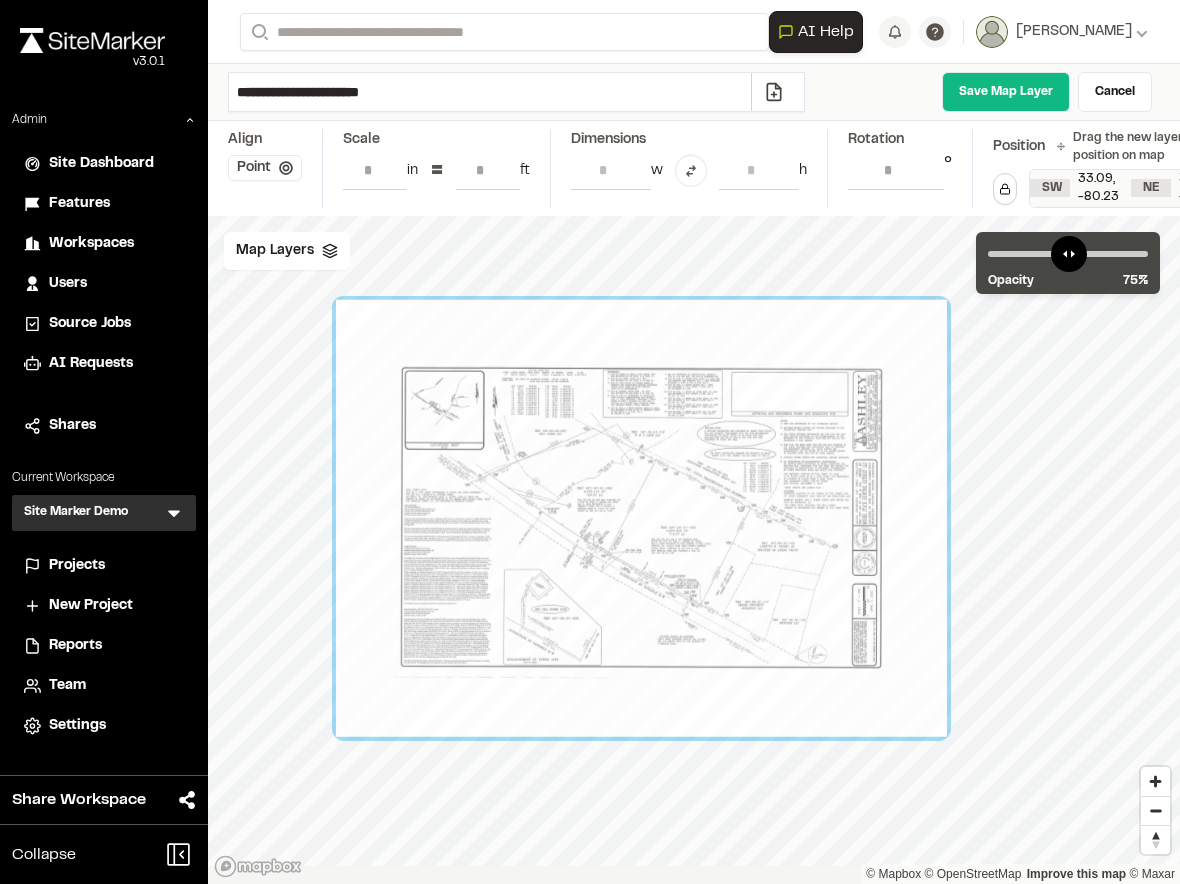 click on "Point" at bounding box center [265, 168] 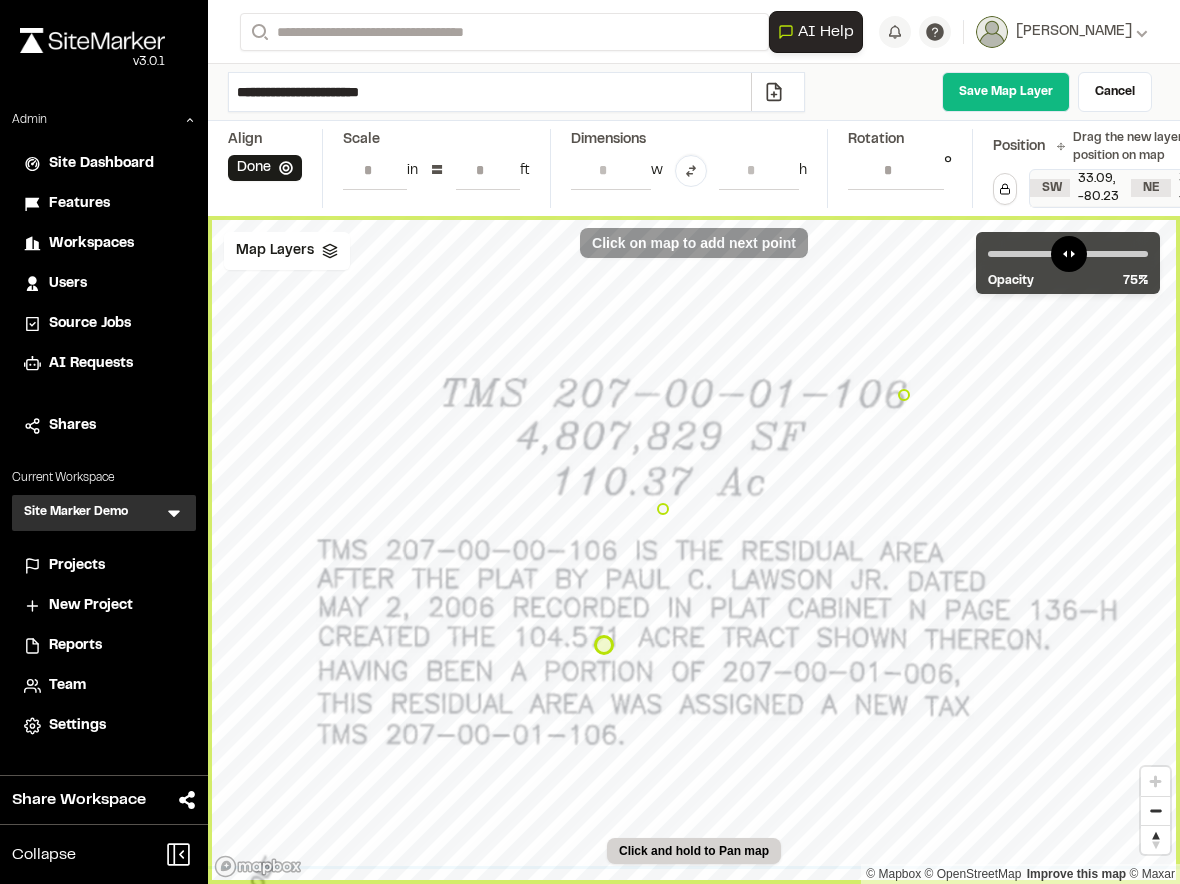 type on "**********" 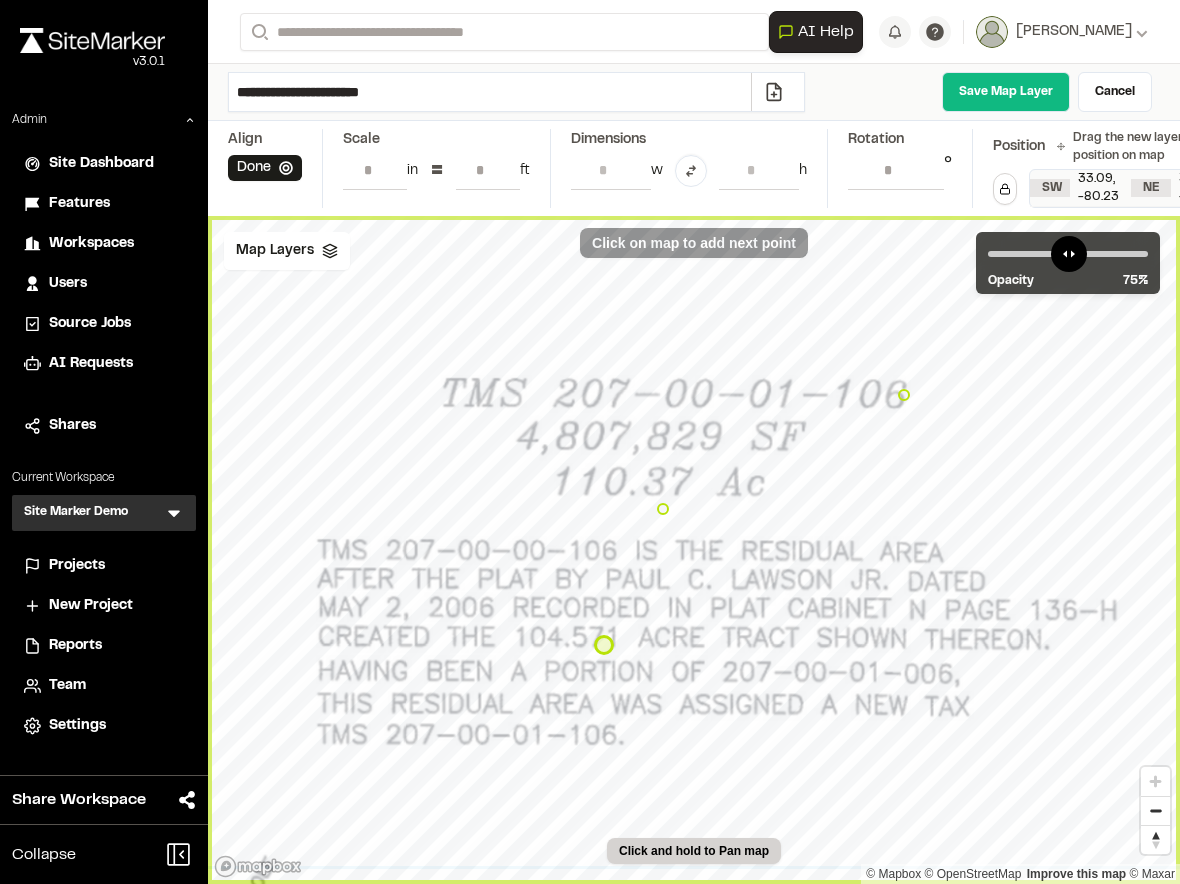 type on "**********" 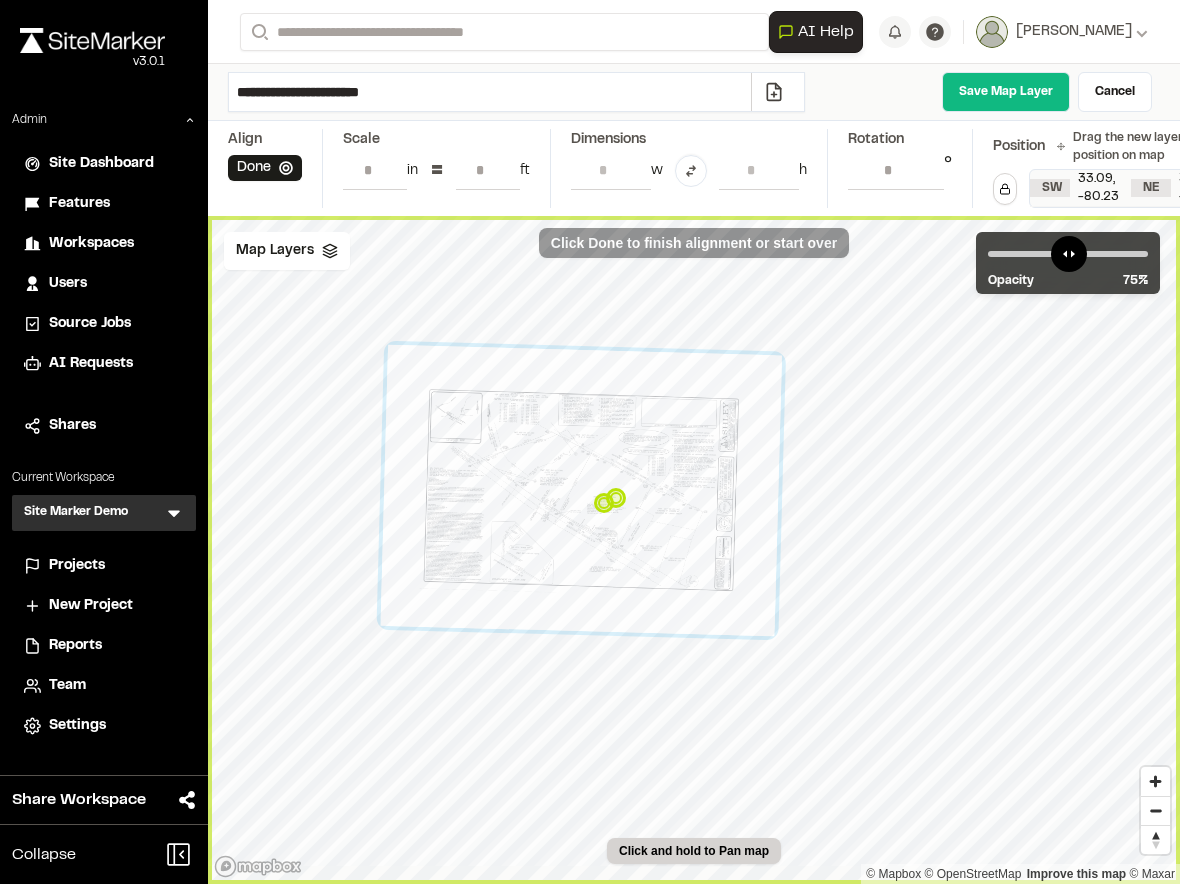 click on "Reports" at bounding box center [75, 646] 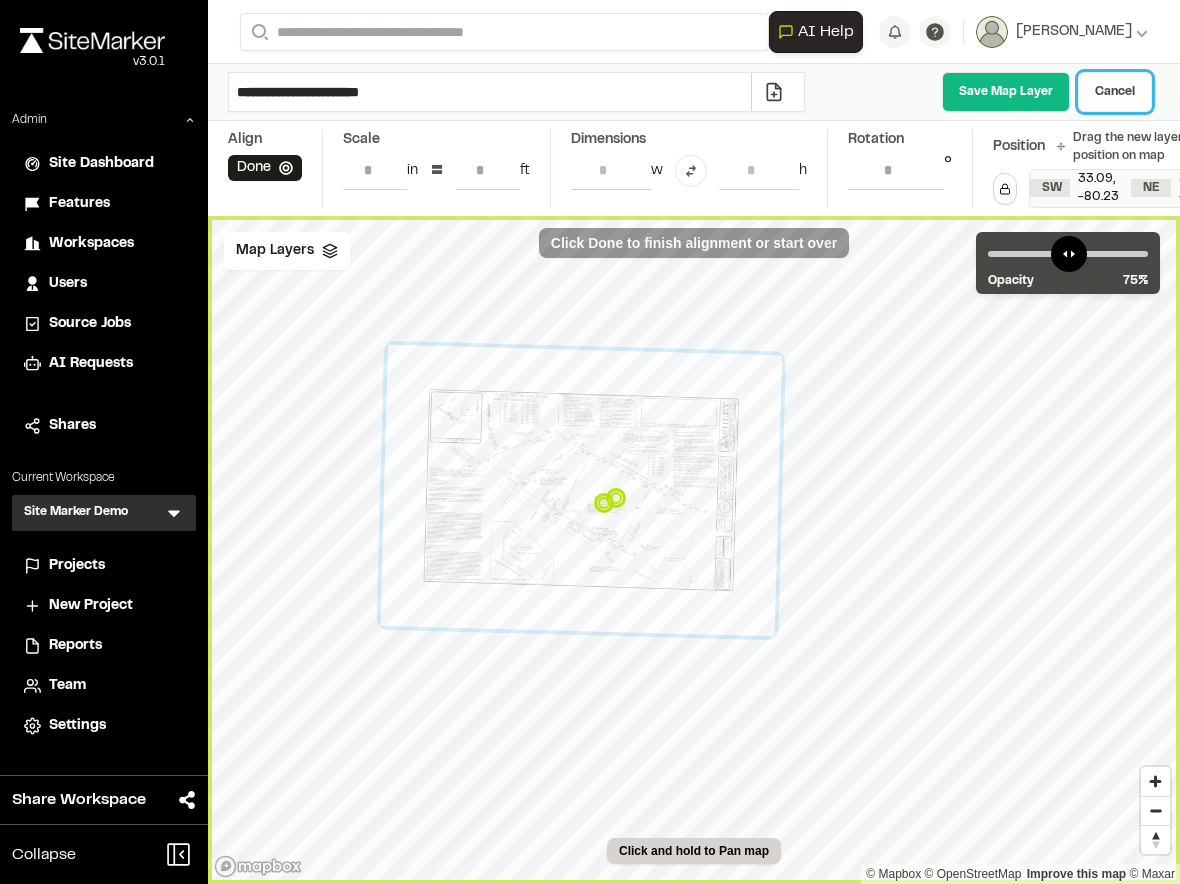 click on "Cancel" at bounding box center (1115, 92) 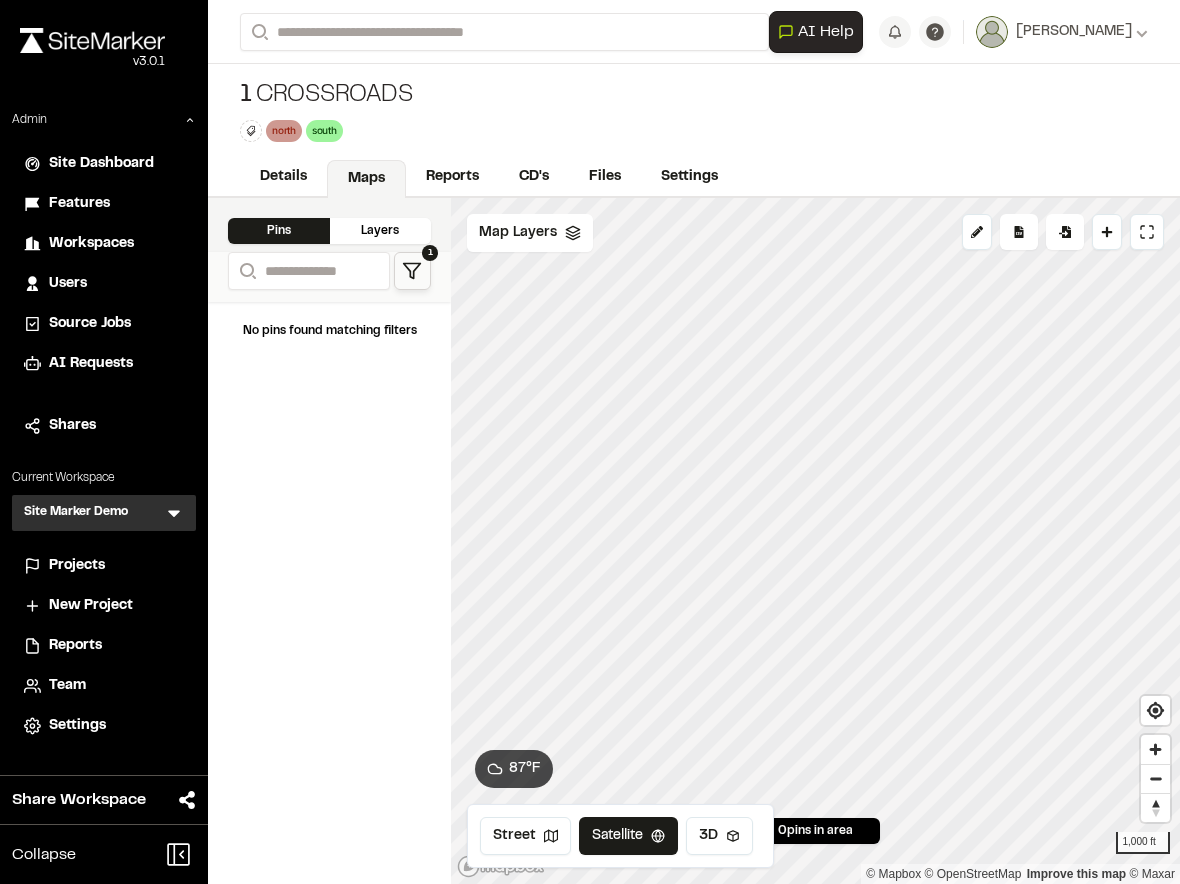 click on "Reports" at bounding box center [75, 646] 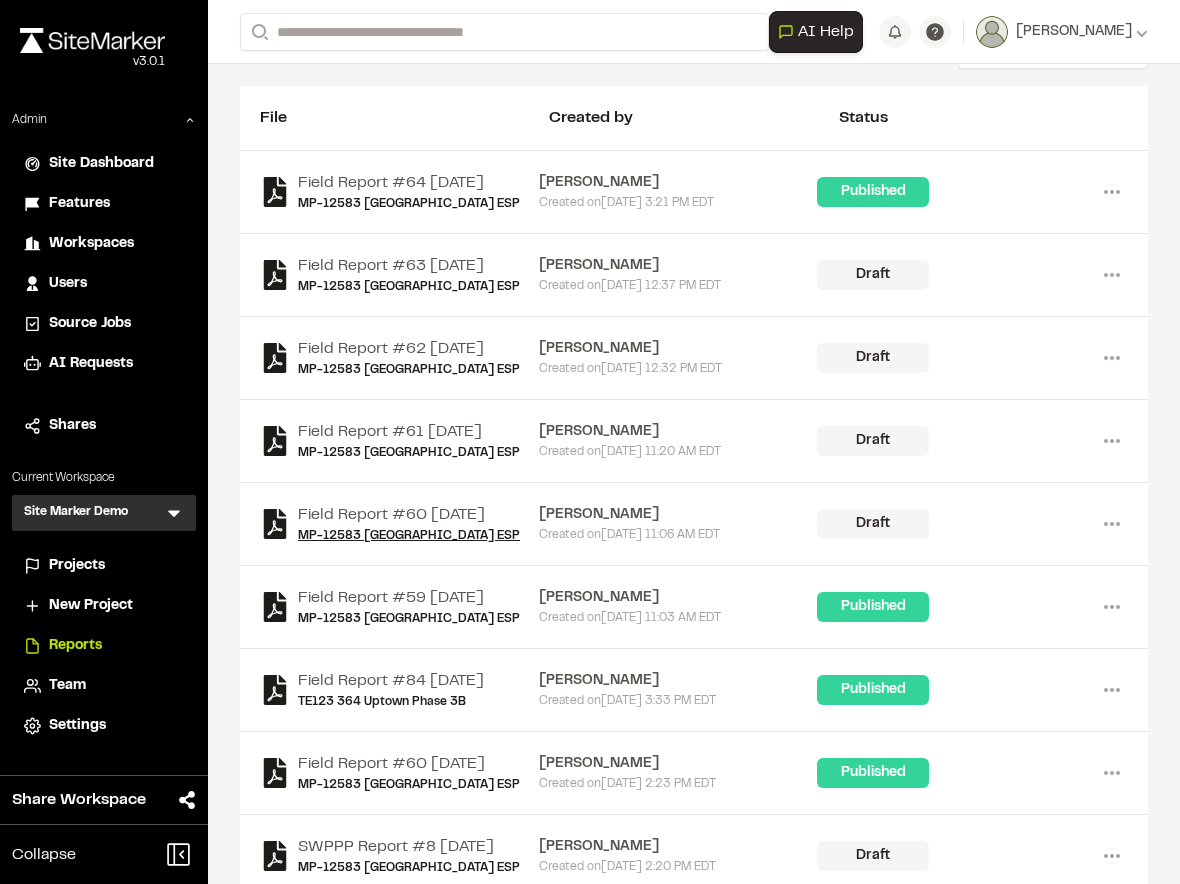 scroll, scrollTop: 0, scrollLeft: 0, axis: both 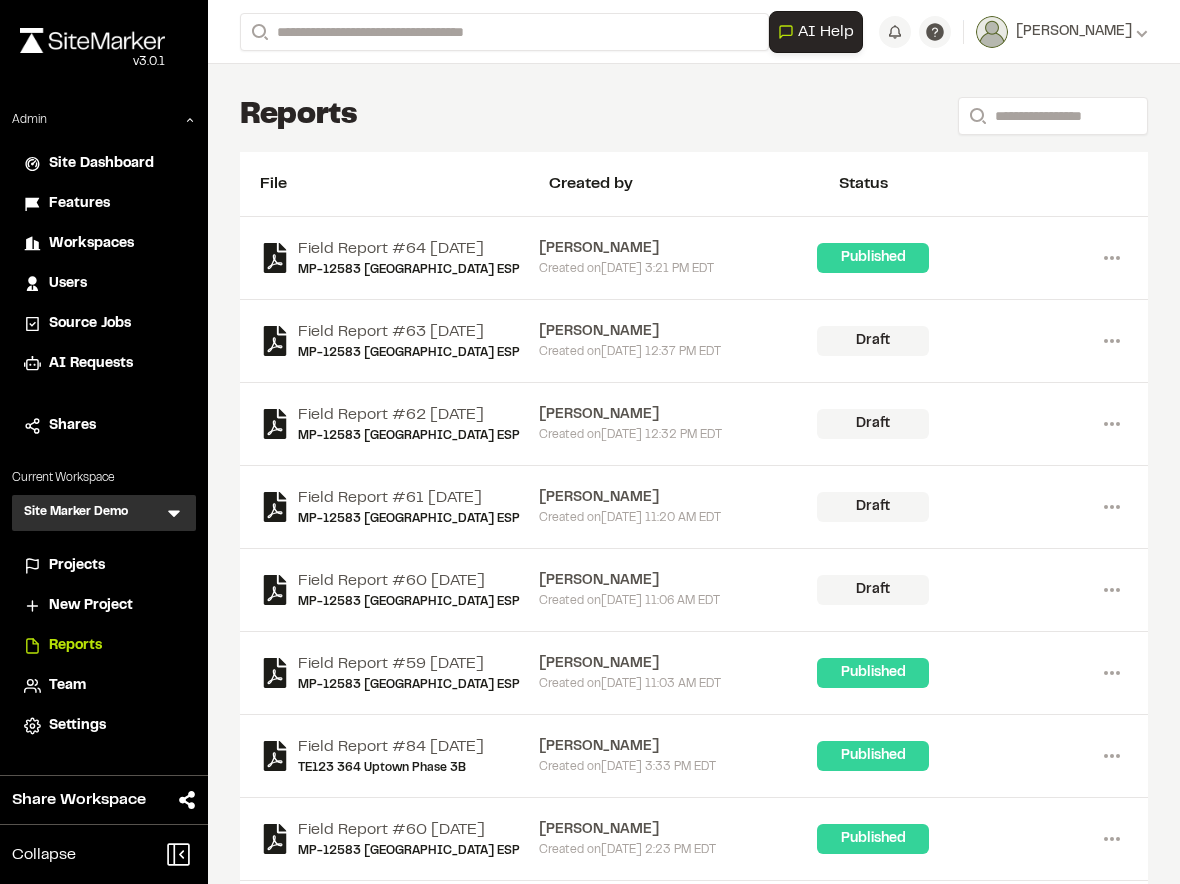 click on "Projects" at bounding box center [77, 566] 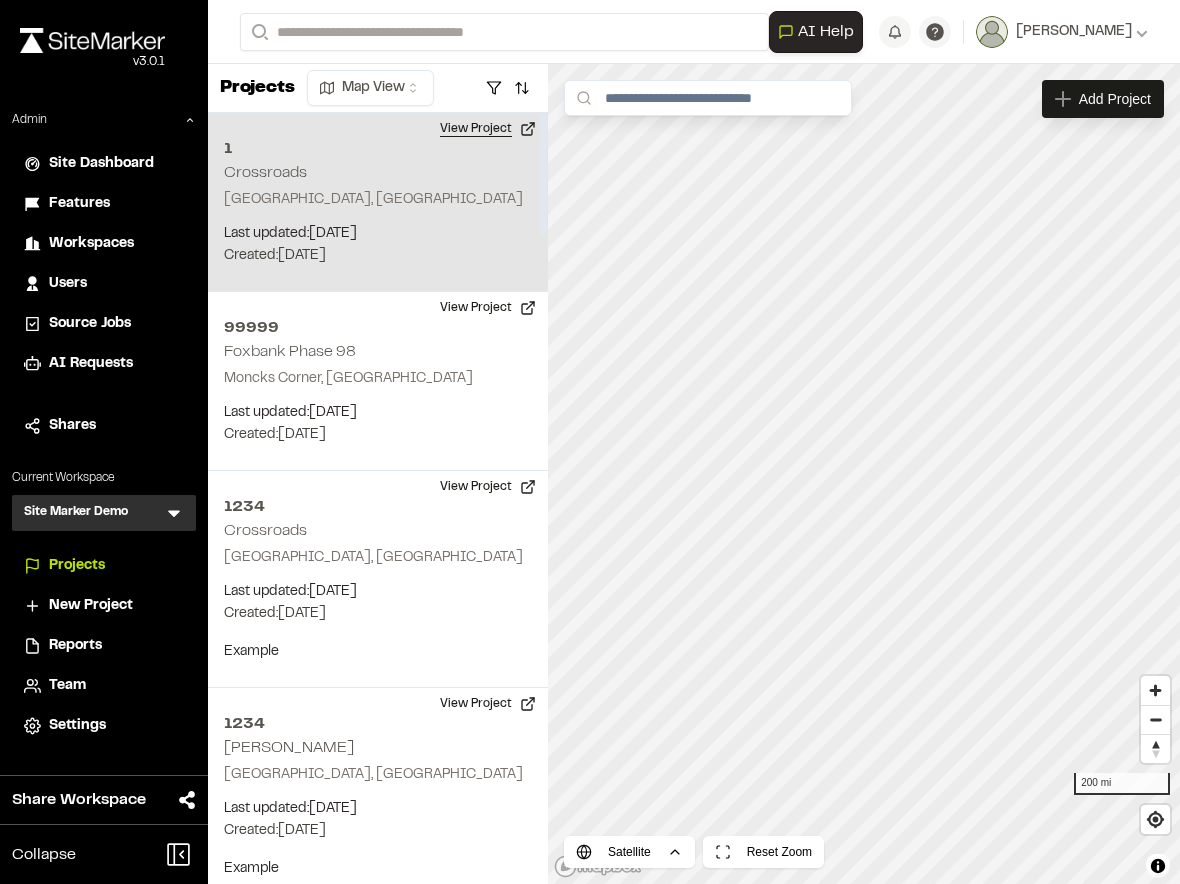 click on "View Project" at bounding box center (488, 129) 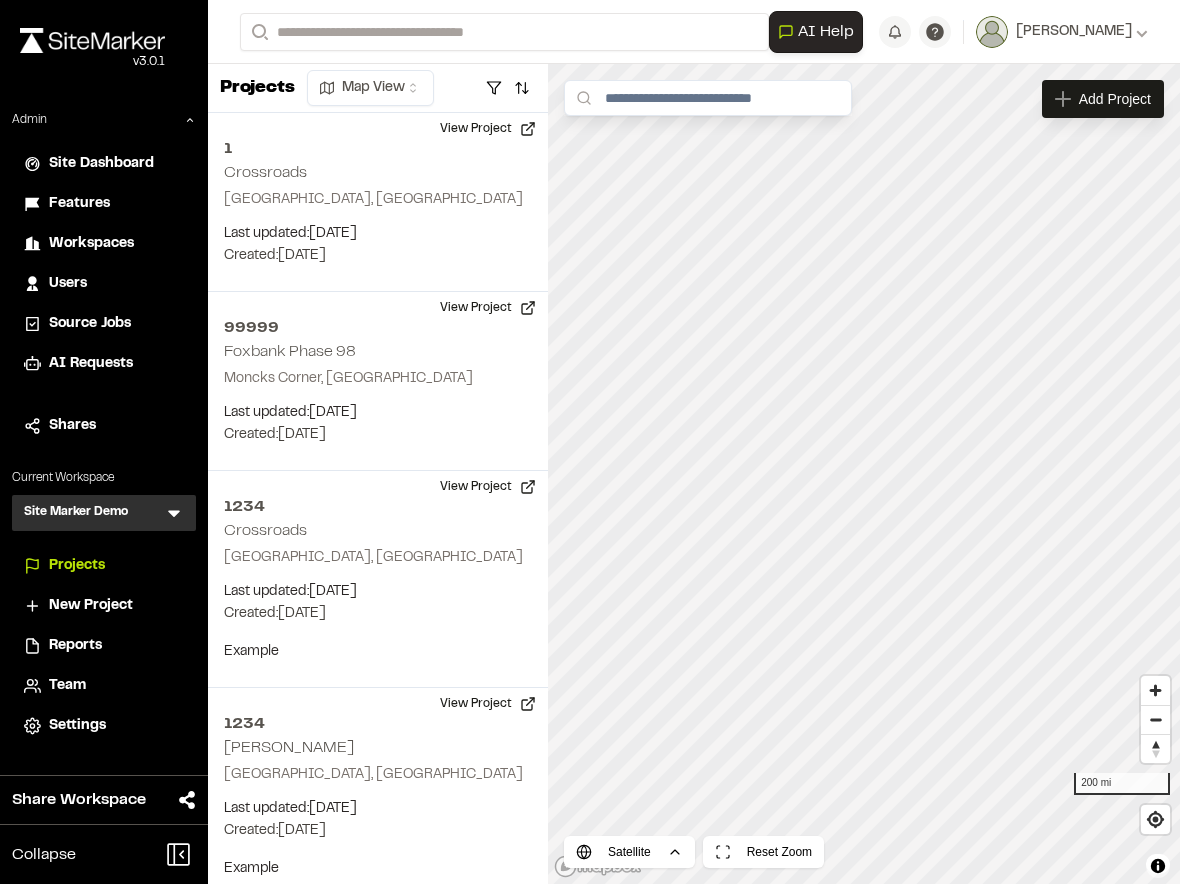 click on "Reports" at bounding box center [75, 646] 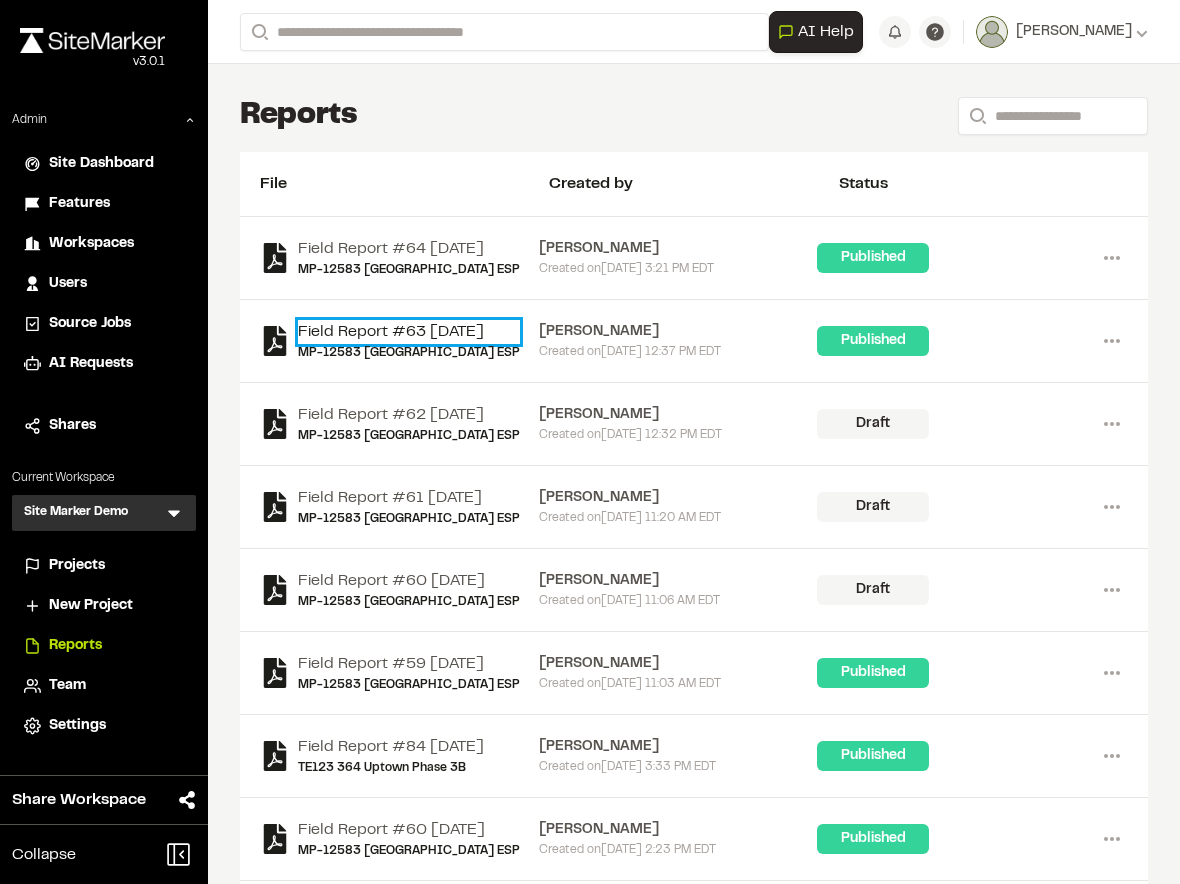 click on "Field Report #63 2025-07-01" at bounding box center [409, 332] 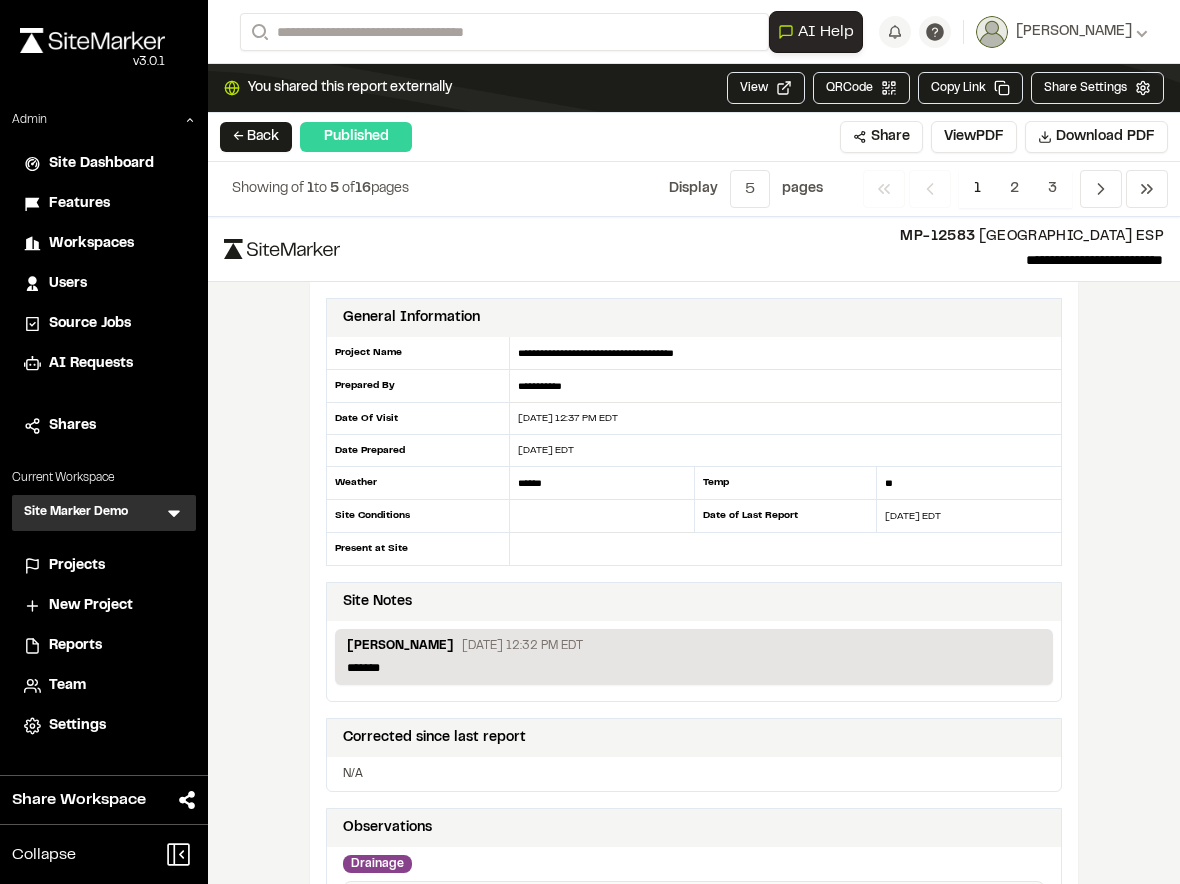 click on "Observations" at bounding box center (694, 828) 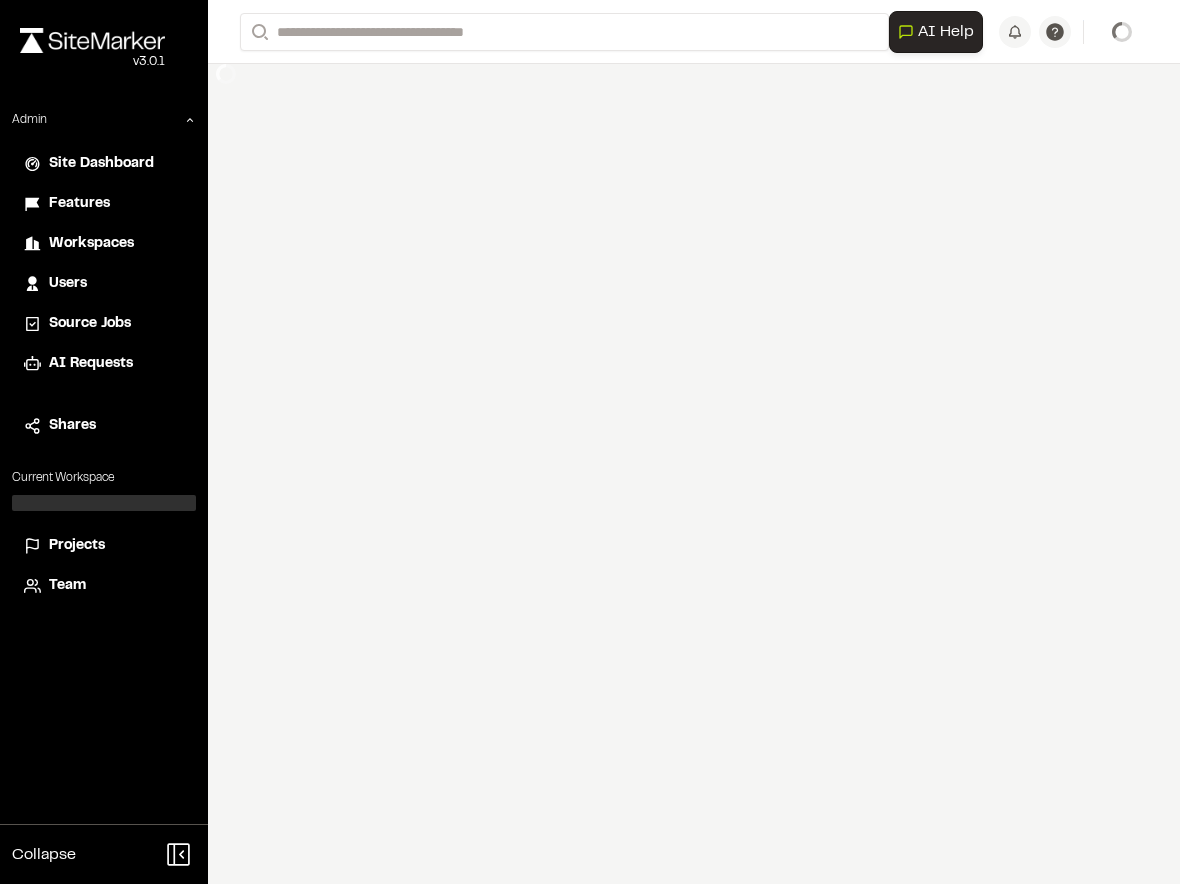 scroll, scrollTop: 0, scrollLeft: 0, axis: both 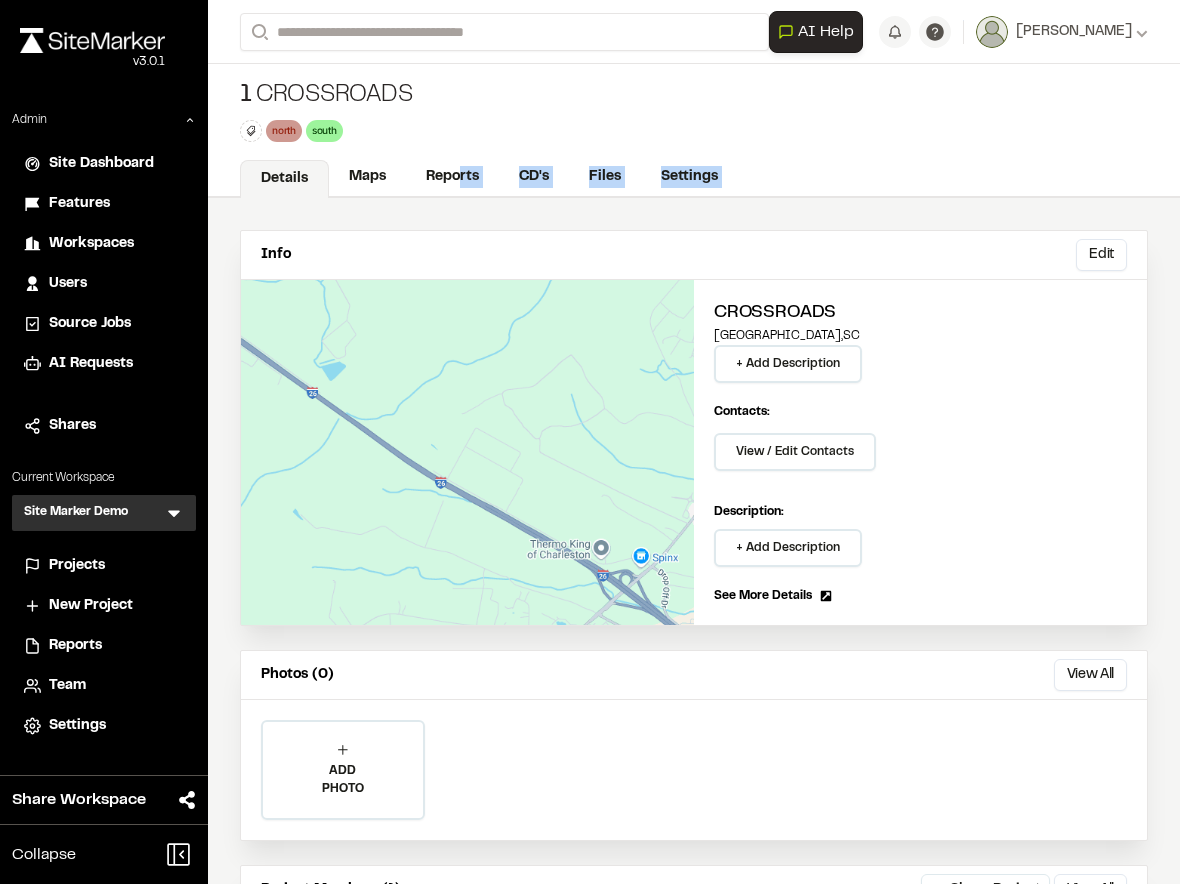 drag, startPoint x: 462, startPoint y: 176, endPoint x: 462, endPoint y: 199, distance: 23 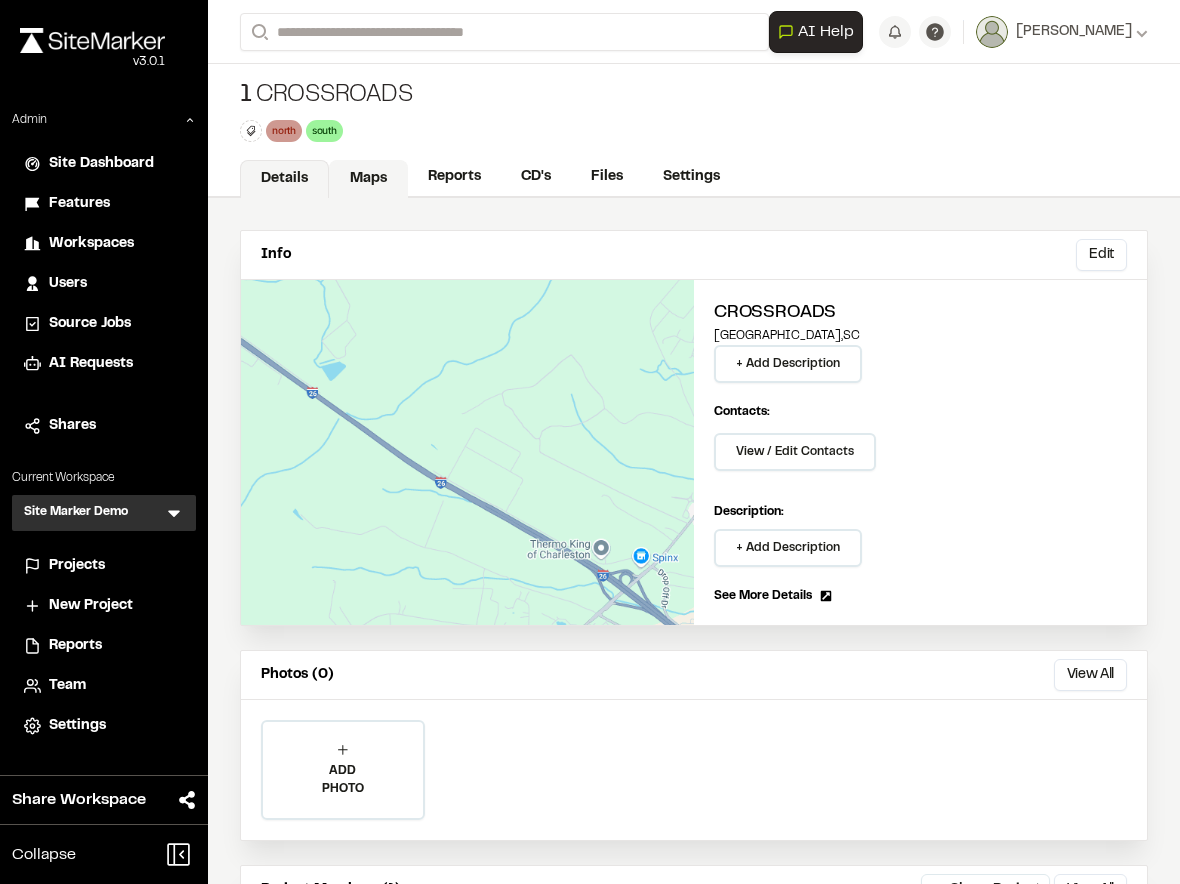click on "Maps" at bounding box center (368, 179) 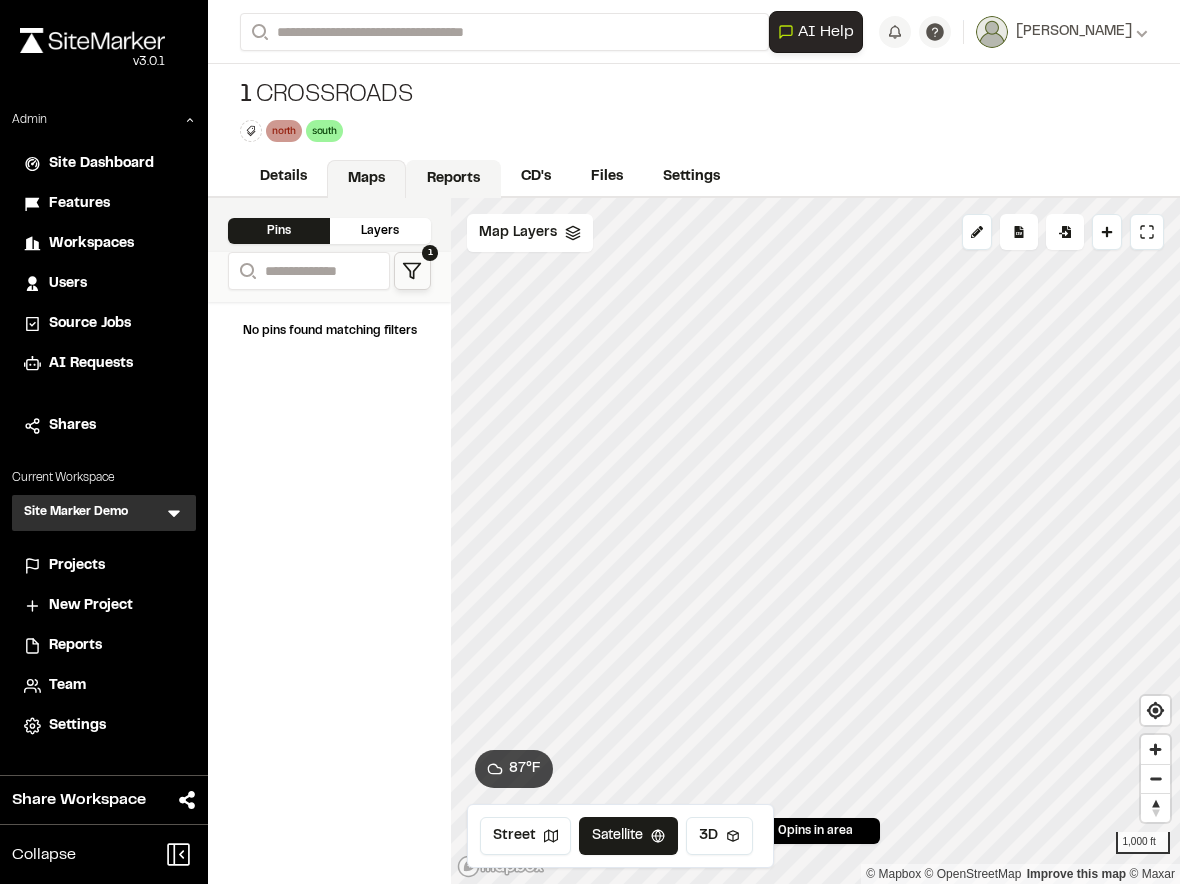 click on "Reports" at bounding box center [453, 179] 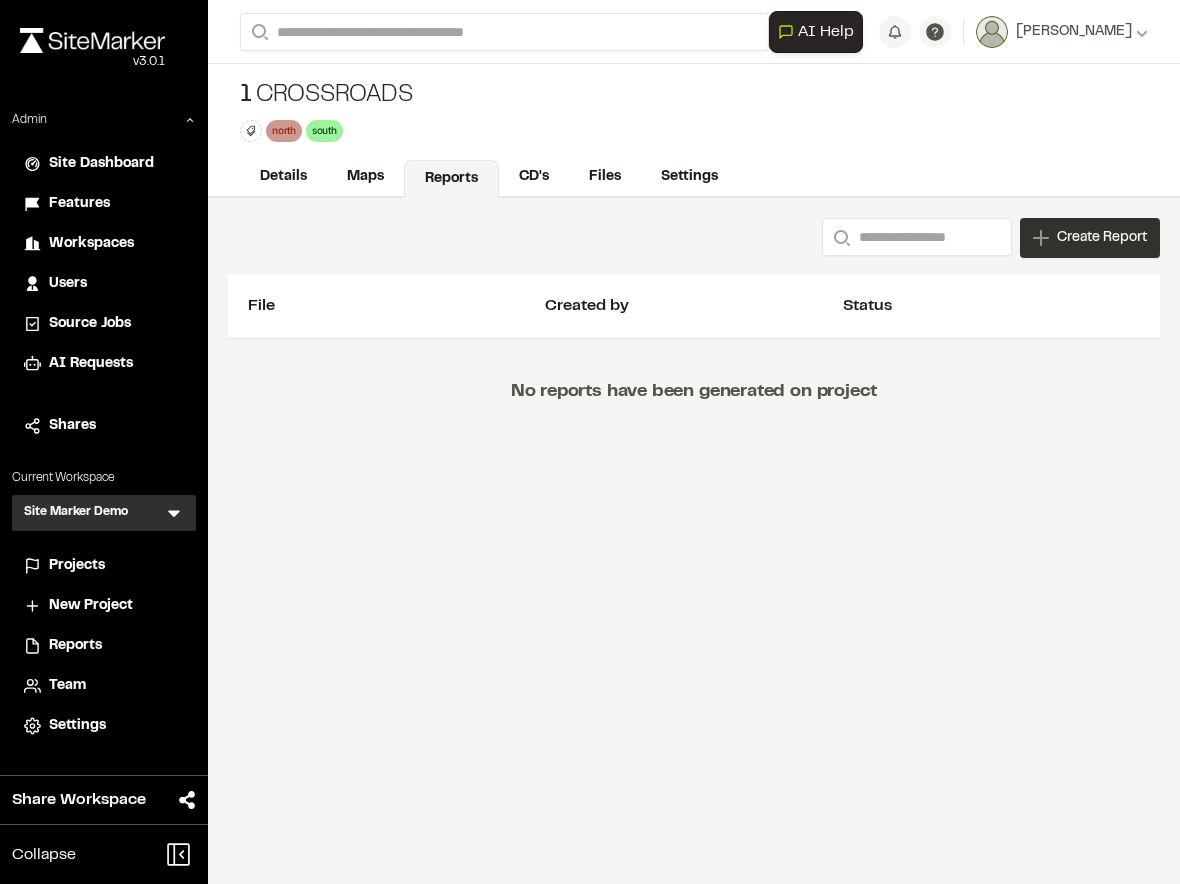 click on "Create Report" at bounding box center (1102, 238) 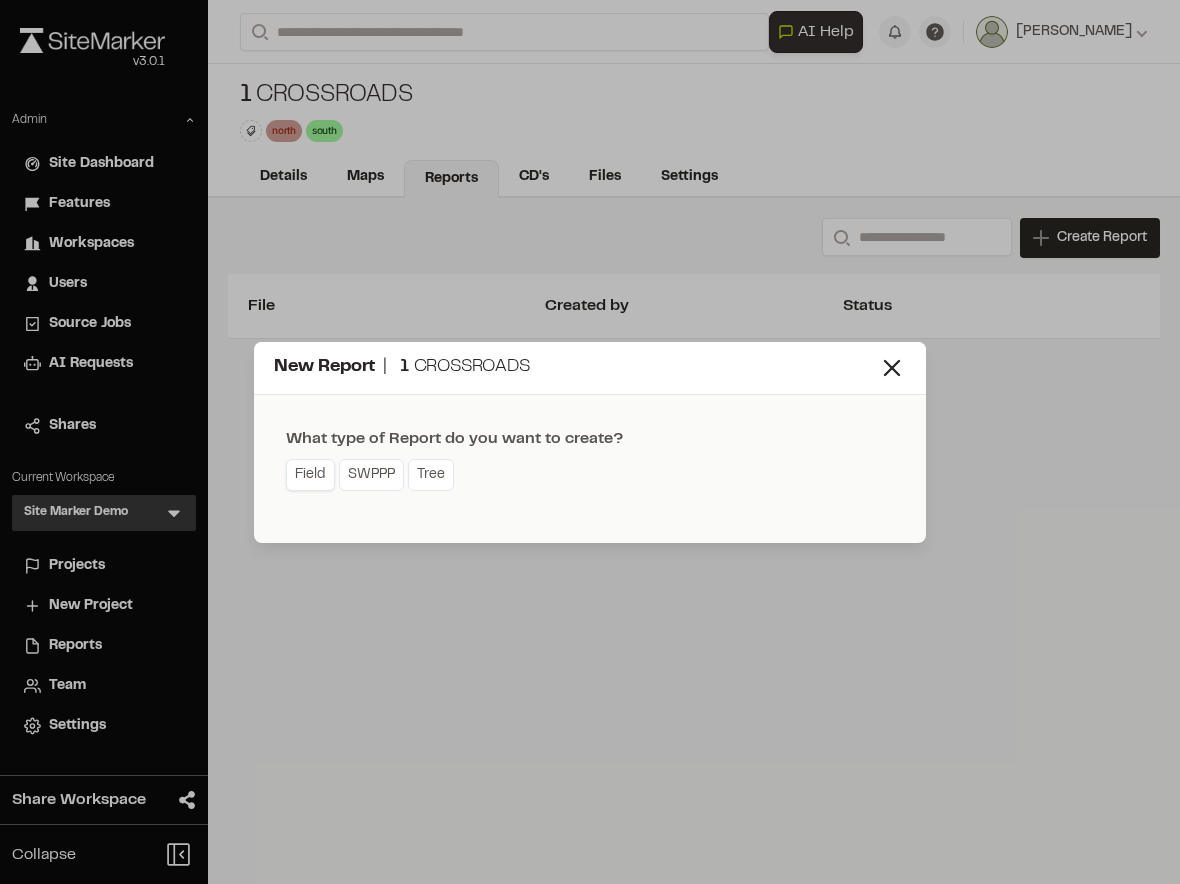 click on "Field" at bounding box center [310, 475] 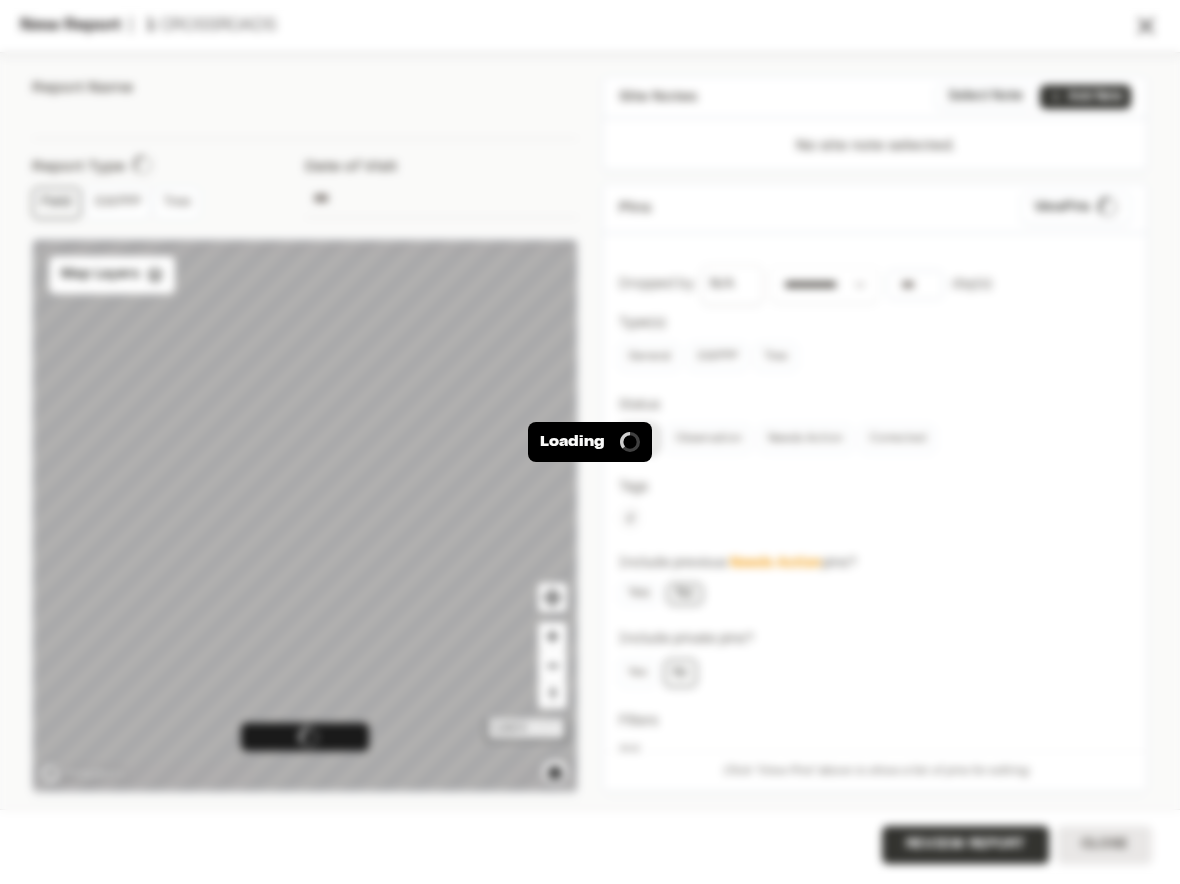 type on "**********" 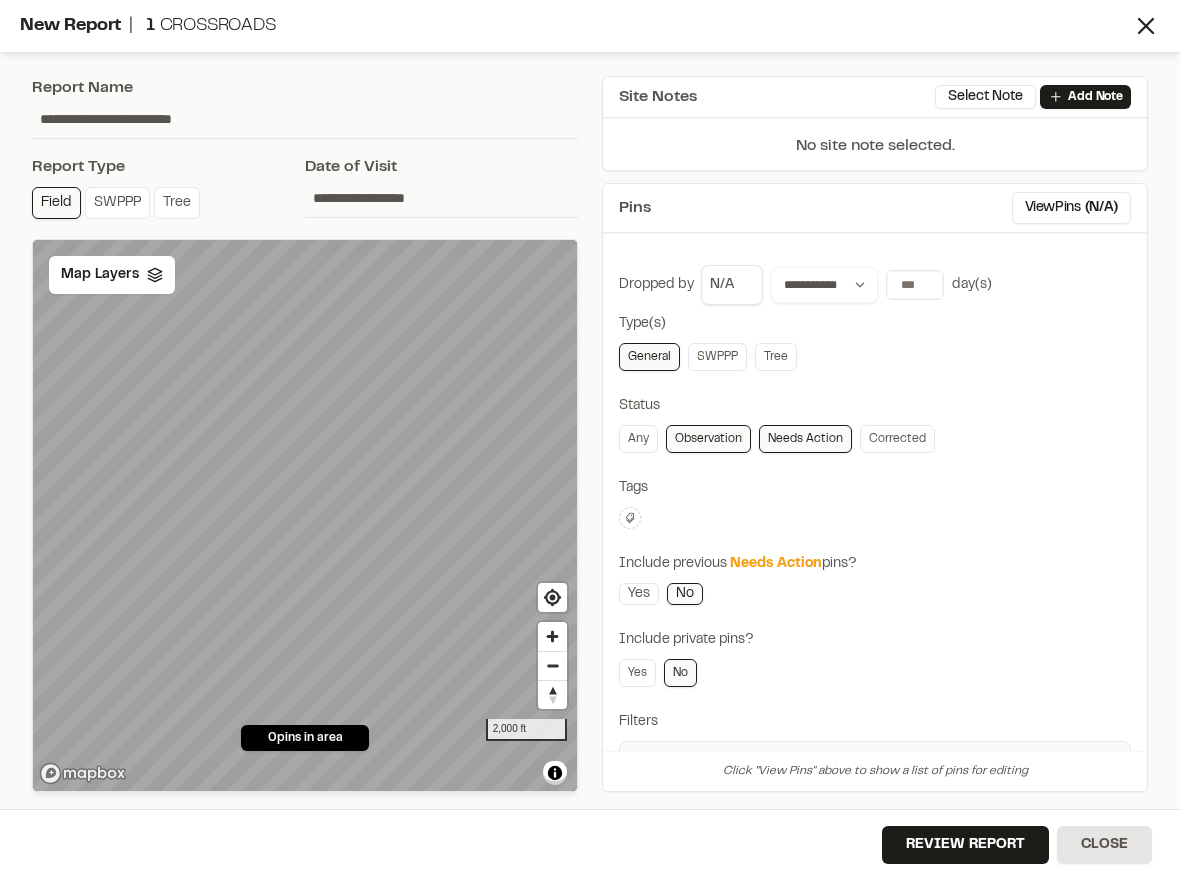 click on "Click "View Pins" above to show a list of pins for editing" at bounding box center [875, 771] 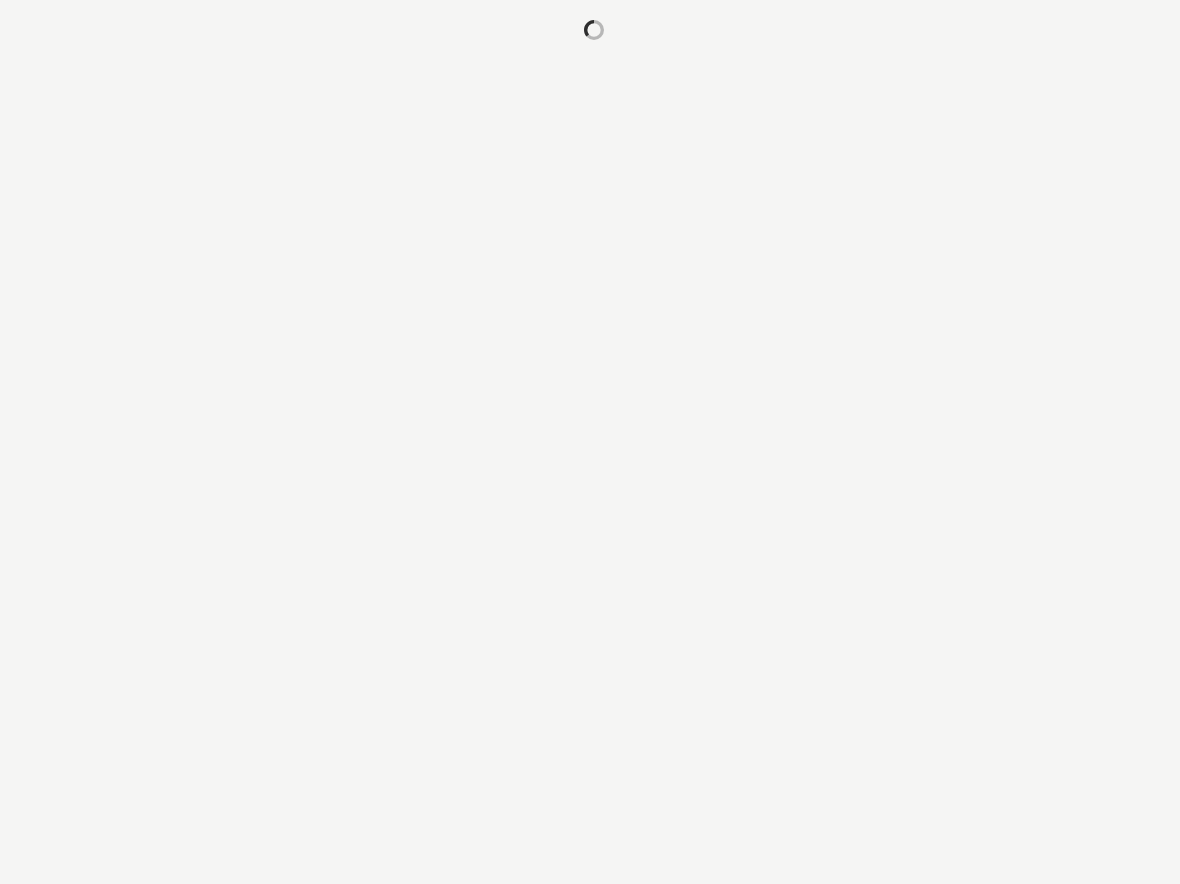 scroll, scrollTop: 0, scrollLeft: 0, axis: both 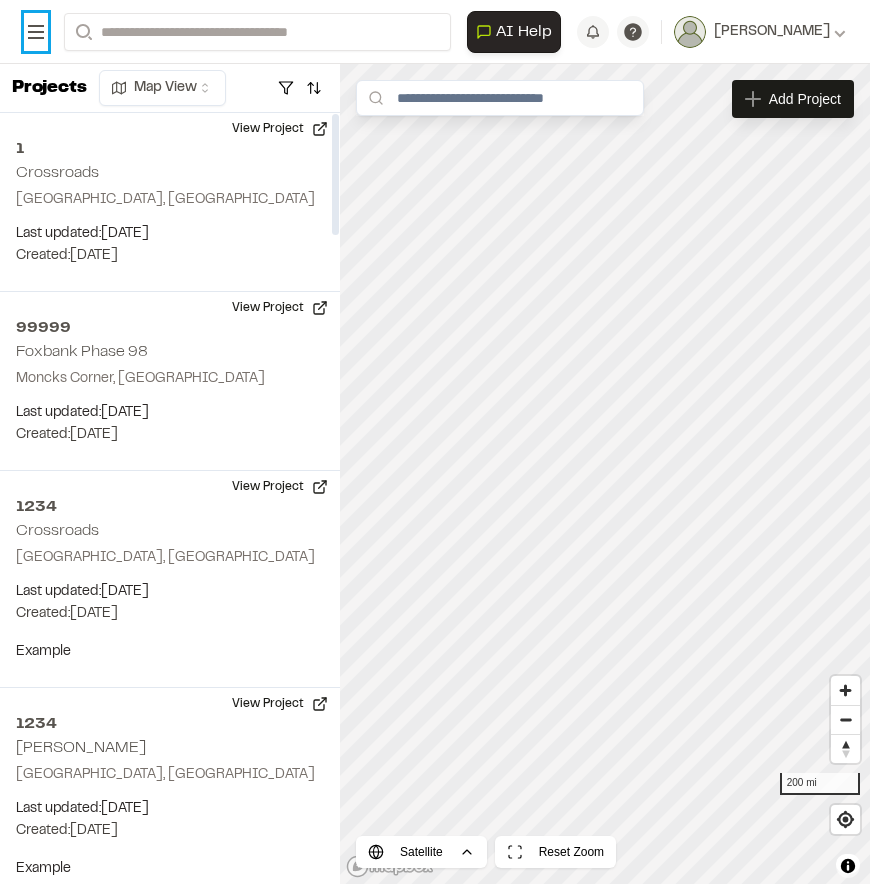 click on "Open sidebar" at bounding box center [36, 32] 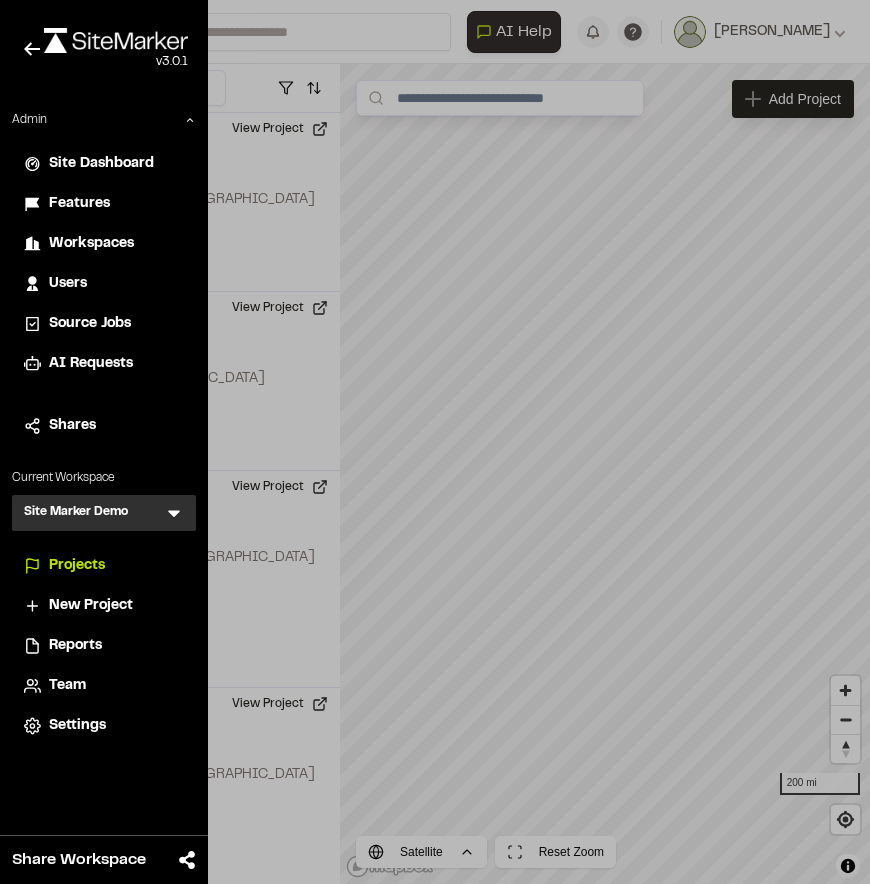 click 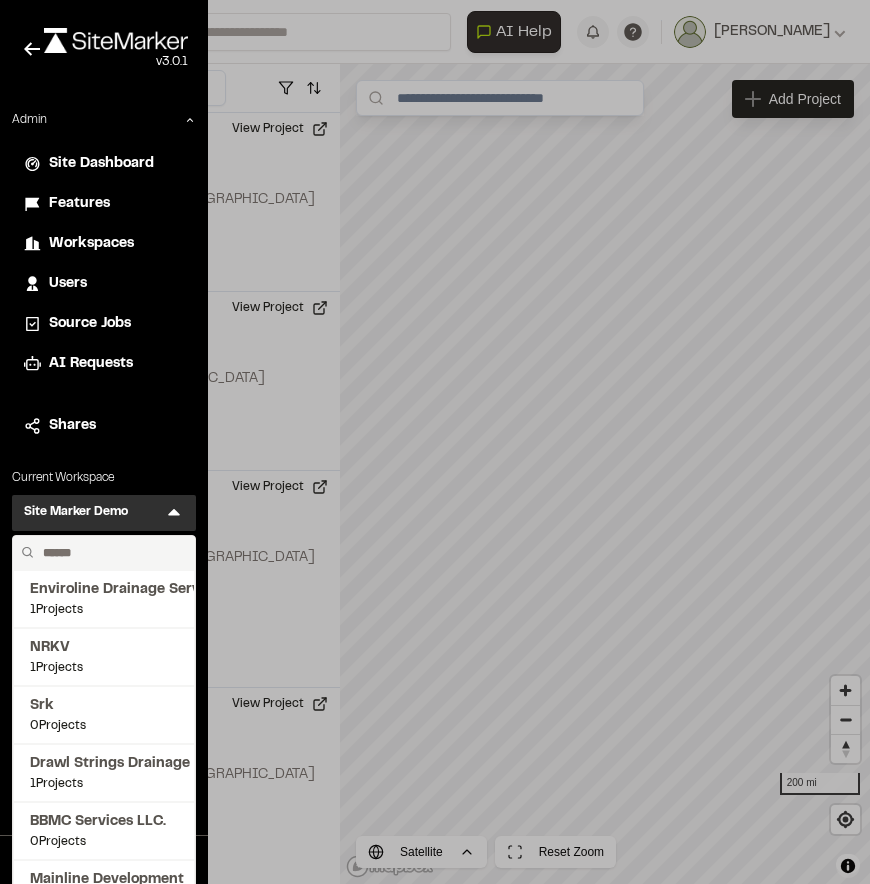 click at bounding box center (111, 553) 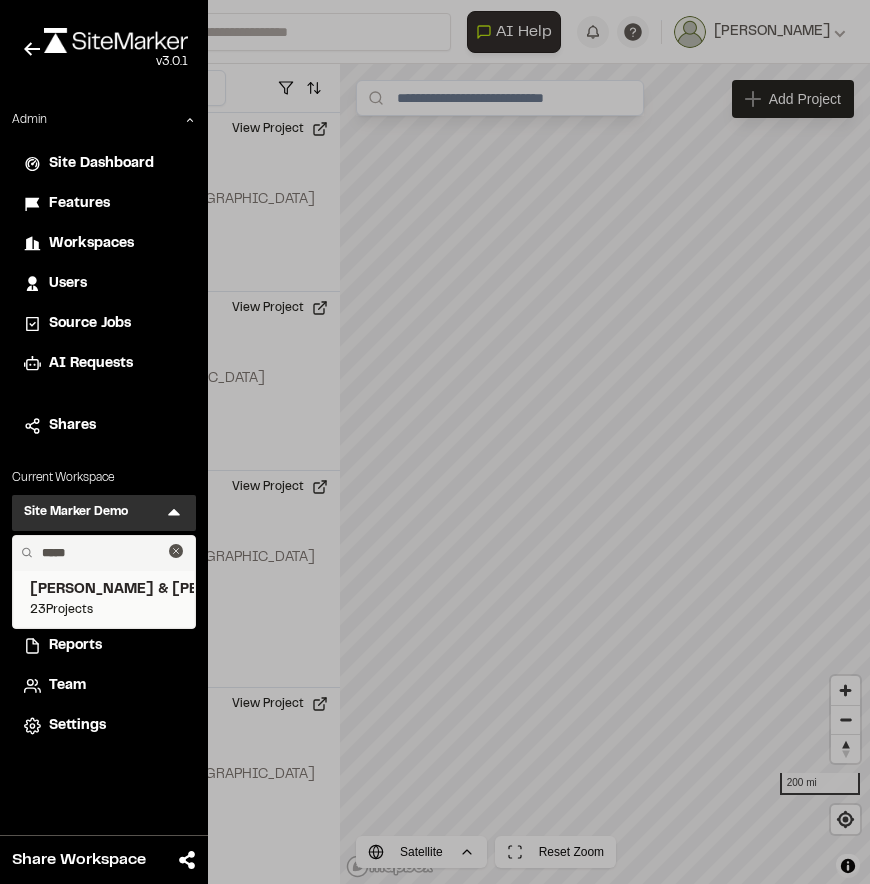 type on "*****" 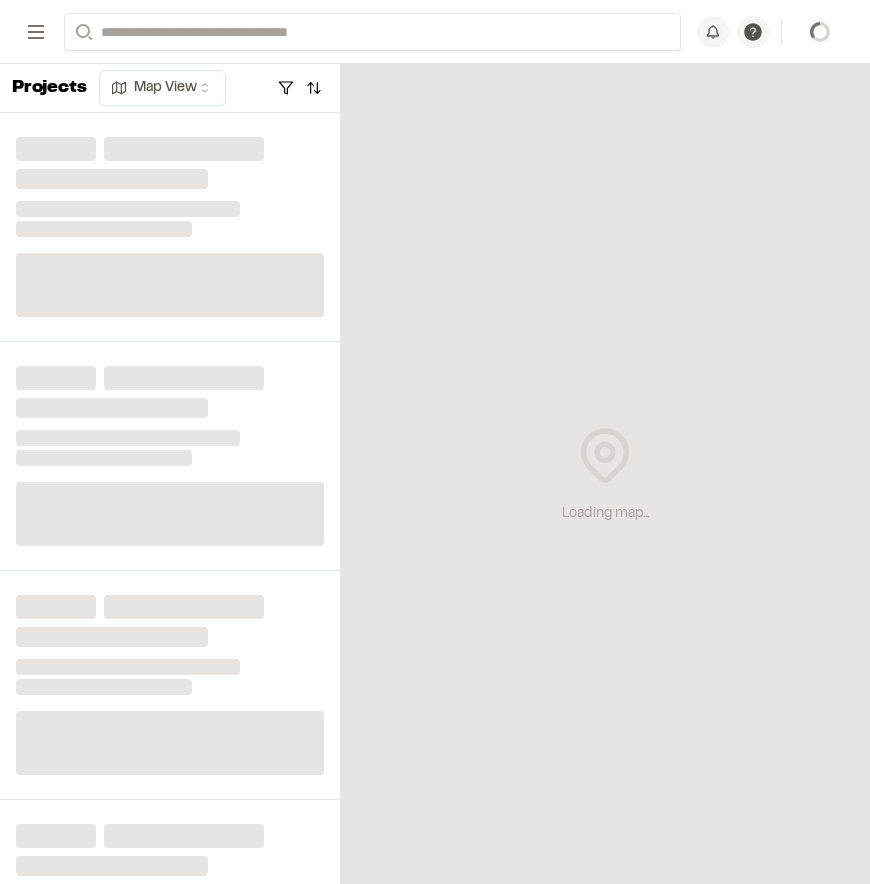 scroll, scrollTop: 0, scrollLeft: 0, axis: both 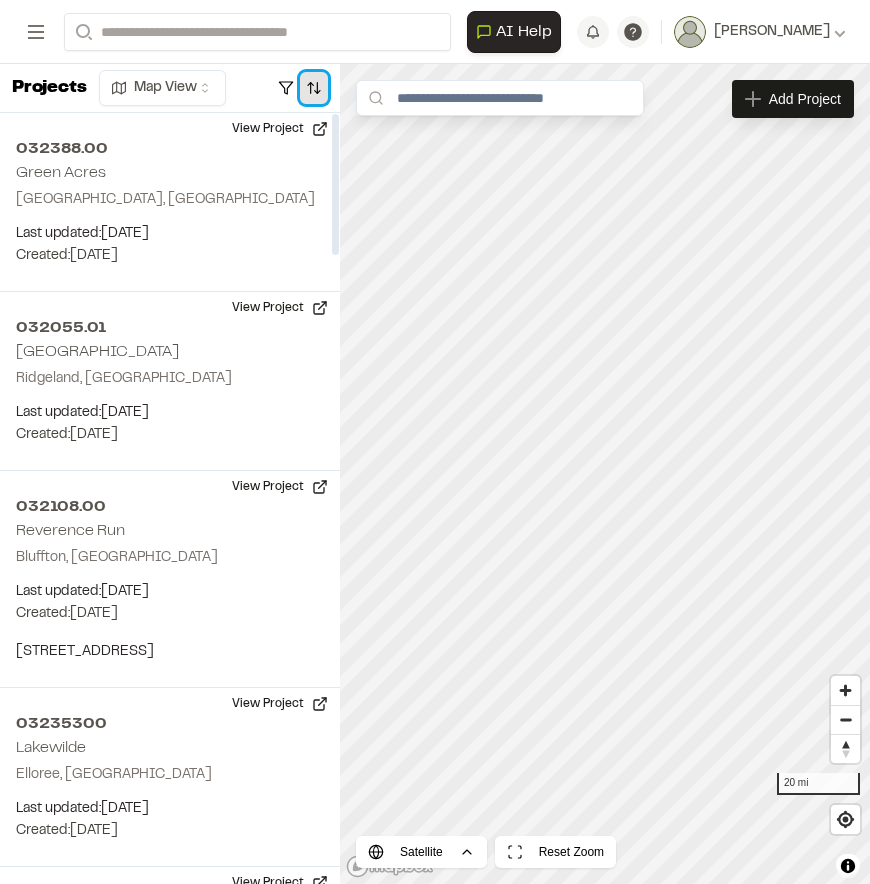 click at bounding box center (314, 88) 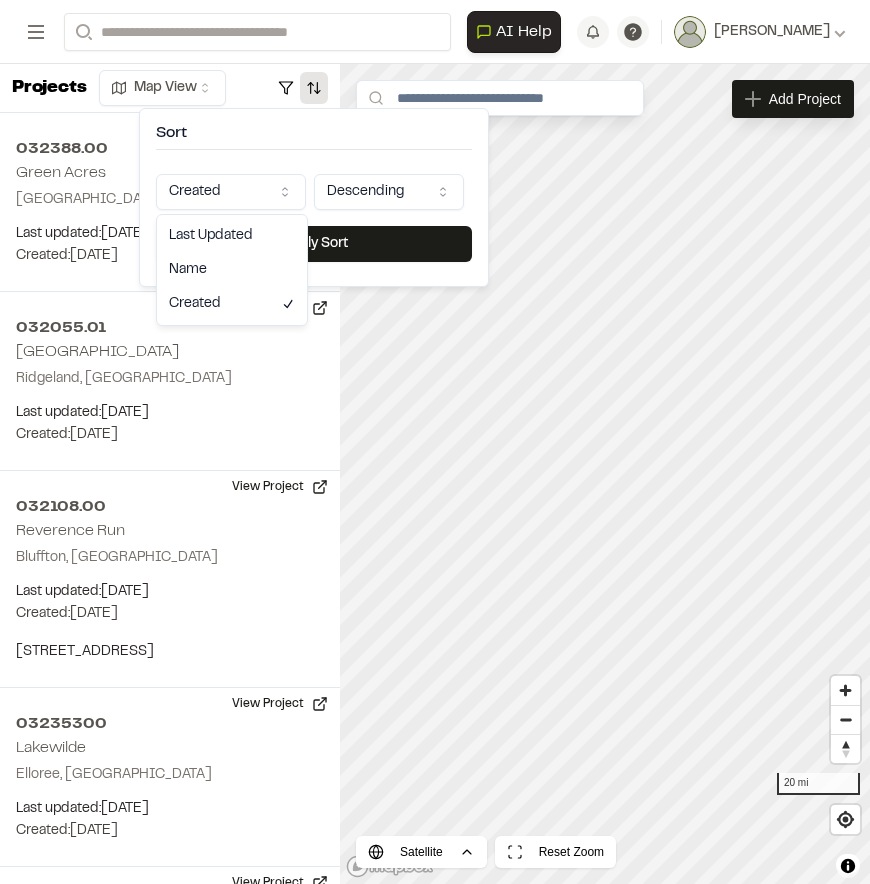click on "Close sidebar v 3.0.1 Admin Site Dashboard Features Workspaces Users Source Jobs AI Requests Shares Current Workspace [PERSON_NAME] & [PERSON_NAME] Inc. D& Menu Projects New Project Reports Team Settings Share Workspace Collapse Invite Link Uh oh! You don't currently have acces to invite members to join Sitemarker. Done Open sidebar Search Recently Searched 32259.01   Spring Rd ***TEST PROJECT***** [GEOGRAPHIC_DATA][PERSON_NAME] ,  [GEOGRAPHIC_DATA] Search to see more projects... AI Help AI Assistant Ask about features or construction insights What can I help you with? How can I add pins to a project? How do I invite team members? How do I create a new project?
To pick up a draggable item, press the space bar.
While dragging, use the arrow keys to move the item.
Press space again to drop the item in its new position, or press escape to cancel.
Join project Ready to join  ? You were invited to join  project    by   . Accept Decline Need help? Need help? FAQ Support Site Request a Feature Submit Bug Report [PERSON_NAME] [PERSON_NAME]" at bounding box center [435, 442] 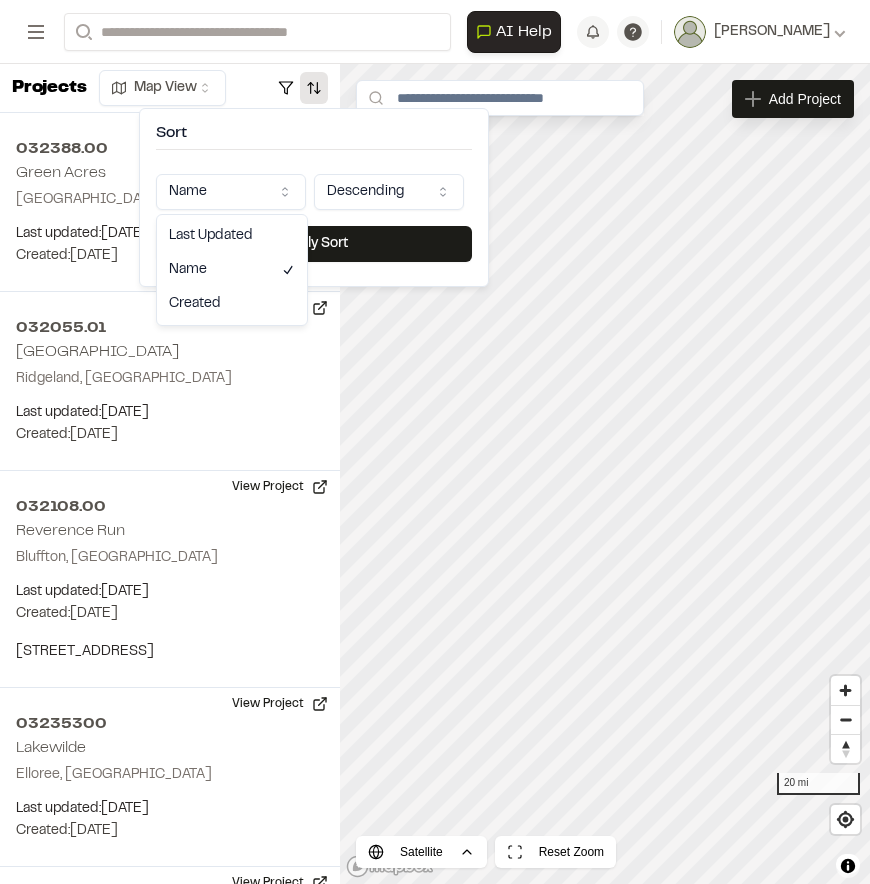 click on "Close sidebar v 3.0.1 Admin Site Dashboard Features Workspaces Users Source Jobs AI Requests Shares Current Workspace [PERSON_NAME] & [PERSON_NAME] Inc. D& Menu Projects New Project Reports Team Settings Share Workspace Collapse Invite Link Uh oh! You don't currently have acces to invite members to join Sitemarker. Done Open sidebar Search Recently Searched 32259.01   Spring Rd ***TEST PROJECT***** [GEOGRAPHIC_DATA][PERSON_NAME] ,  [GEOGRAPHIC_DATA] Search to see more projects... AI Help AI Assistant Ask about features or construction insights What can I help you with? How can I add pins to a project? How do I invite team members? How do I create a new project?
To pick up a draggable item, press the space bar.
While dragging, use the arrow keys to move the item.
Press space again to drop the item in its new position, or press escape to cancel.
Join project Ready to join  ? You were invited to join  project    by   . Accept Decline Need help? Need help? FAQ Support Site Request a Feature Submit Bug Report [PERSON_NAME] [PERSON_NAME]" at bounding box center [435, 442] 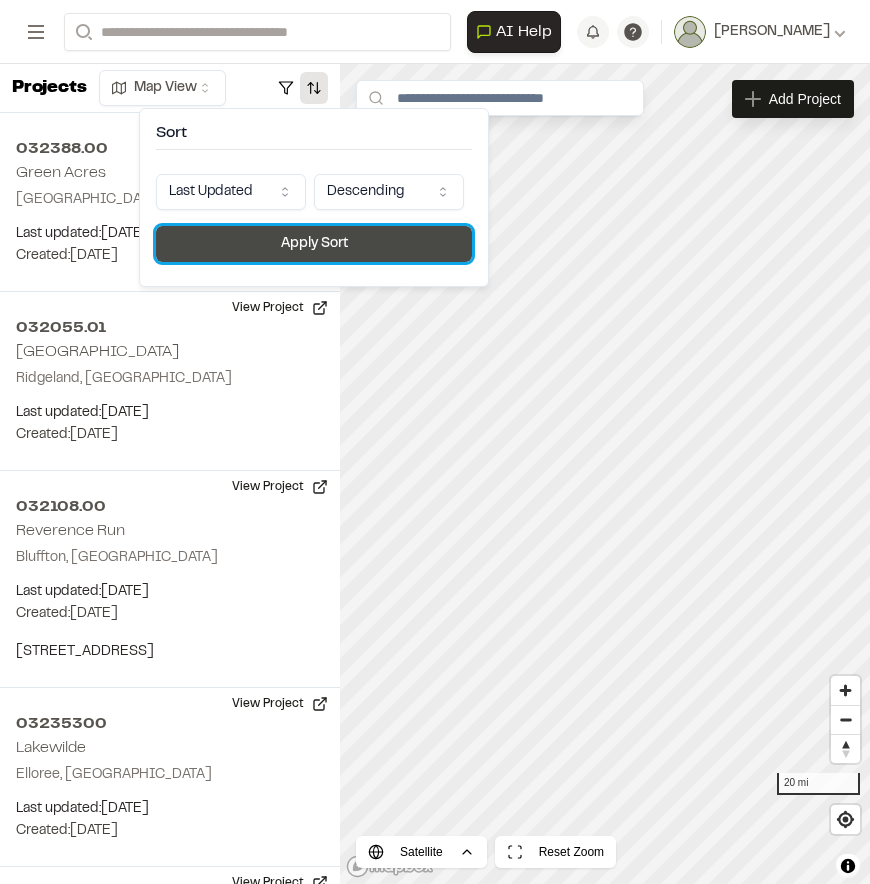 click on "Apply Sort" at bounding box center [314, 244] 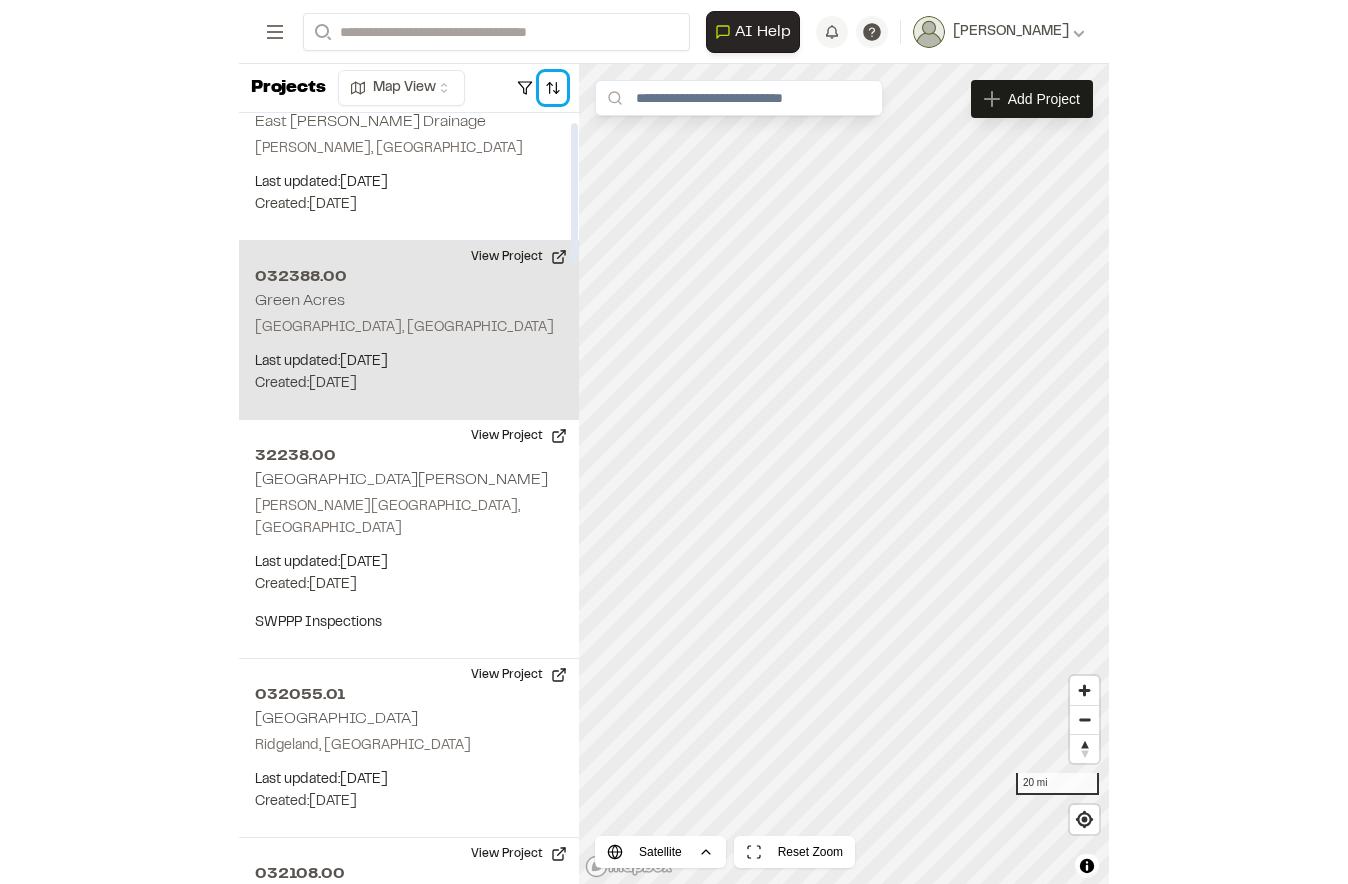 scroll, scrollTop: 0, scrollLeft: 0, axis: both 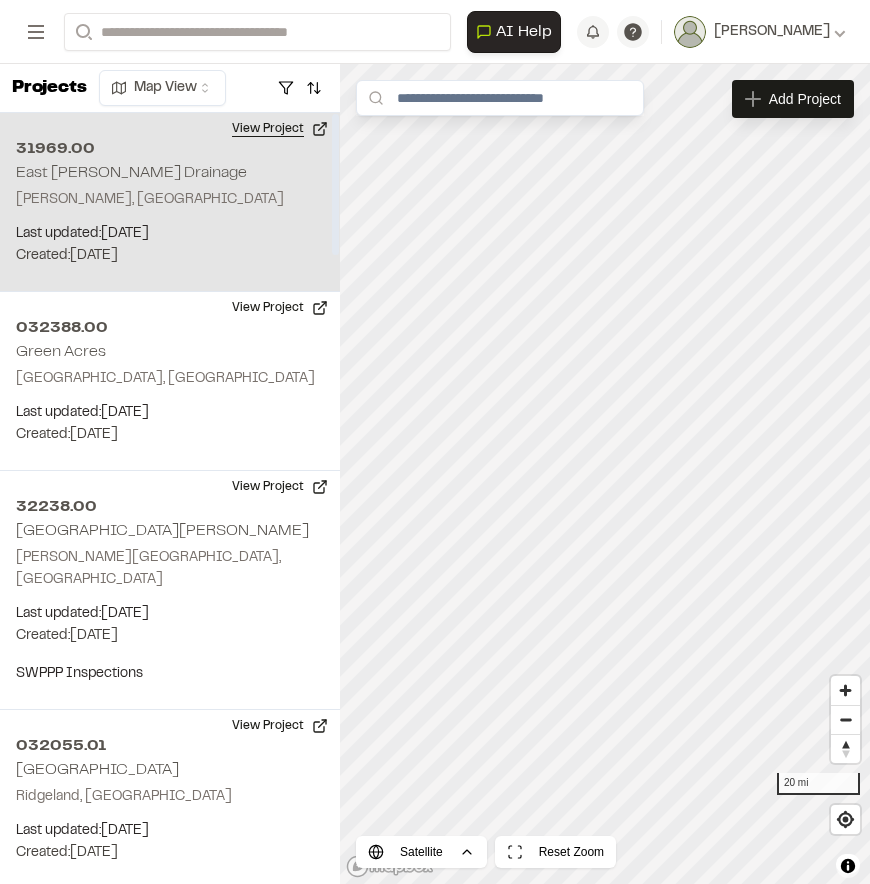 click on "View Project" at bounding box center (280, 129) 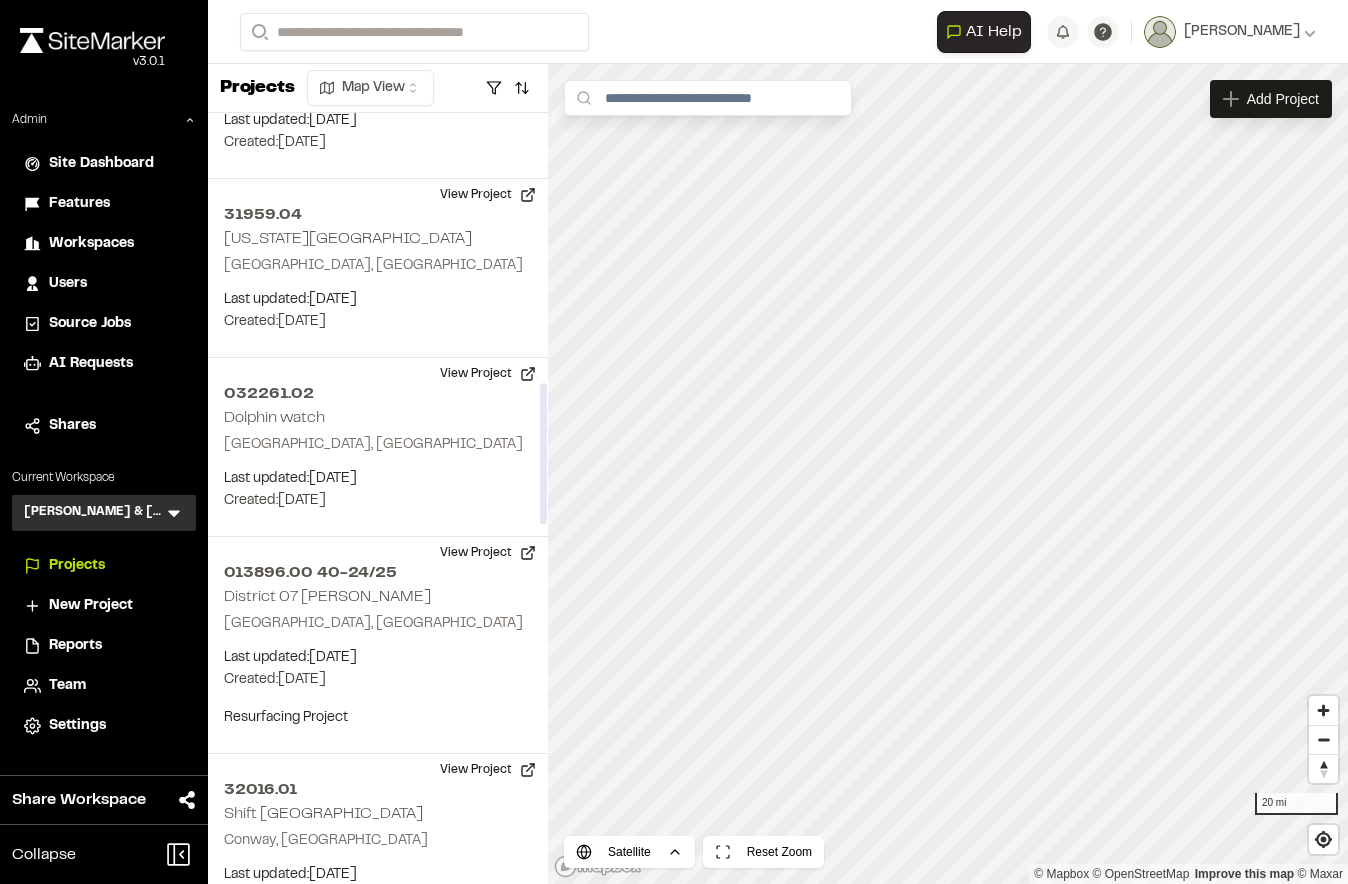 scroll, scrollTop: 1551, scrollLeft: 0, axis: vertical 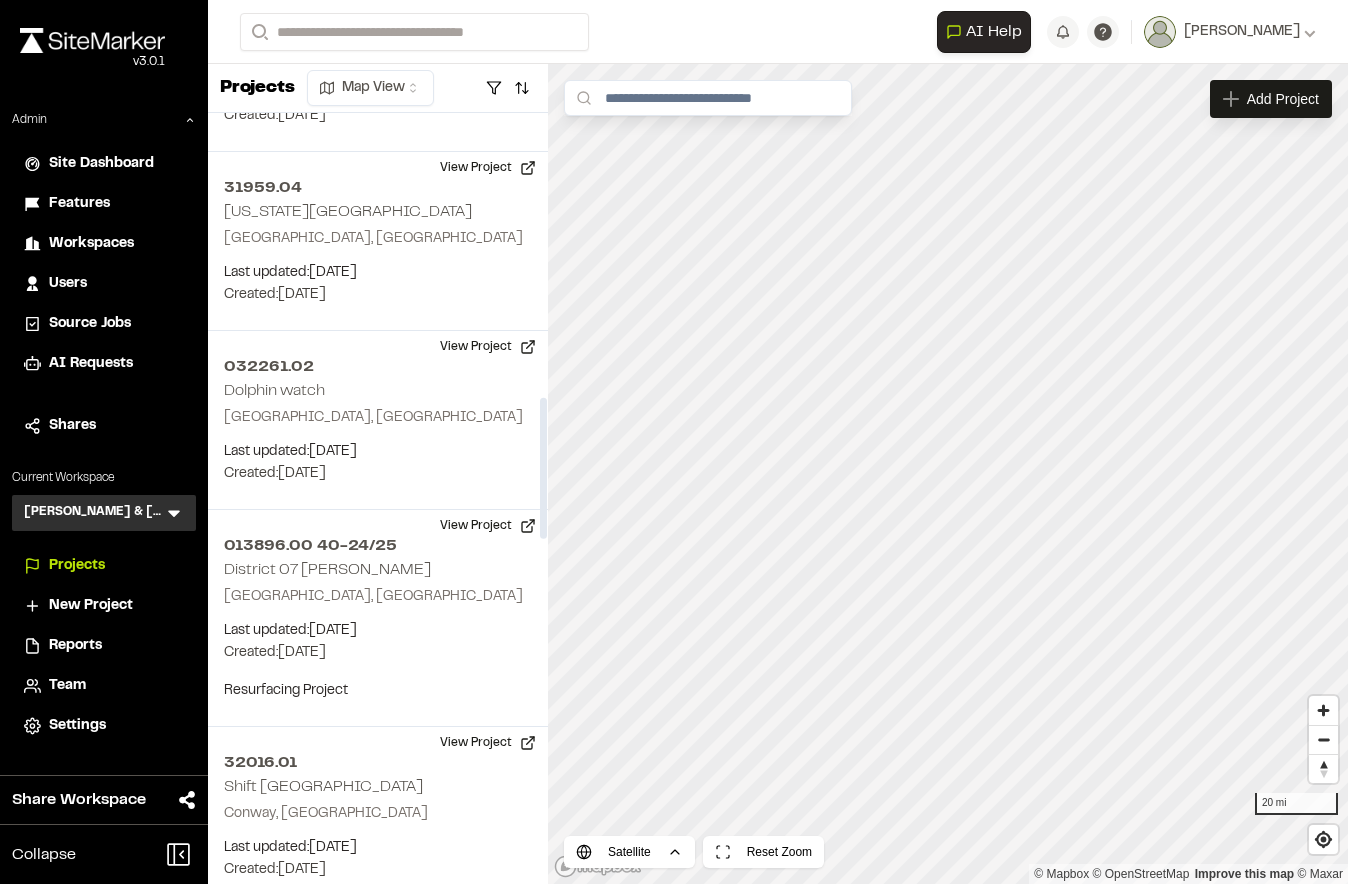 click on "Team" at bounding box center (104, 686) 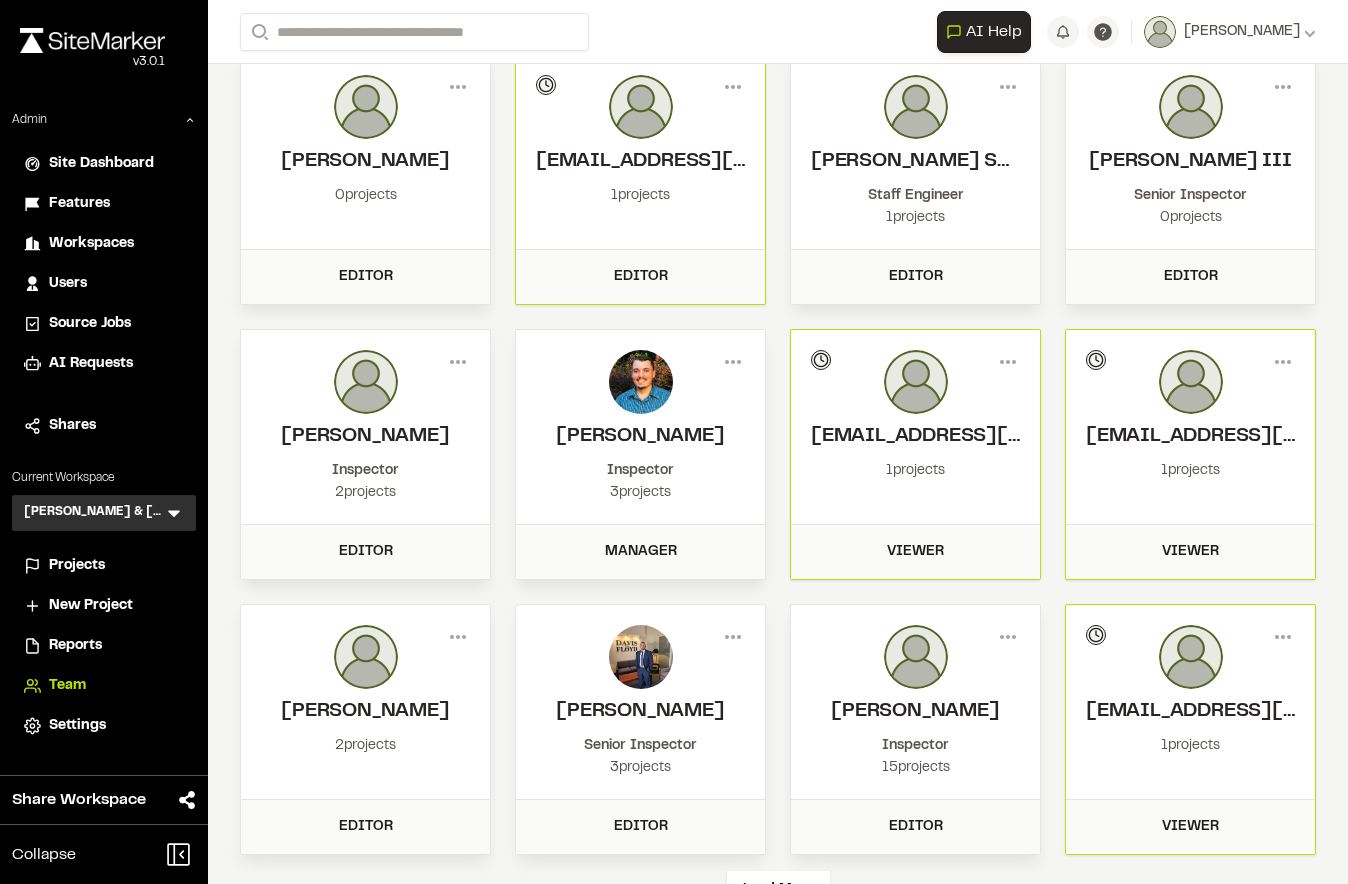scroll, scrollTop: 168, scrollLeft: 0, axis: vertical 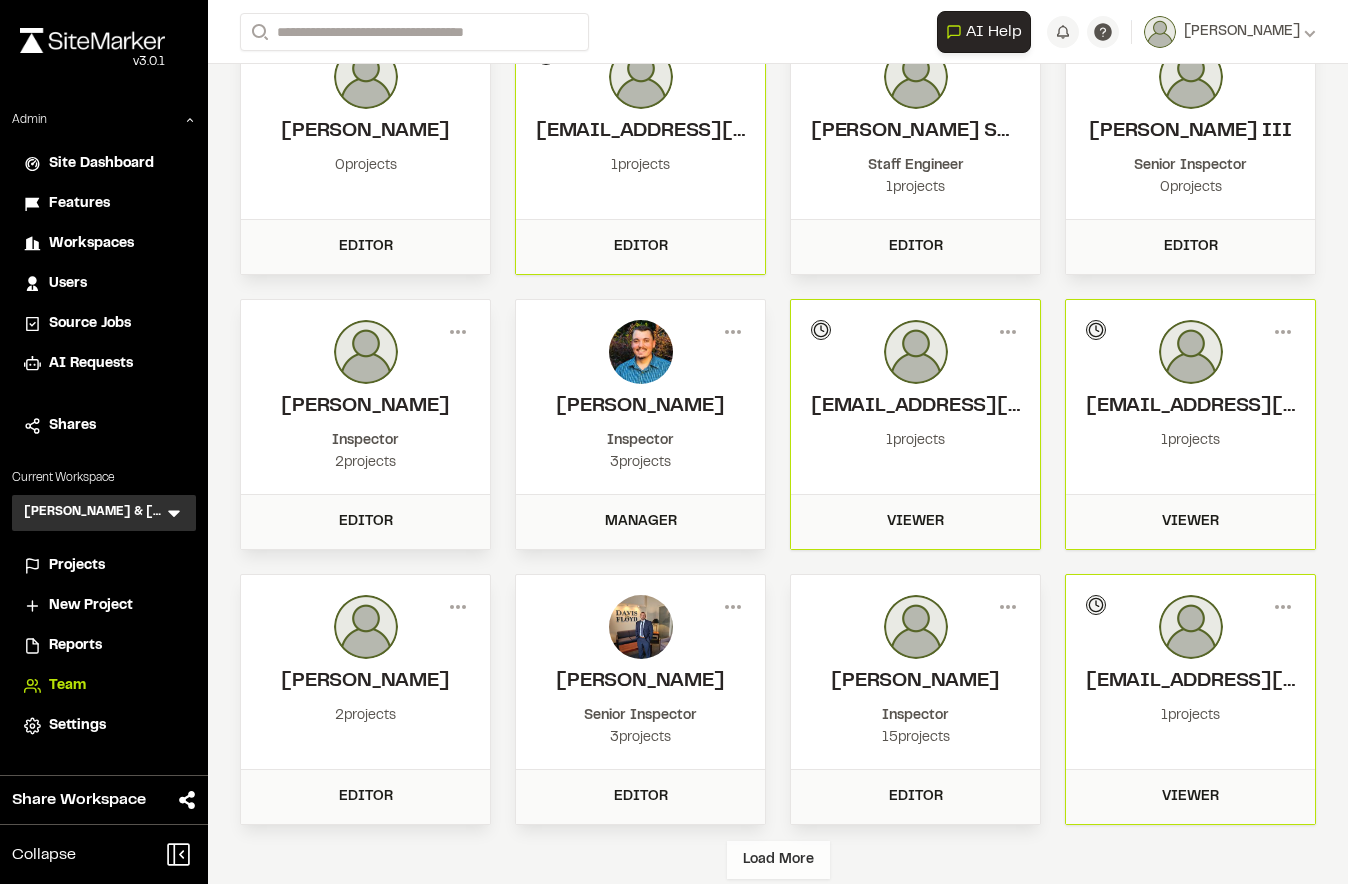 click on "Load More" at bounding box center [778, 860] 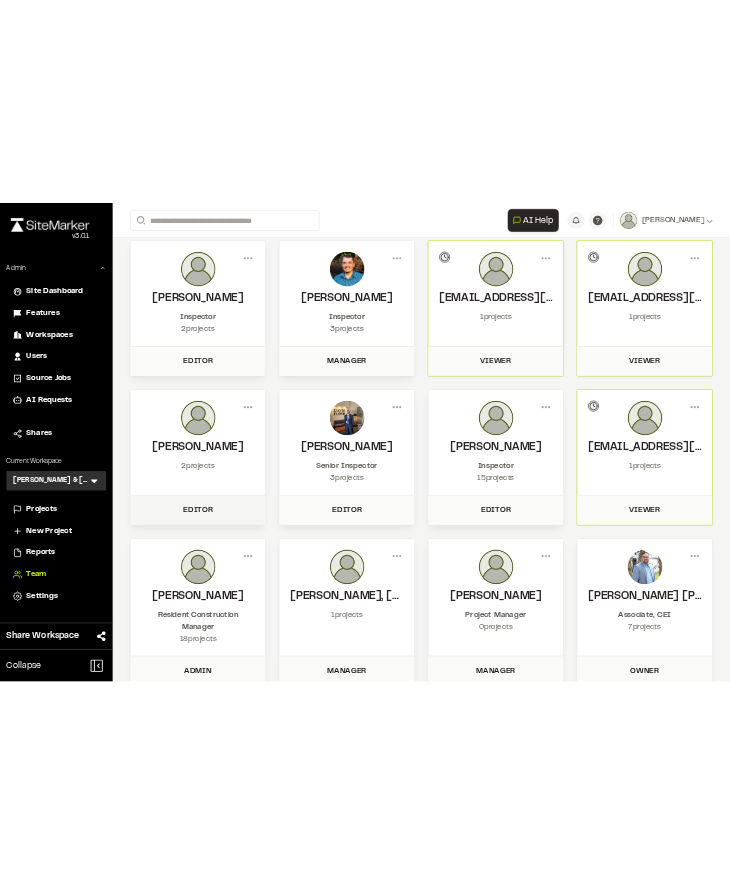 scroll, scrollTop: 0, scrollLeft: 0, axis: both 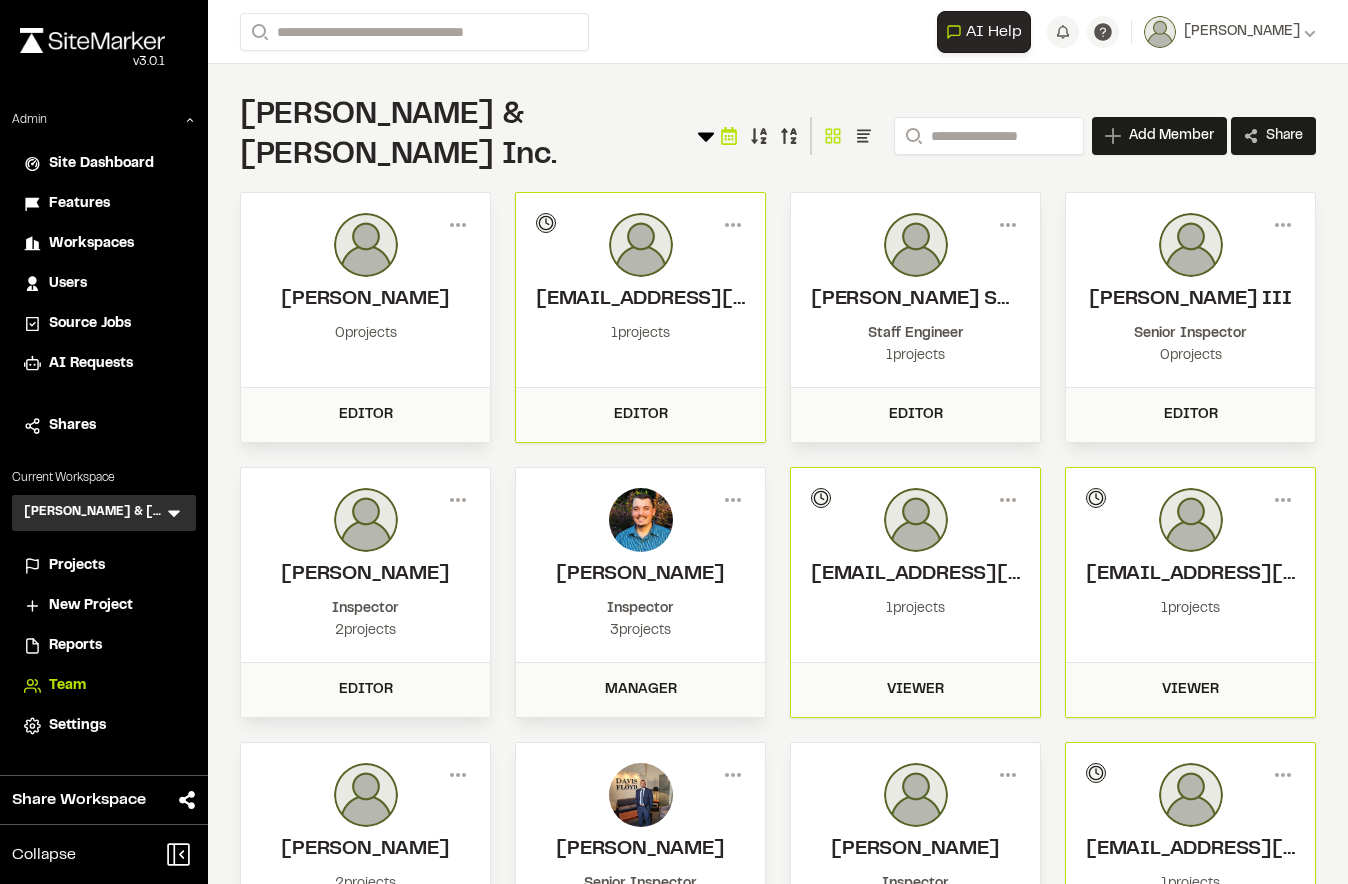 click on "Projects" at bounding box center [77, 566] 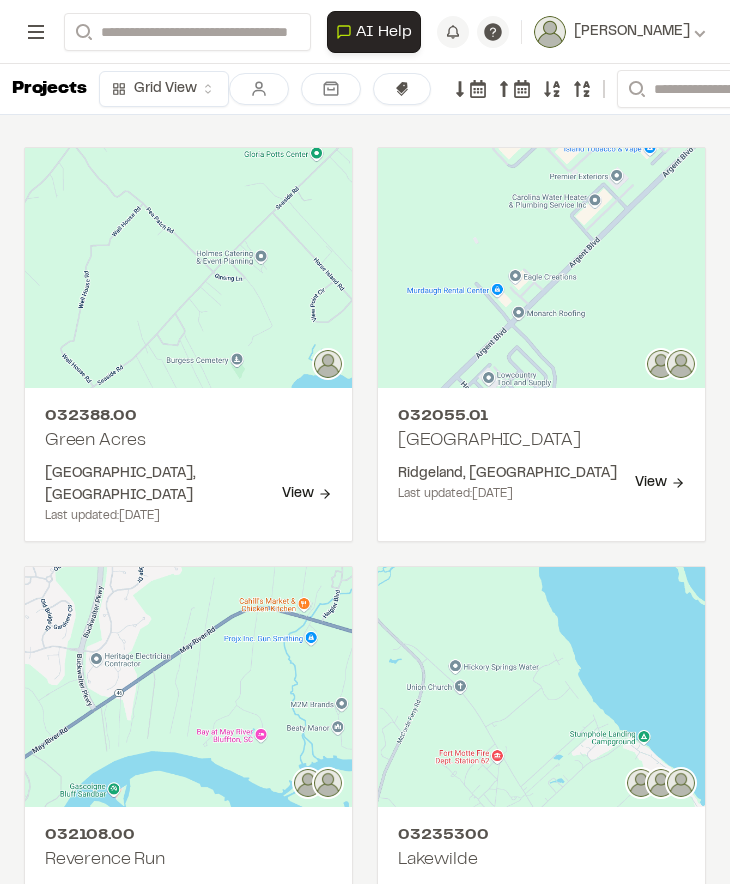 click 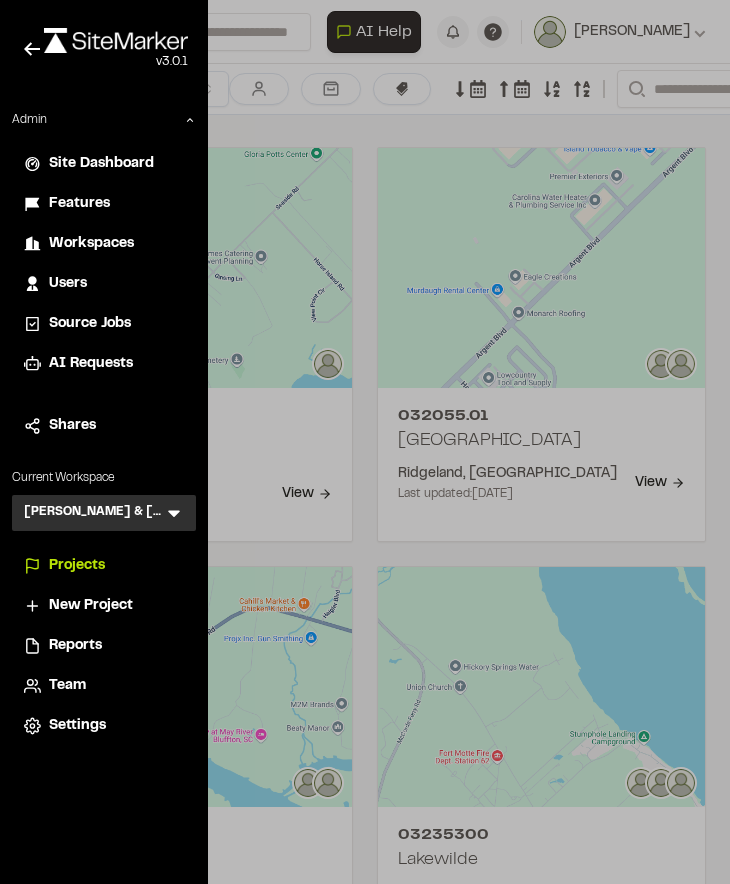 click on "Team" at bounding box center [67, 686] 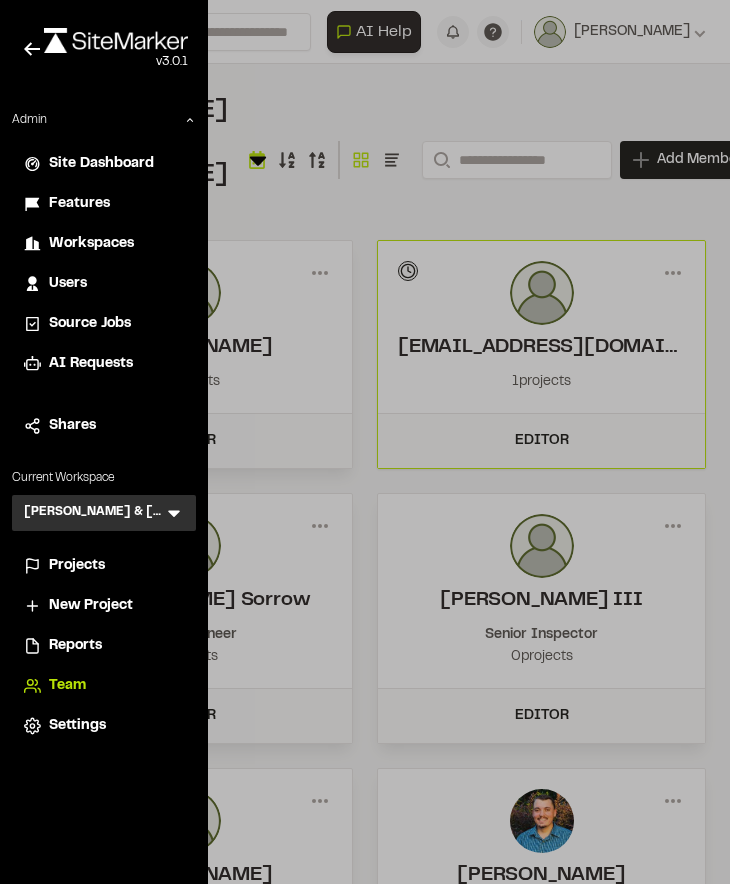 click at bounding box center [365, 442] 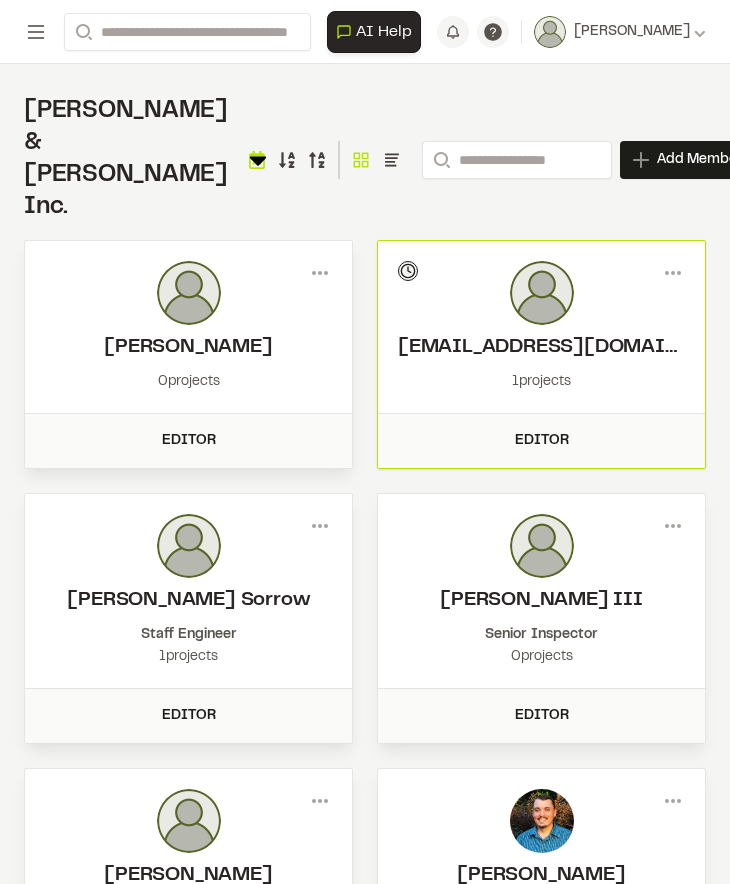 click at bounding box center (361, 160) 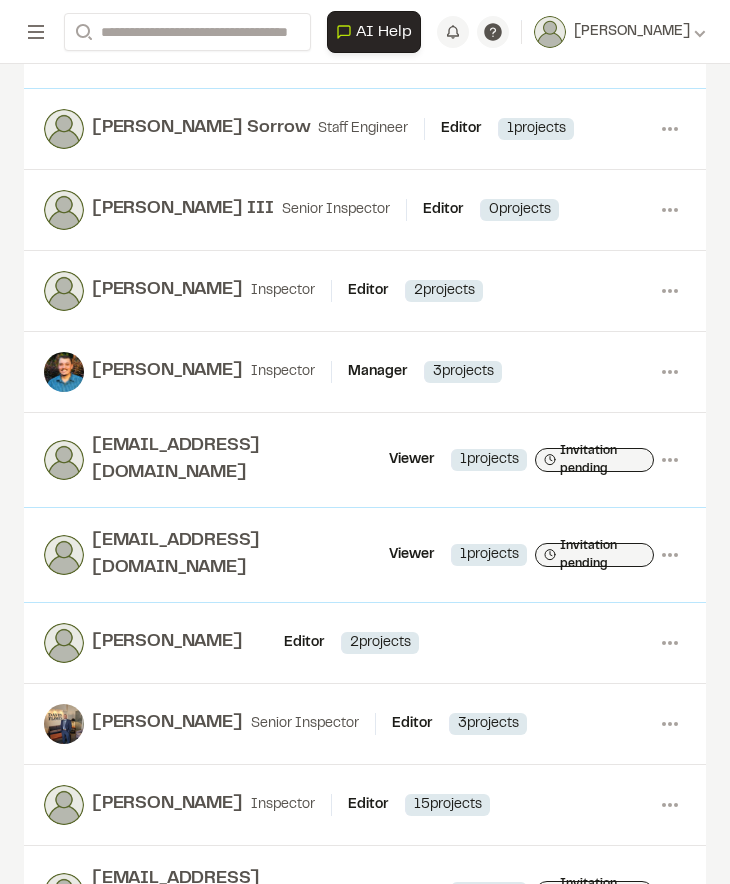 scroll, scrollTop: 367, scrollLeft: 0, axis: vertical 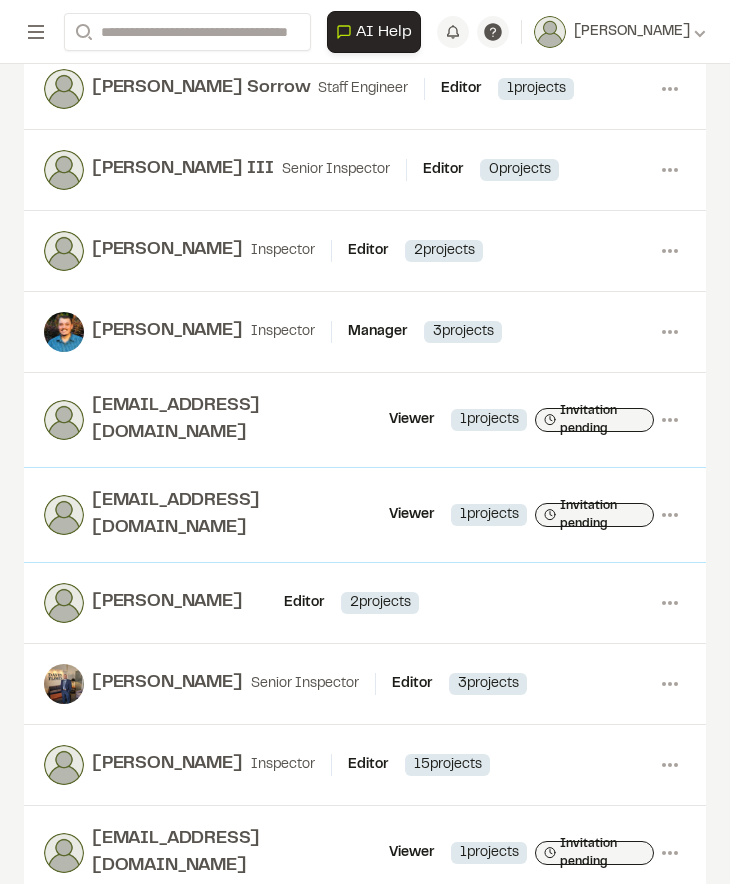 click on "Load More" at bounding box center (365, 936) 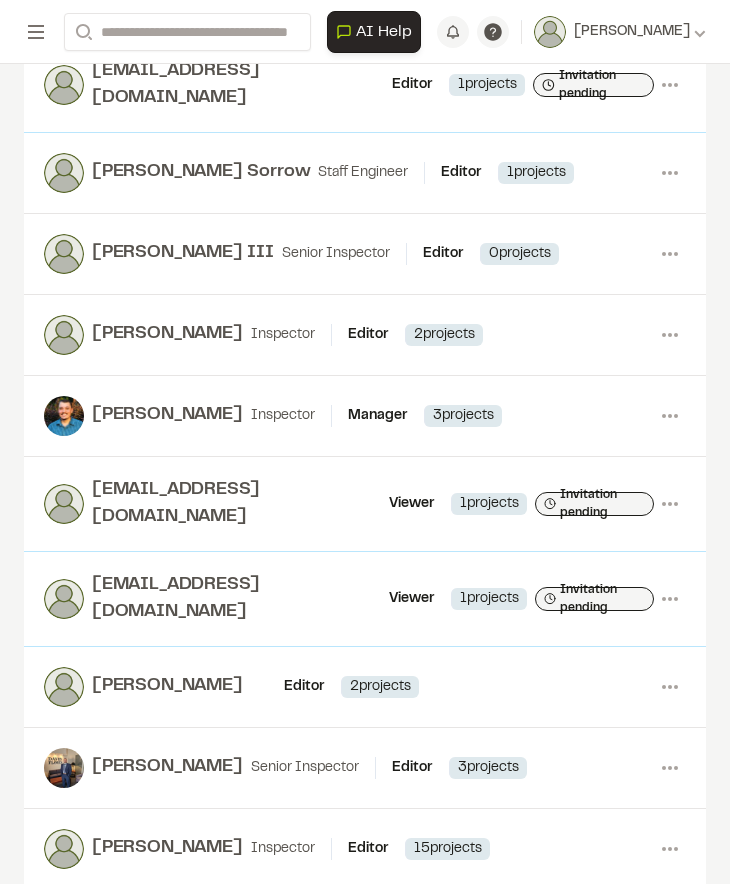 scroll, scrollTop: 0, scrollLeft: 0, axis: both 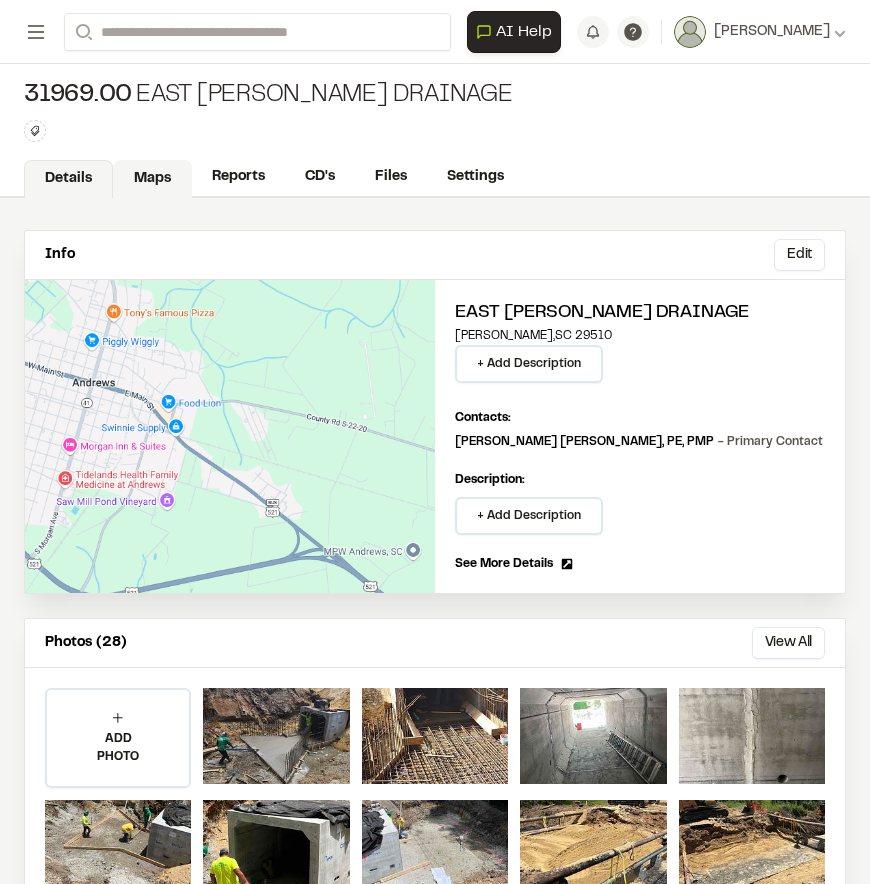 click on "Maps" at bounding box center (152, 179) 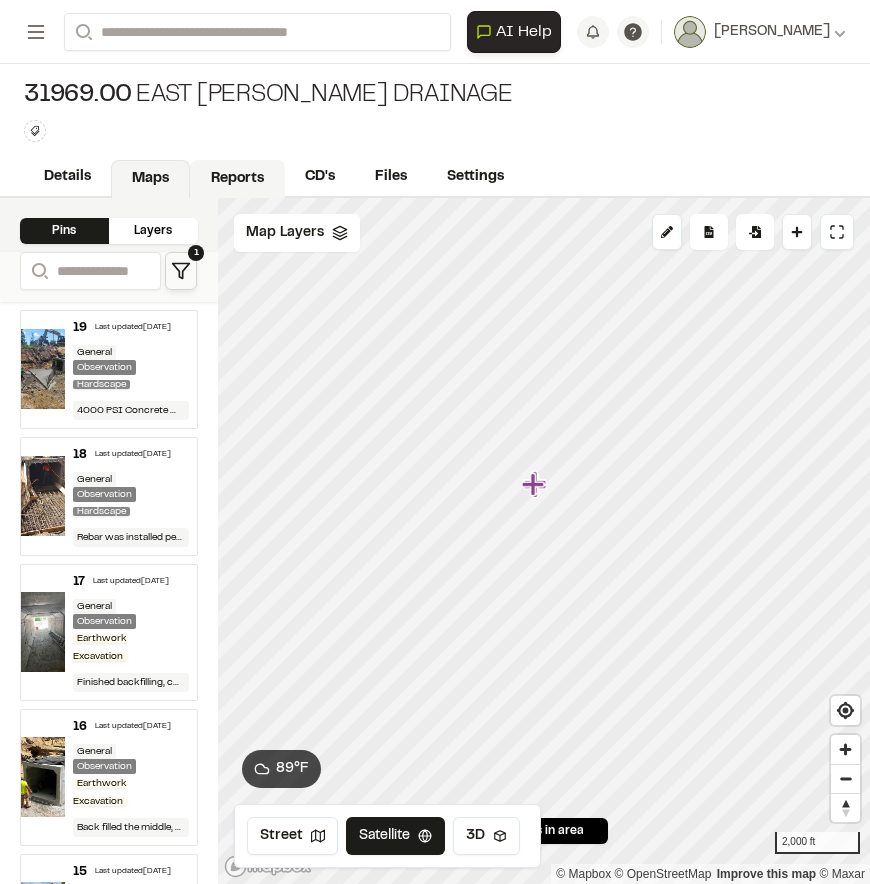 click on "Reports" at bounding box center (237, 179) 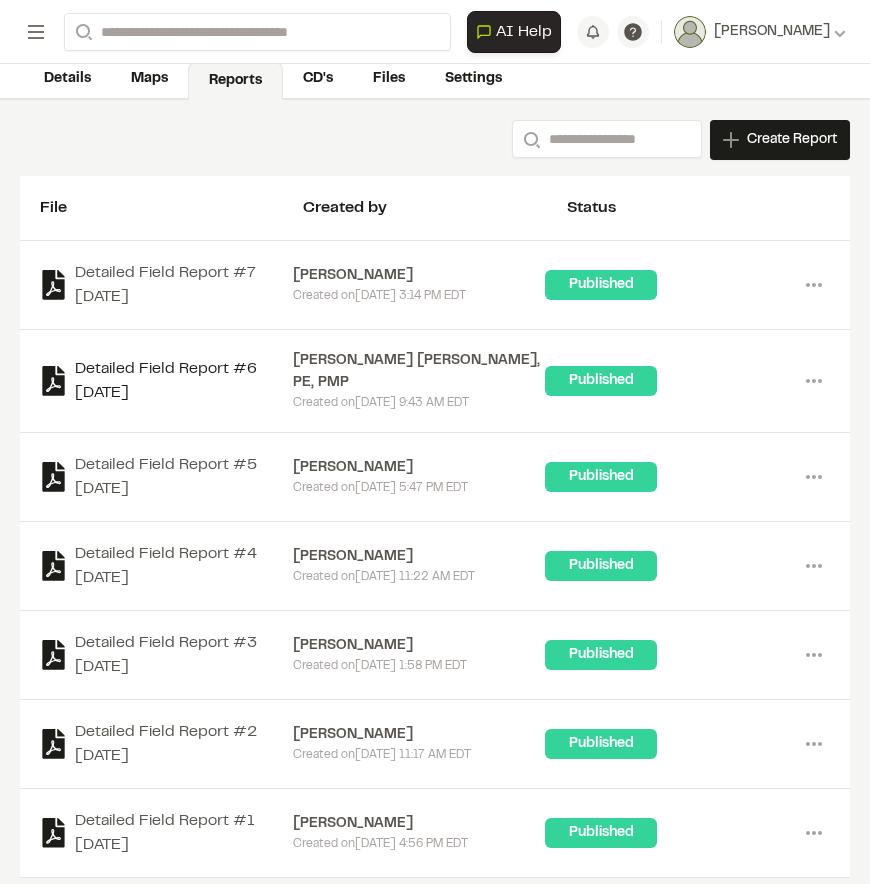 scroll, scrollTop: 0, scrollLeft: 0, axis: both 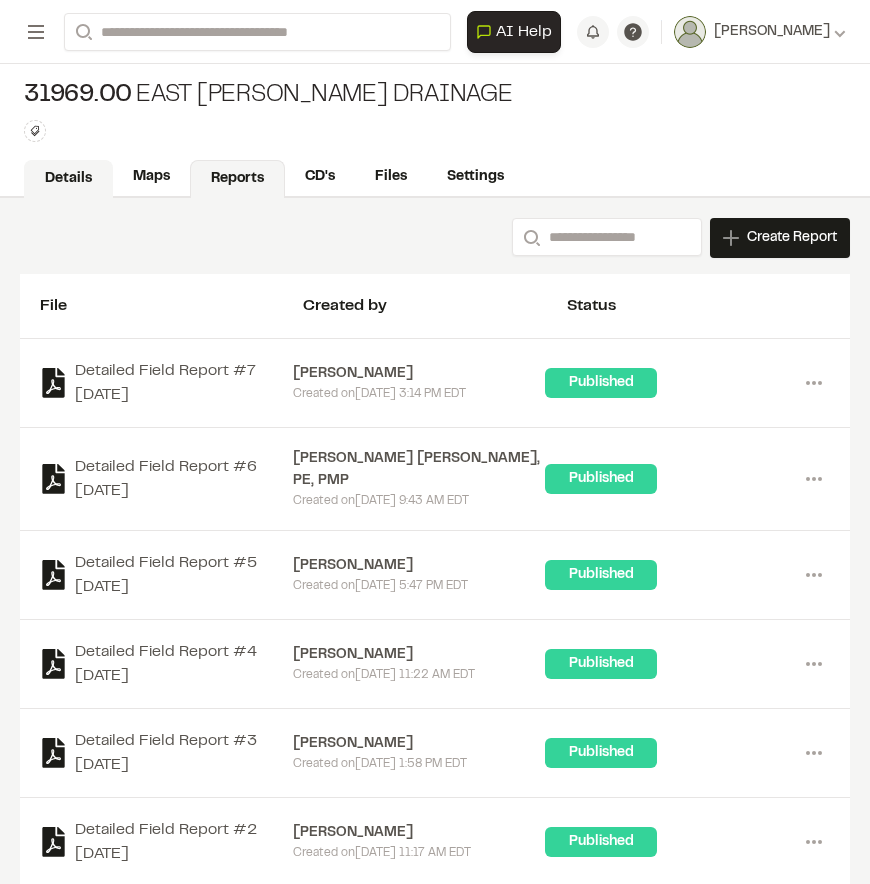 click on "Details" at bounding box center [68, 179] 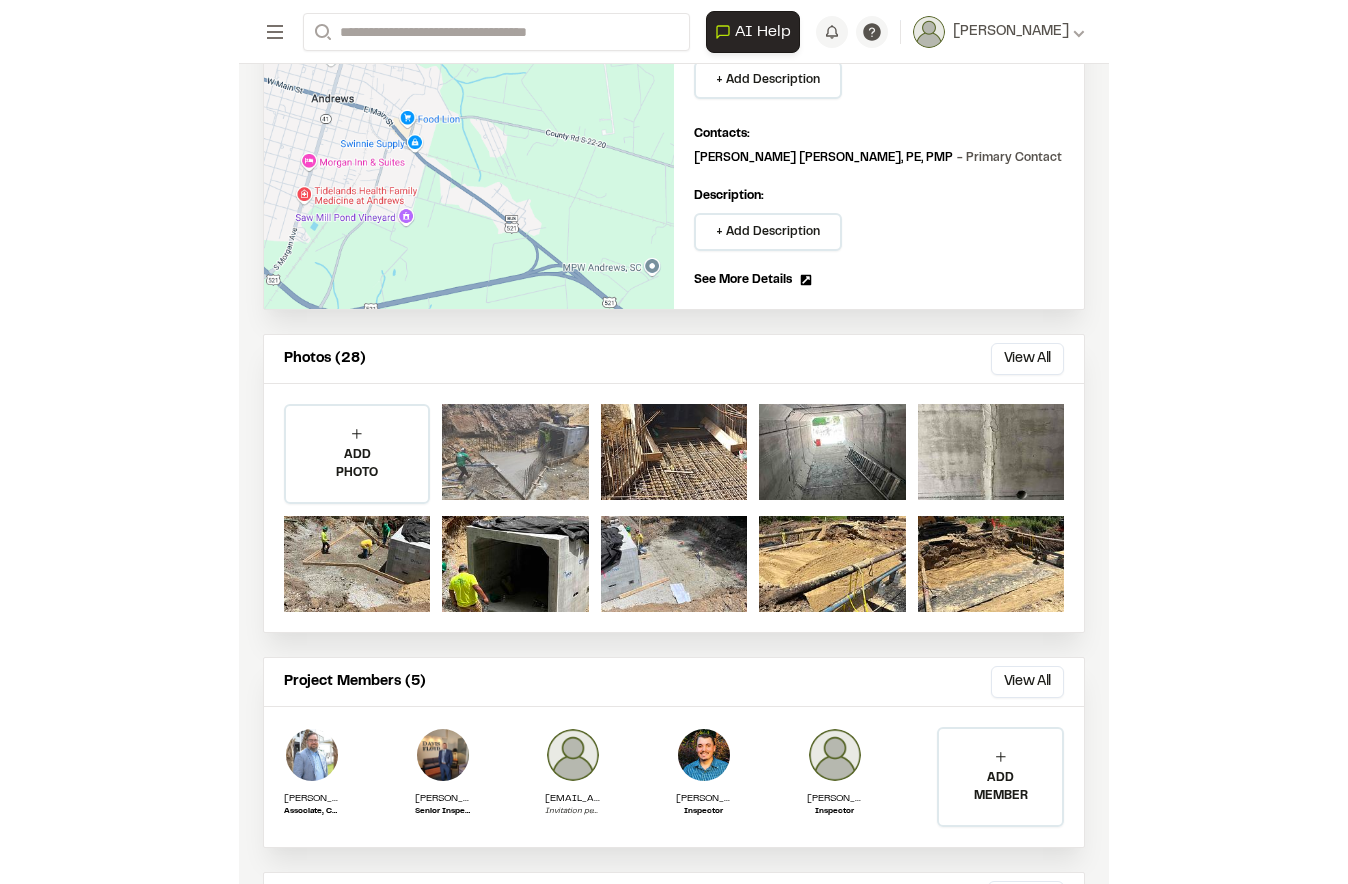 scroll, scrollTop: 0, scrollLeft: 0, axis: both 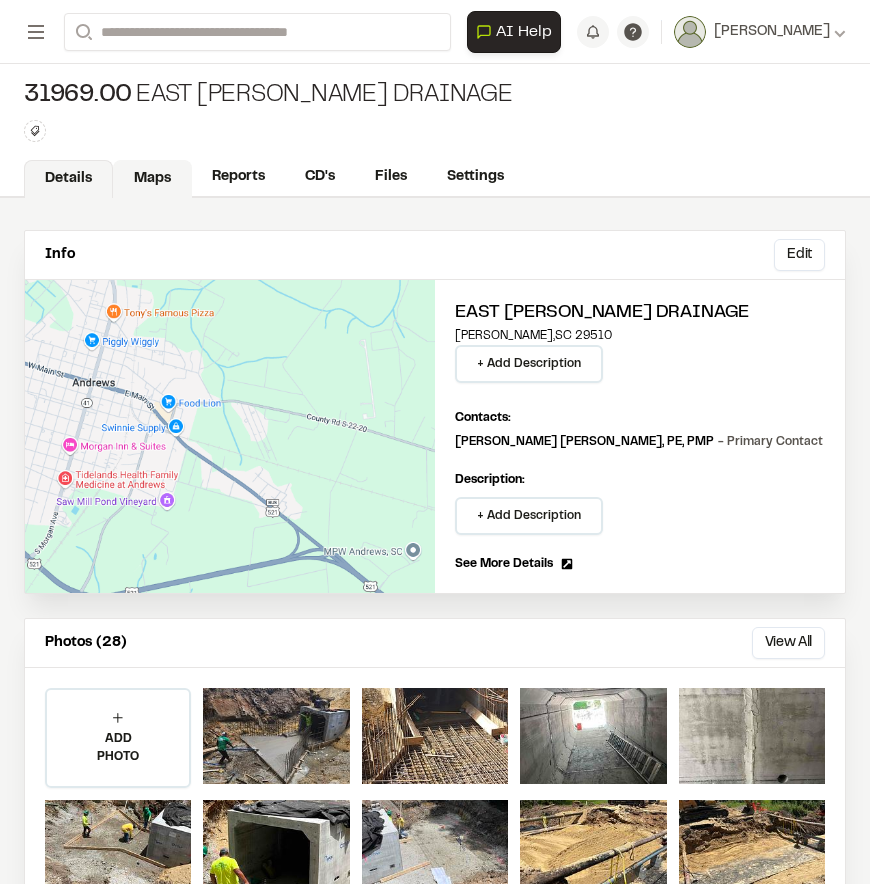 click on "Maps" at bounding box center [152, 179] 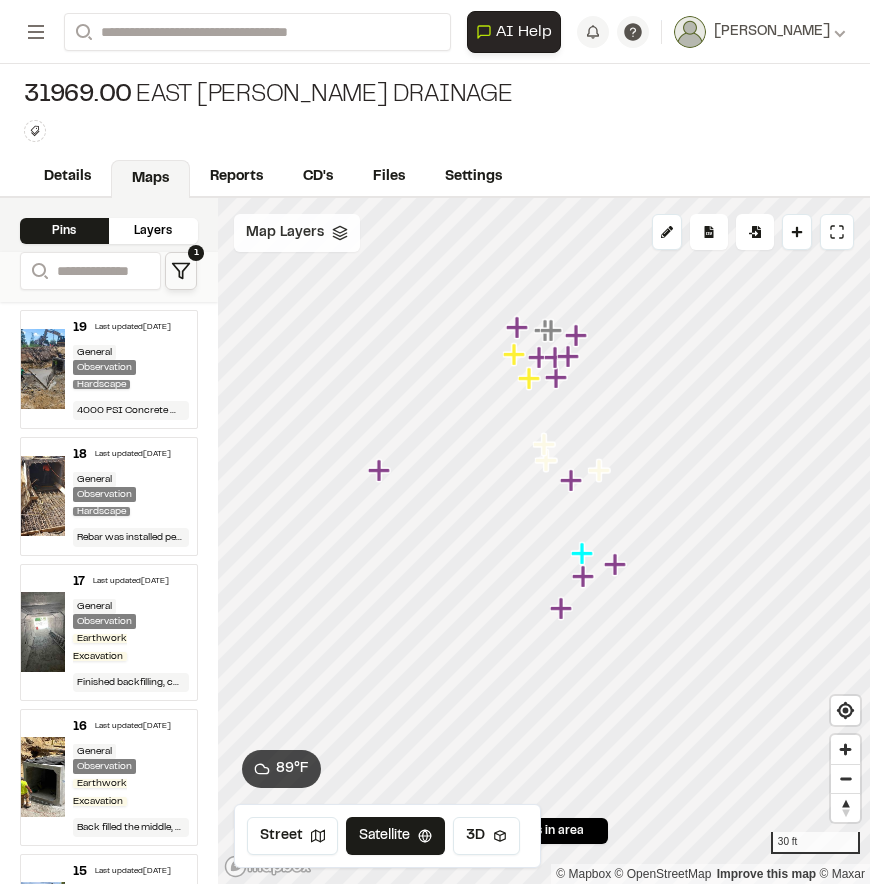 click on "Map Layers" at bounding box center (297, 233) 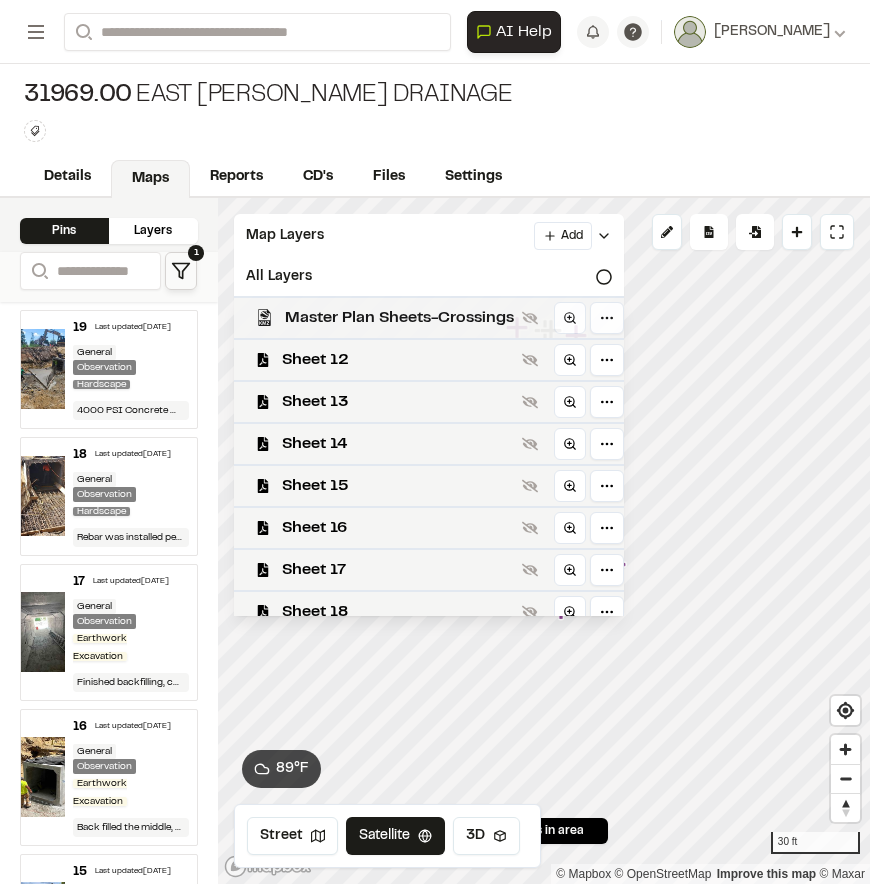 click on "Master Plan Sheets-Crossings" at bounding box center (399, 318) 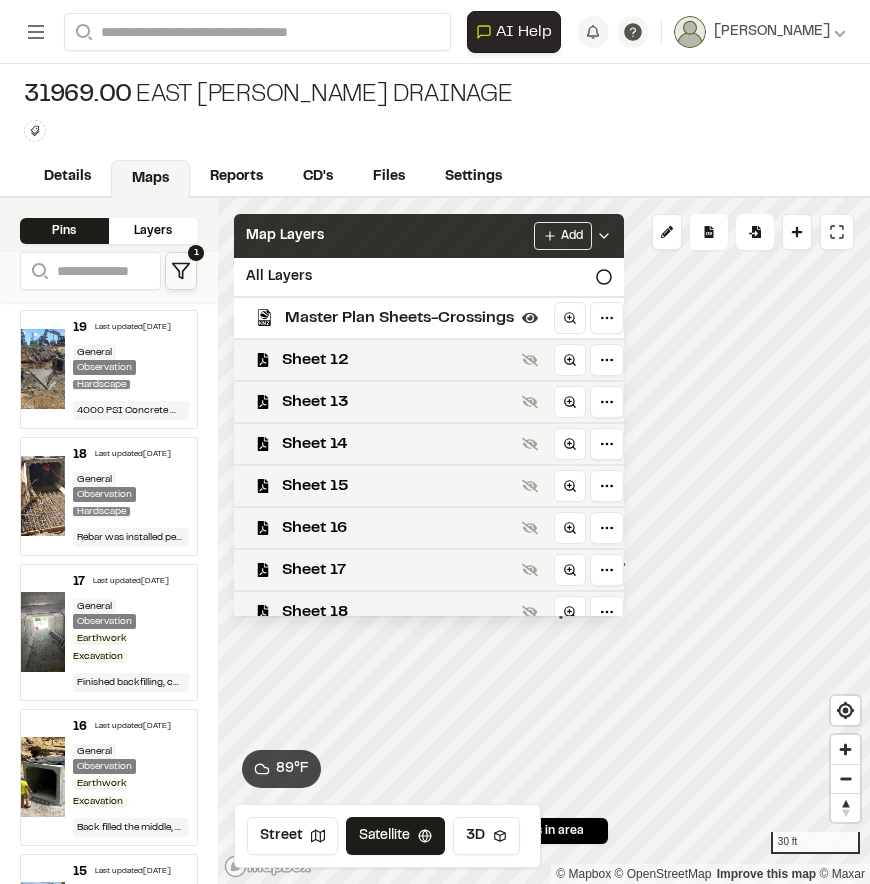 click on "Map Layers Add" at bounding box center [429, 236] 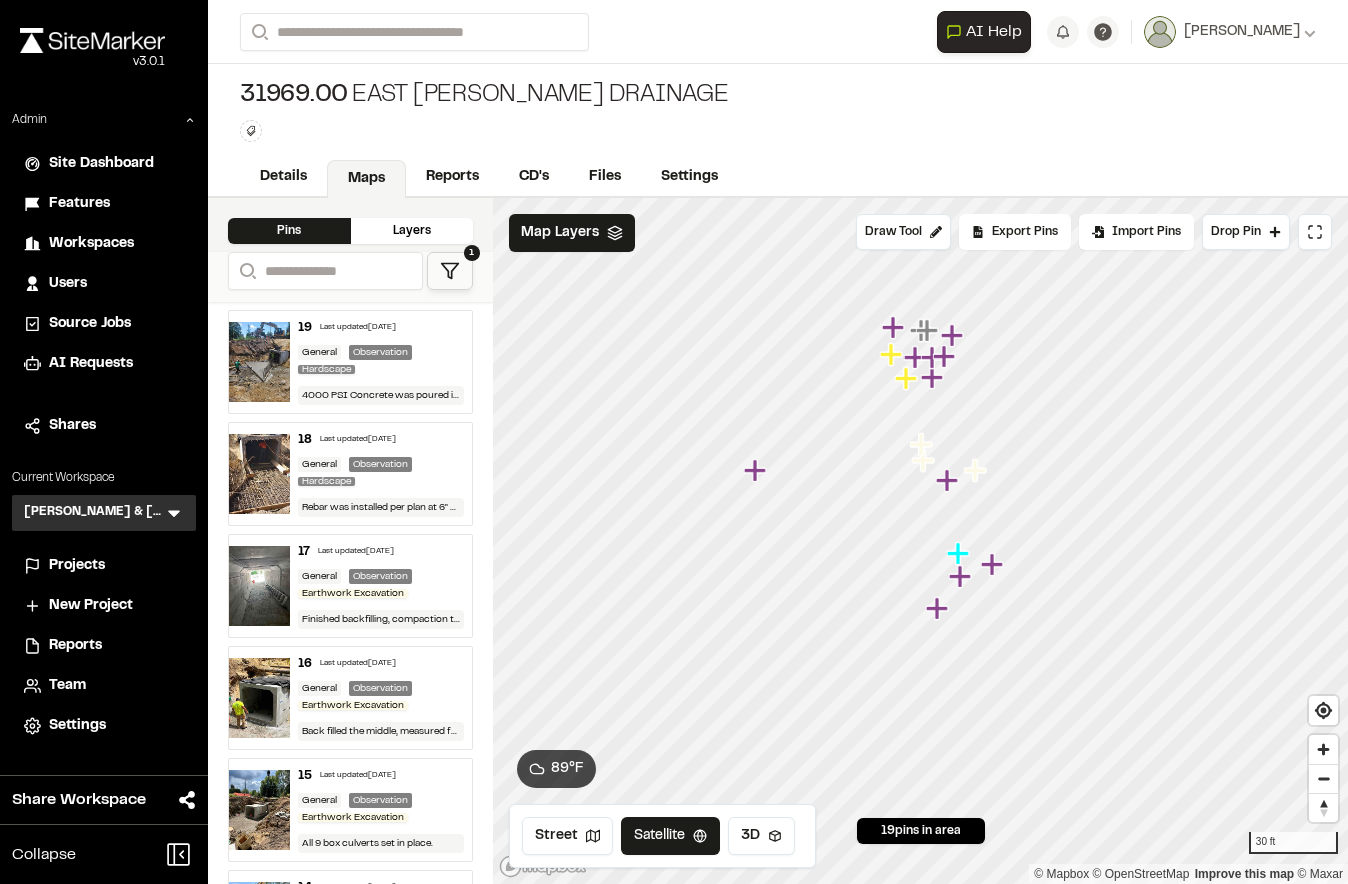click 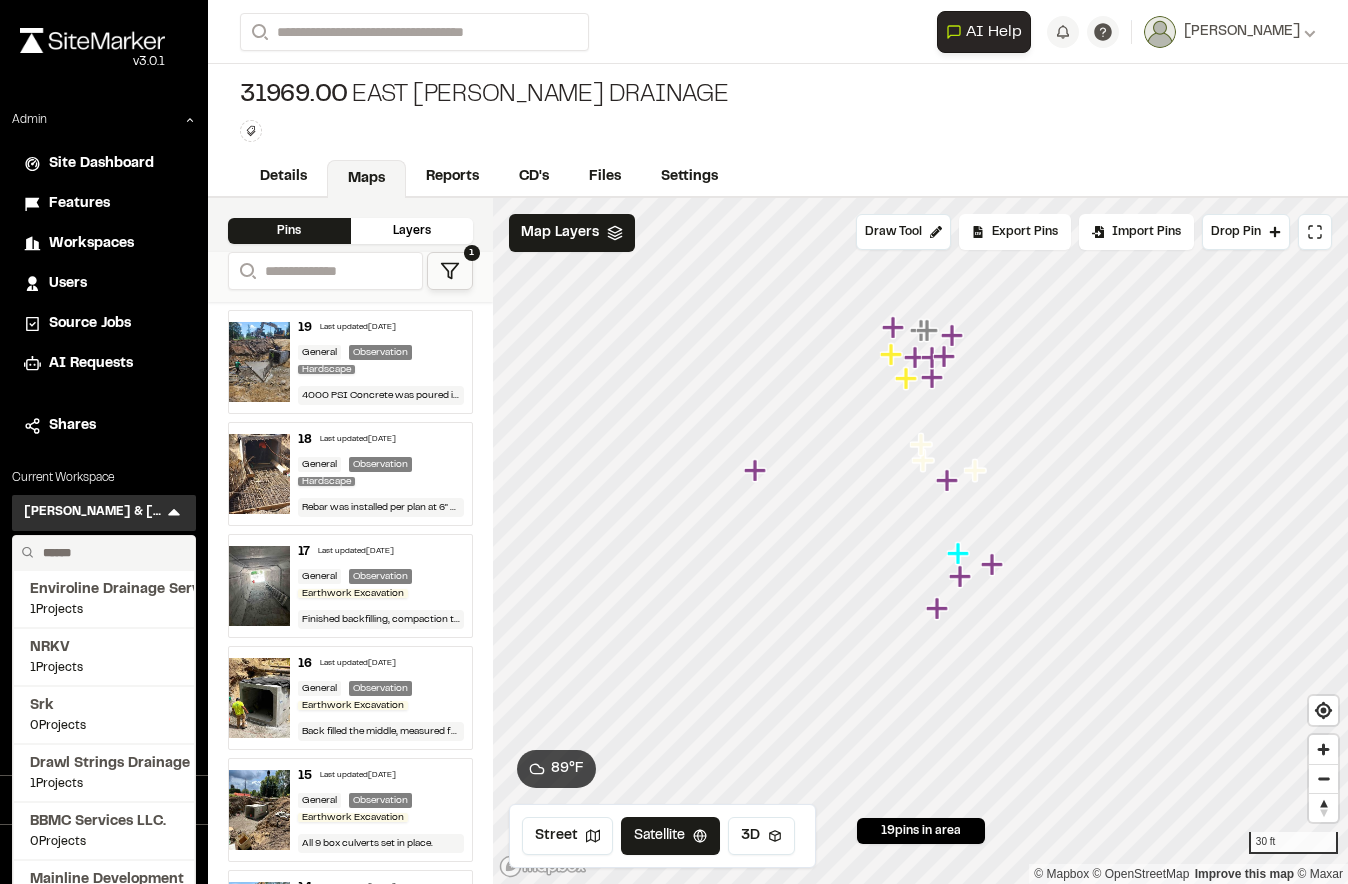 click at bounding box center [111, 553] 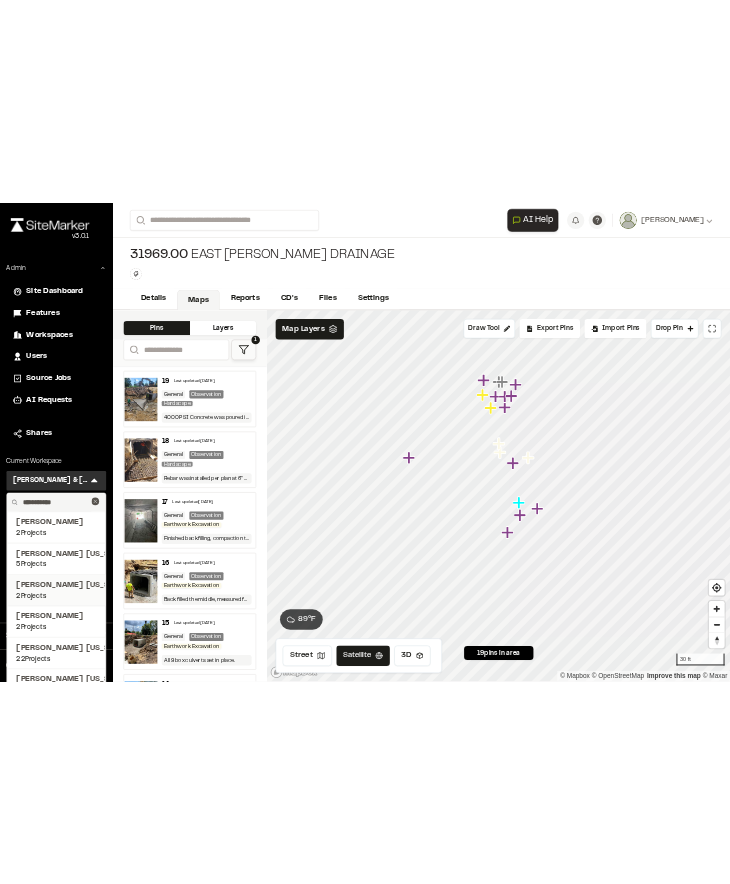 scroll, scrollTop: 73, scrollLeft: 0, axis: vertical 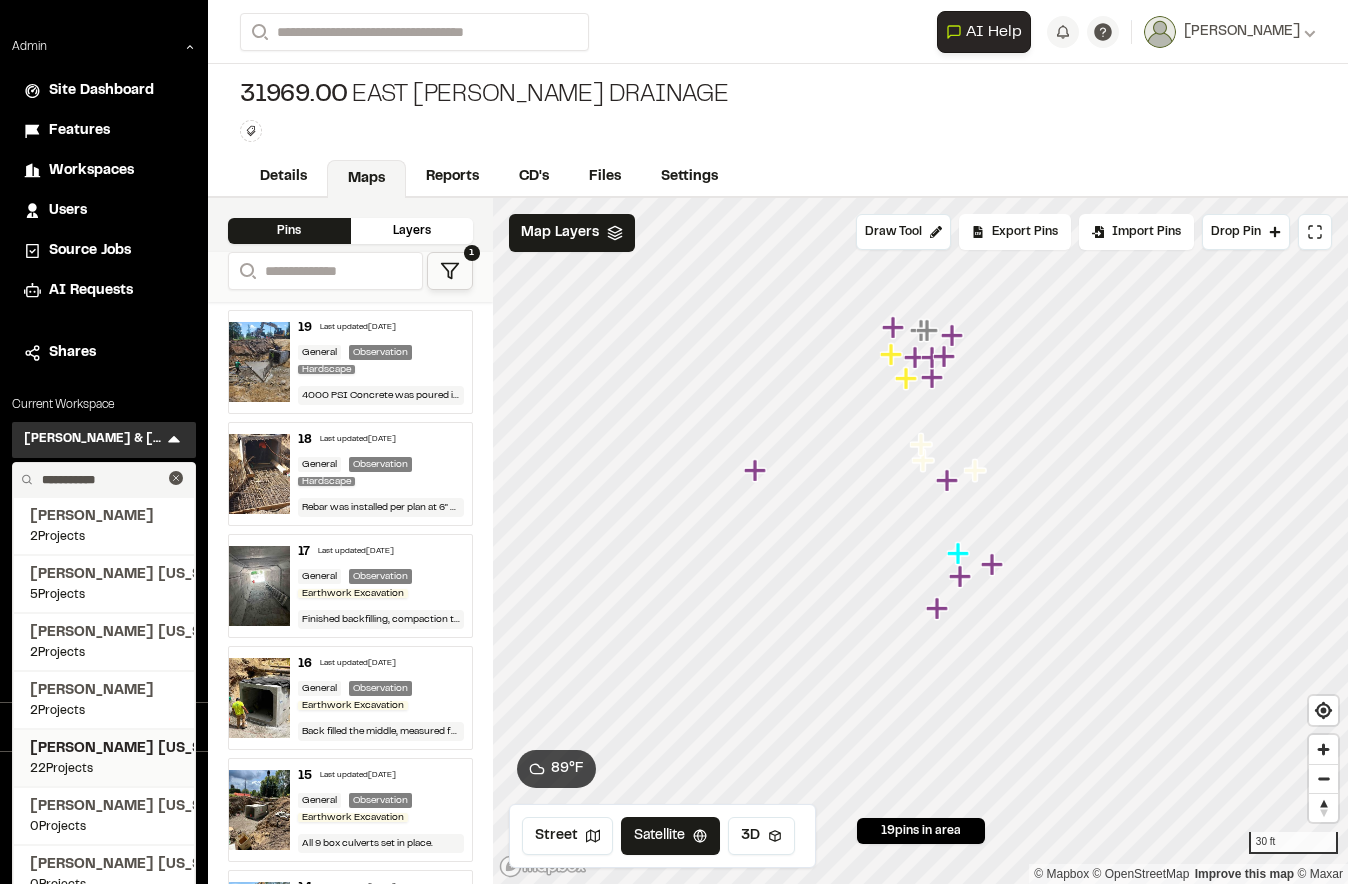 type on "**********" 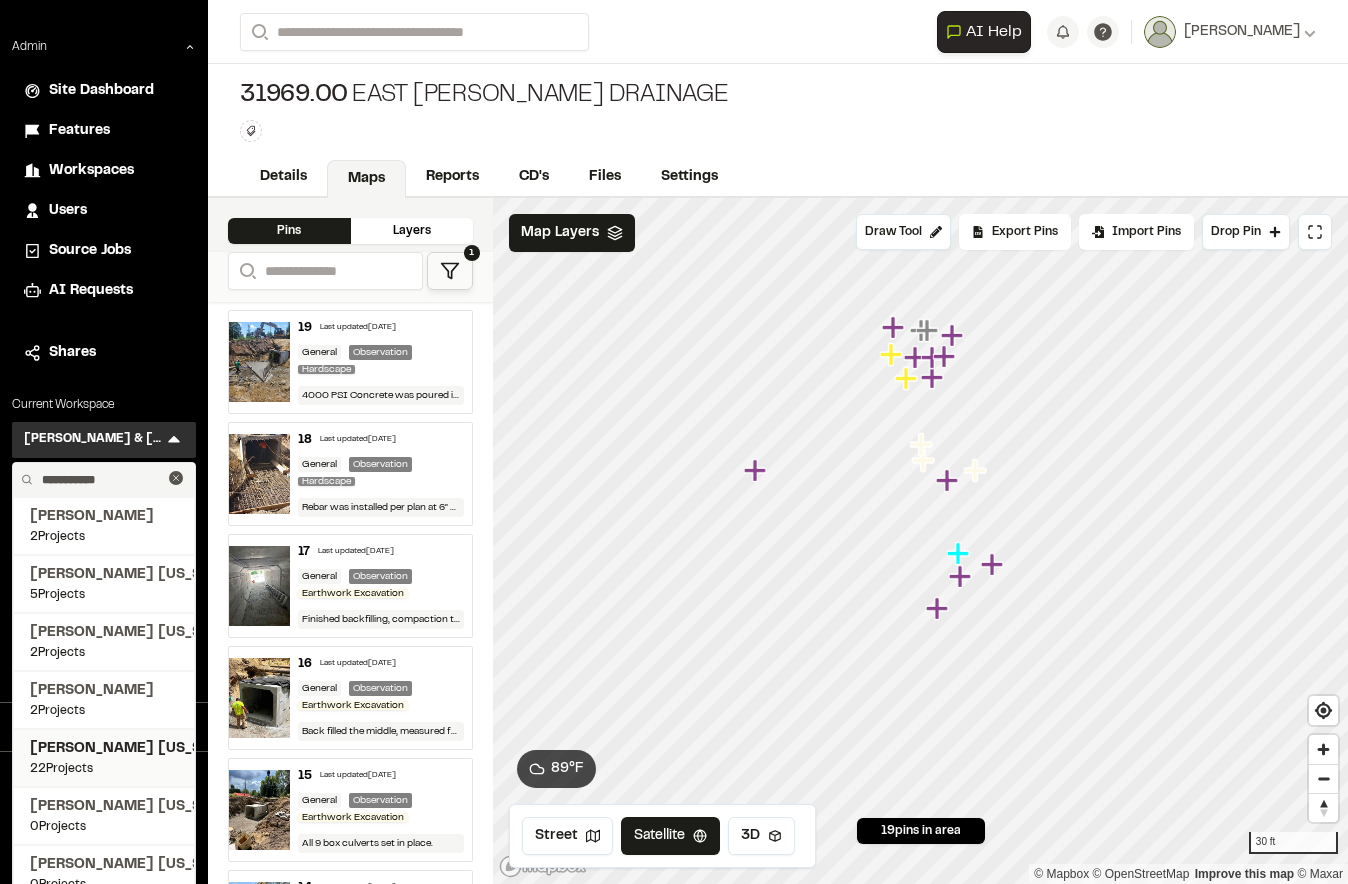 click on "22  Projects" at bounding box center (104, 769) 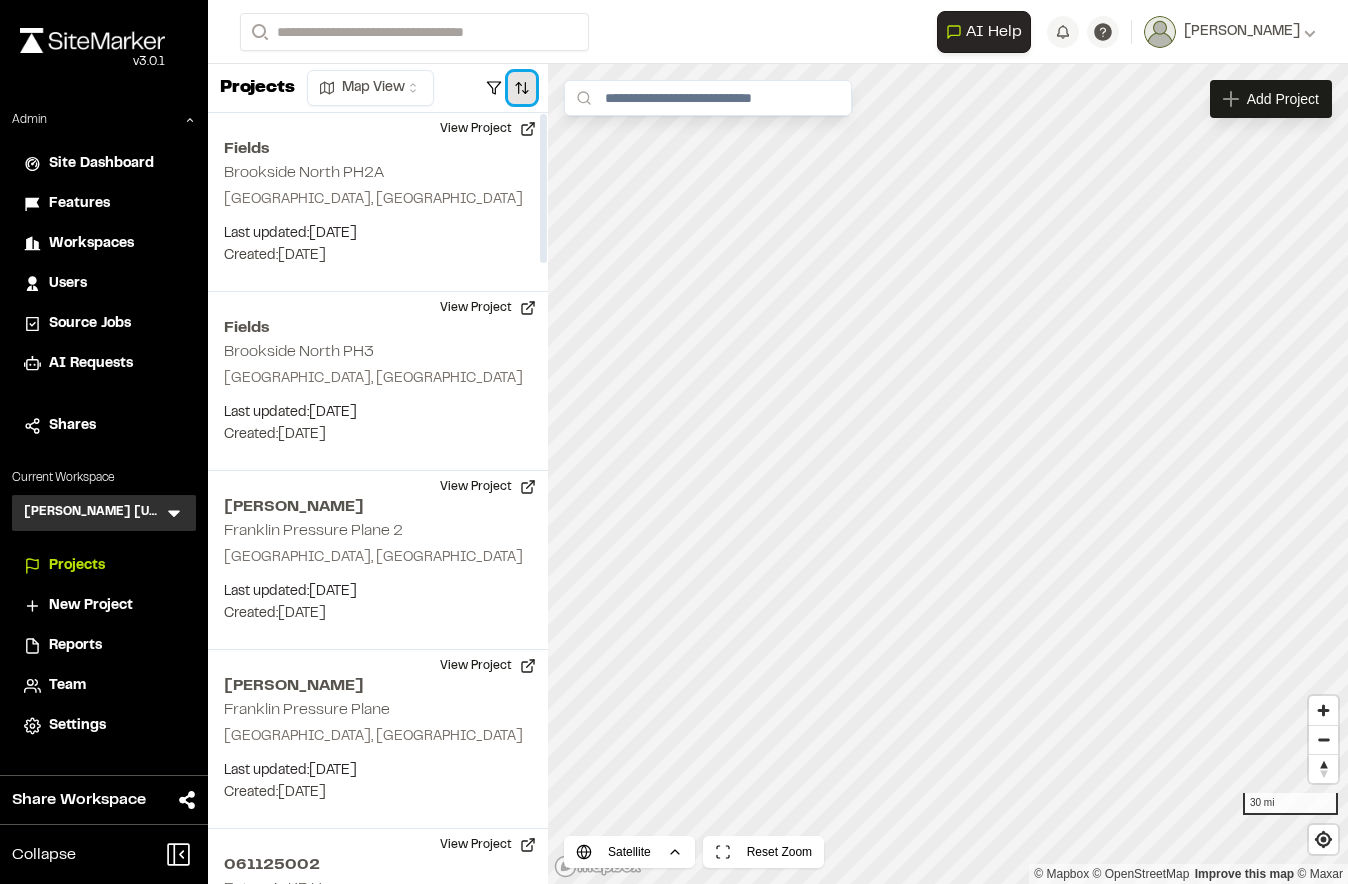click at bounding box center (522, 88) 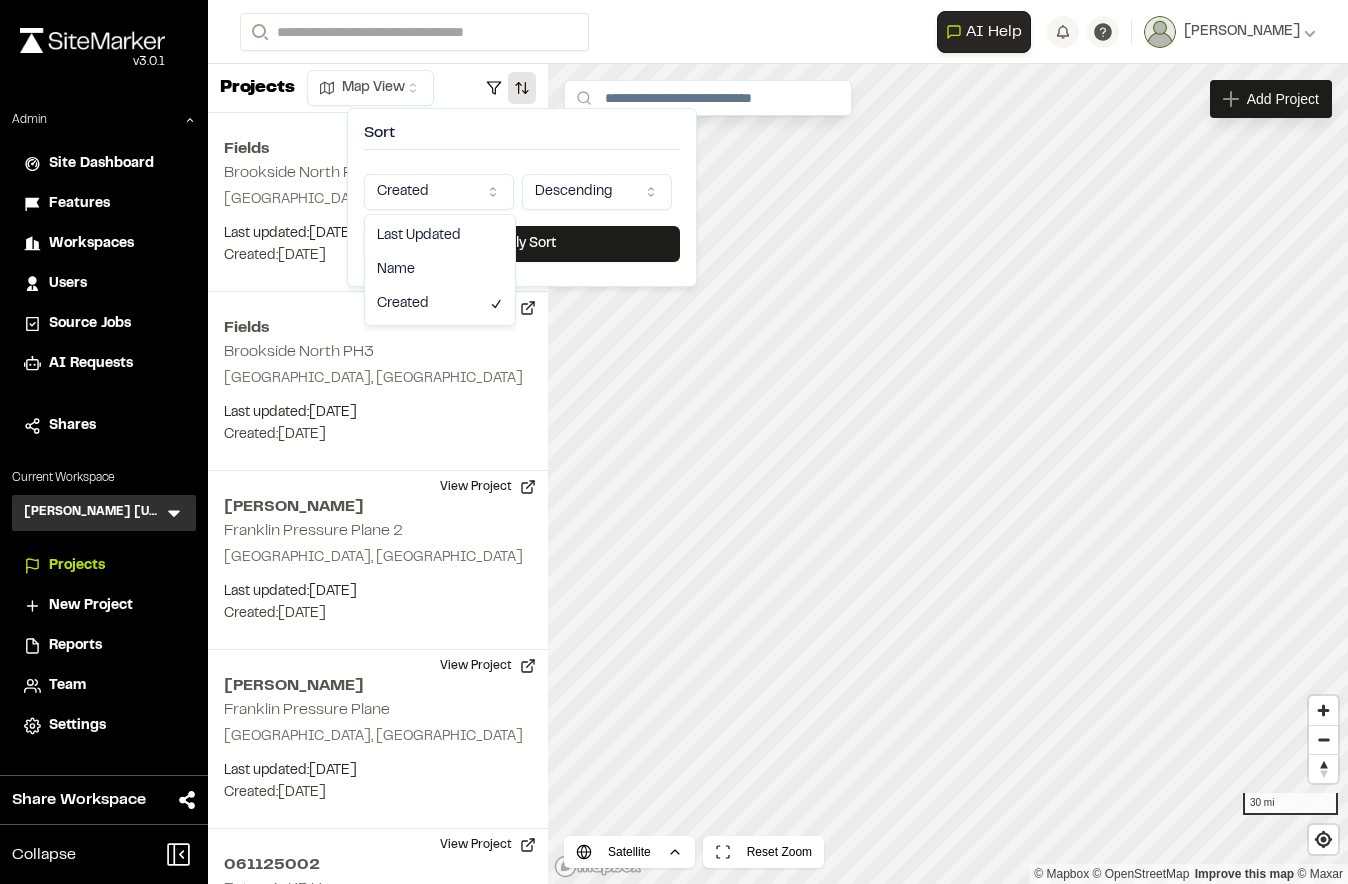 click on "Close sidebar v 3.0.1 Admin Site Dashboard Features Workspaces Users Source Jobs AI Requests Shares Current Workspace Kimley Horn Texas KH Menu Projects New Project Reports Team Settings Share Workspace Collapse Invite Link Uh oh! You don't currently have acces to invite members to join Sitemarker. Done Open sidebar Search Recently Searched 061097025   S. Elm Street Reconstruction Keller ,  TX 9876123   Acorn North Phase 1 Dallas ,  TX 063204015   Collin County MUD 2 Princeton ,  TX Search to see more projects... AI Help AI Assistant Ask about features or construction insights What can I help you with? How can I add pins to a project? How do I invite team members? How do I create a new project?
To pick up a draggable item, press the space bar.
While dragging, use the arrow keys to move the item.
Press space again to drop the item in its new position, or press escape to cancel.
Join project Ready to join  ? You were invited to join  project    by   . Accept Decline Need help? *" at bounding box center (674, 442) 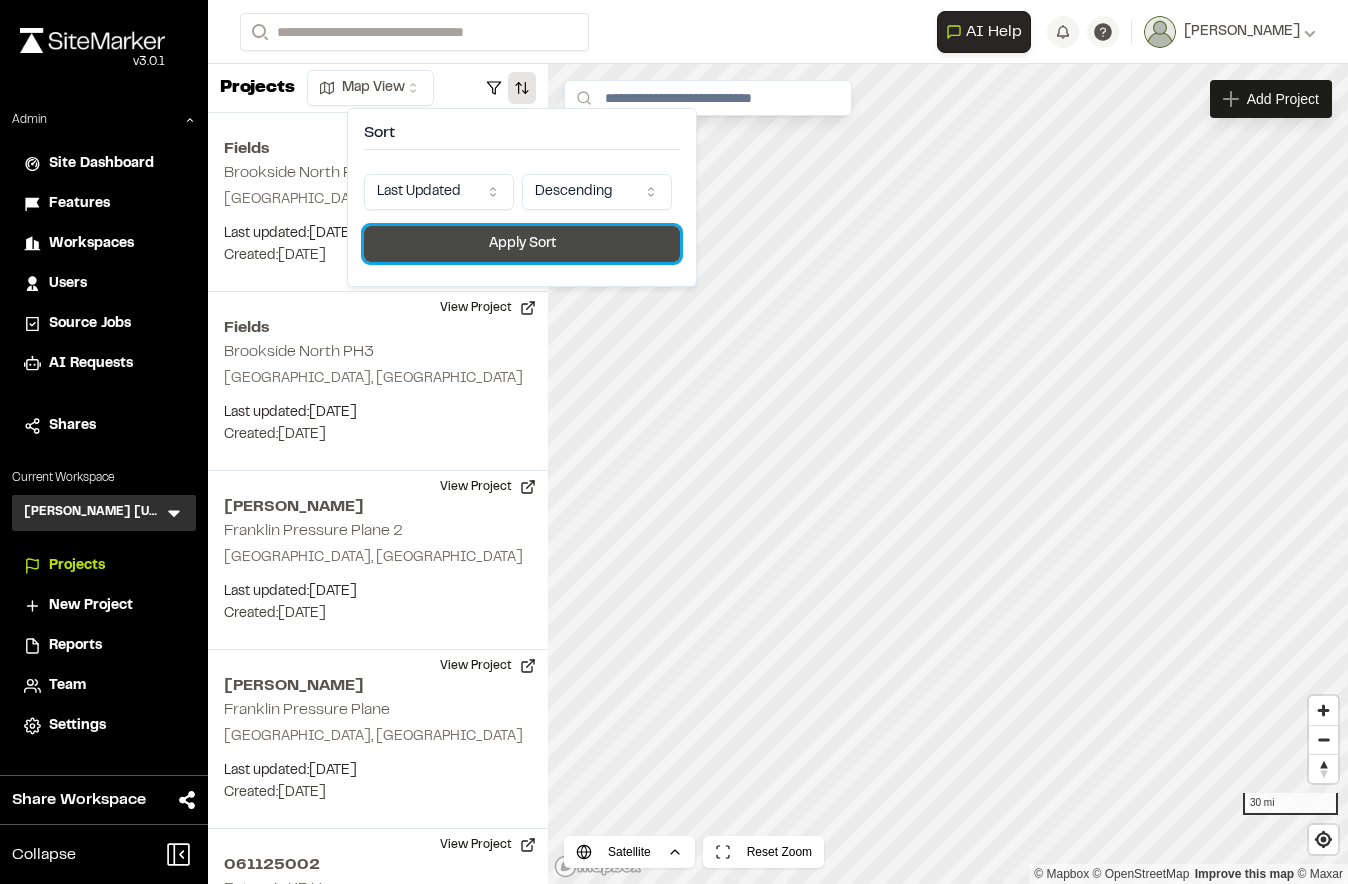click on "Apply Sort" at bounding box center (522, 244) 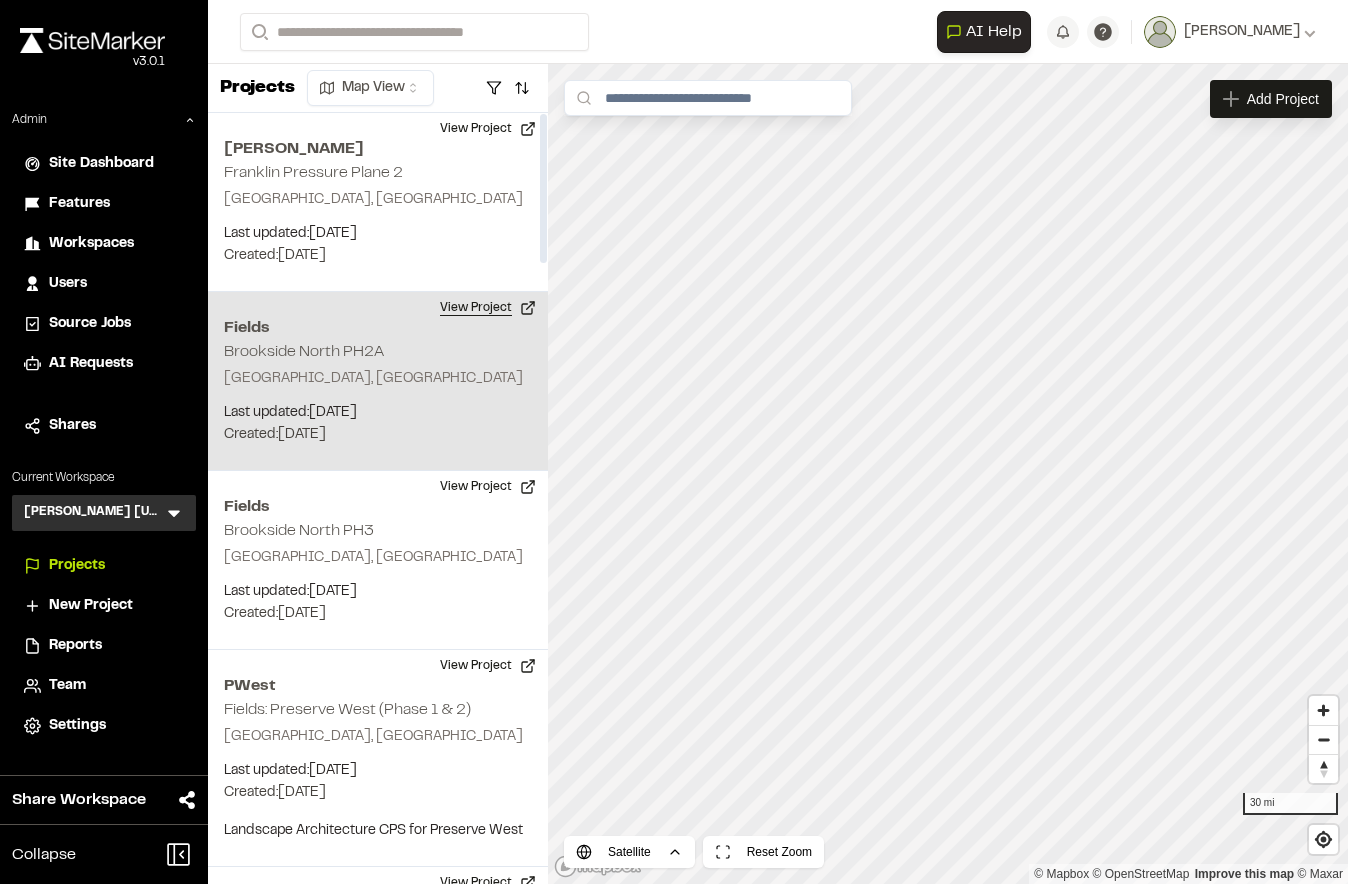 click on "View Project" at bounding box center [488, 308] 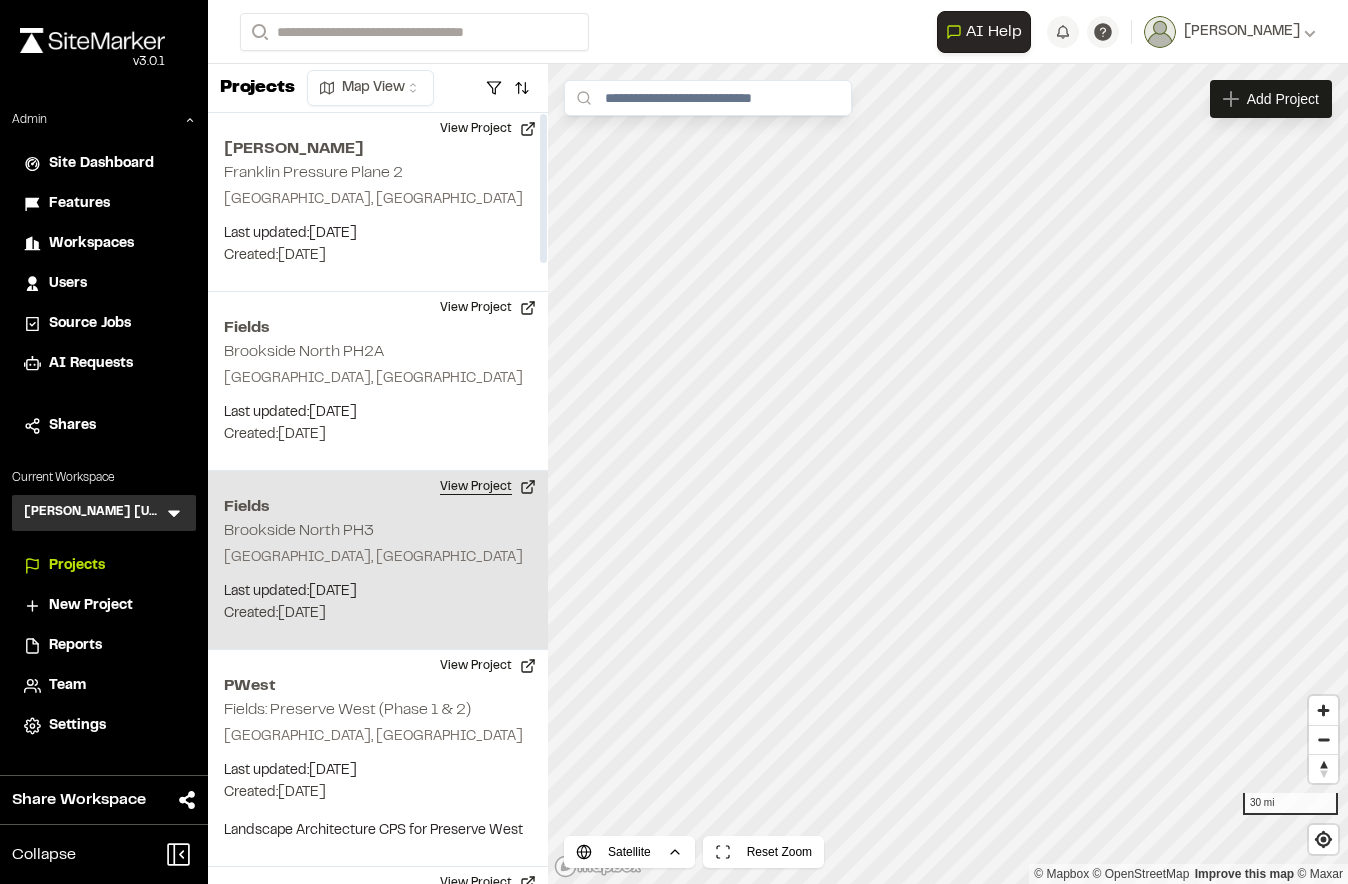 click on "View Project" at bounding box center (488, 487) 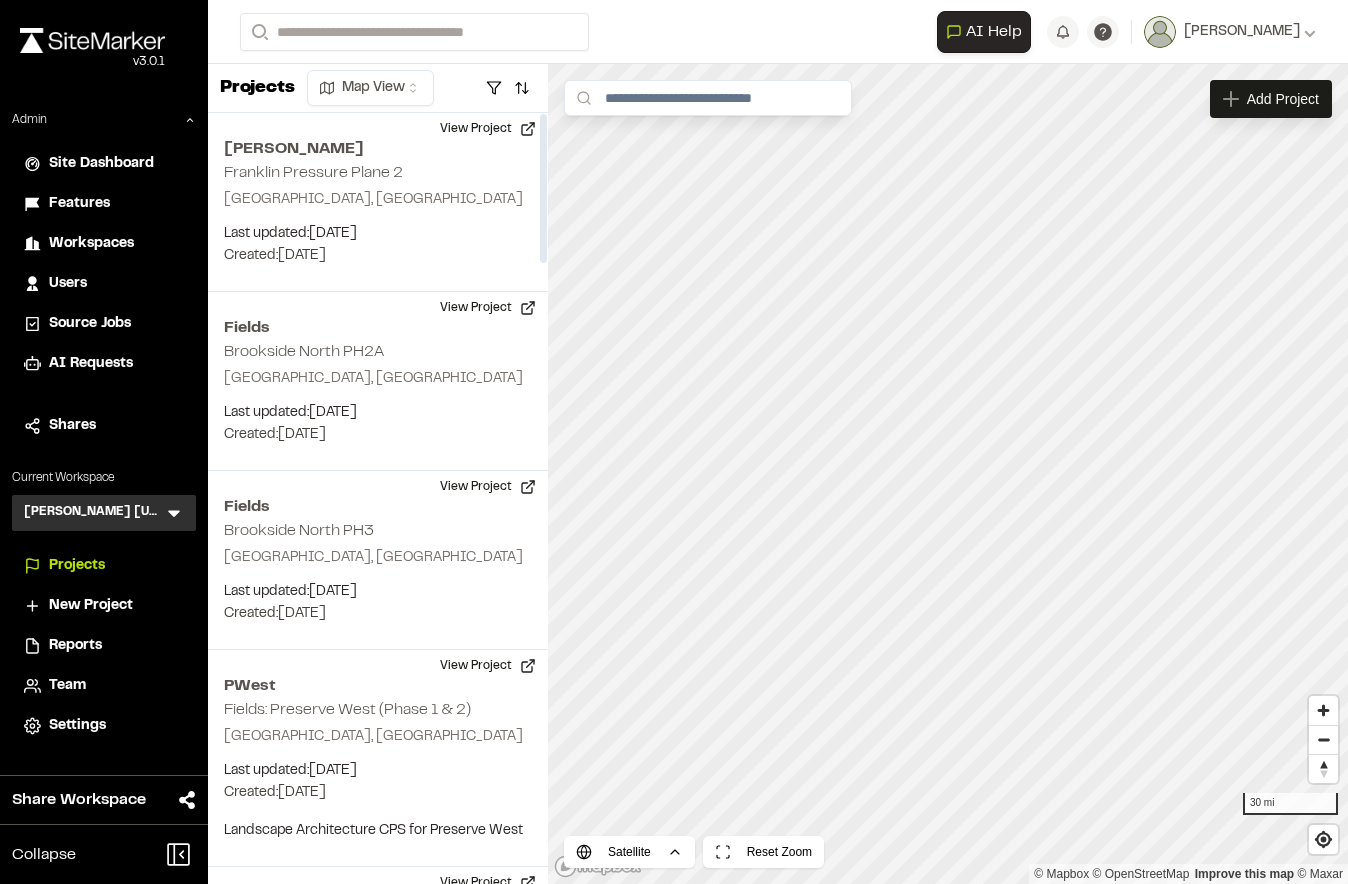 click 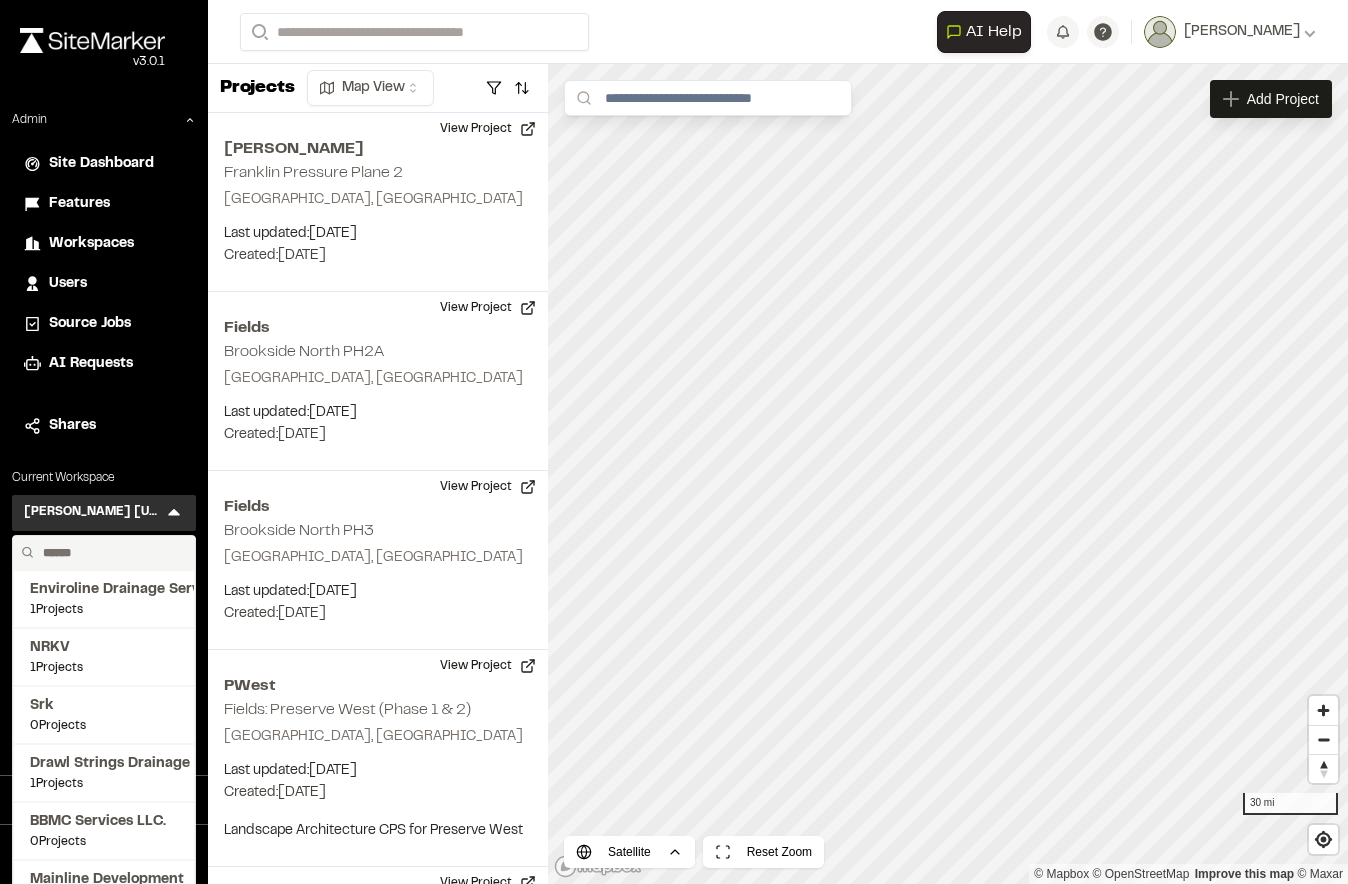 click at bounding box center [111, 553] 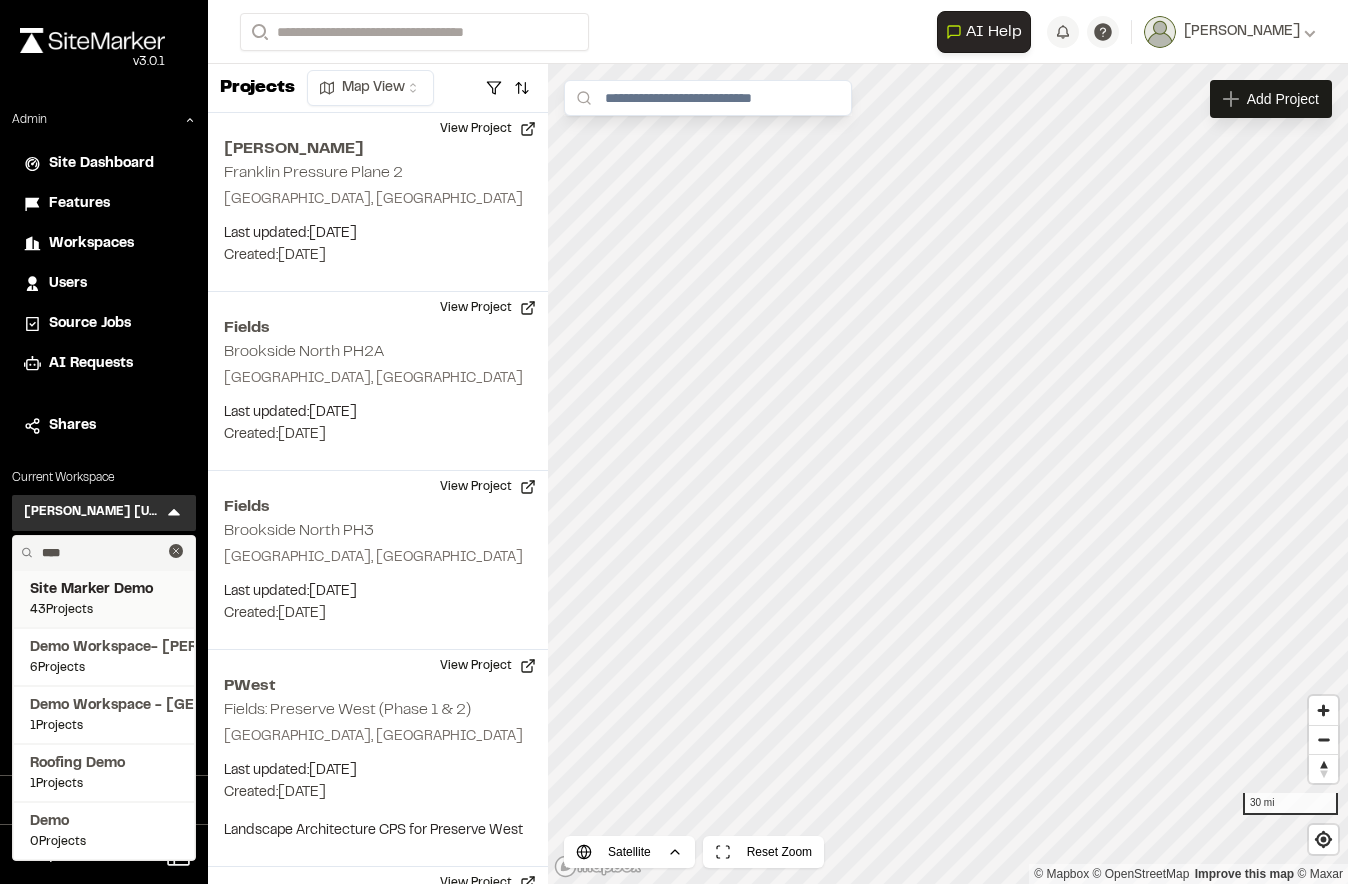 type on "****" 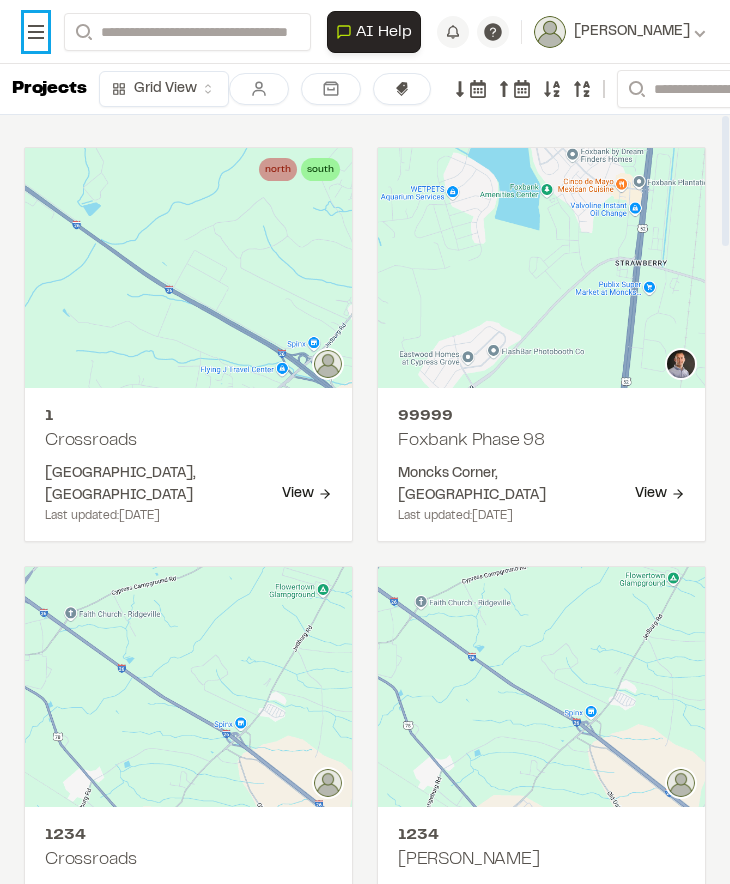 click 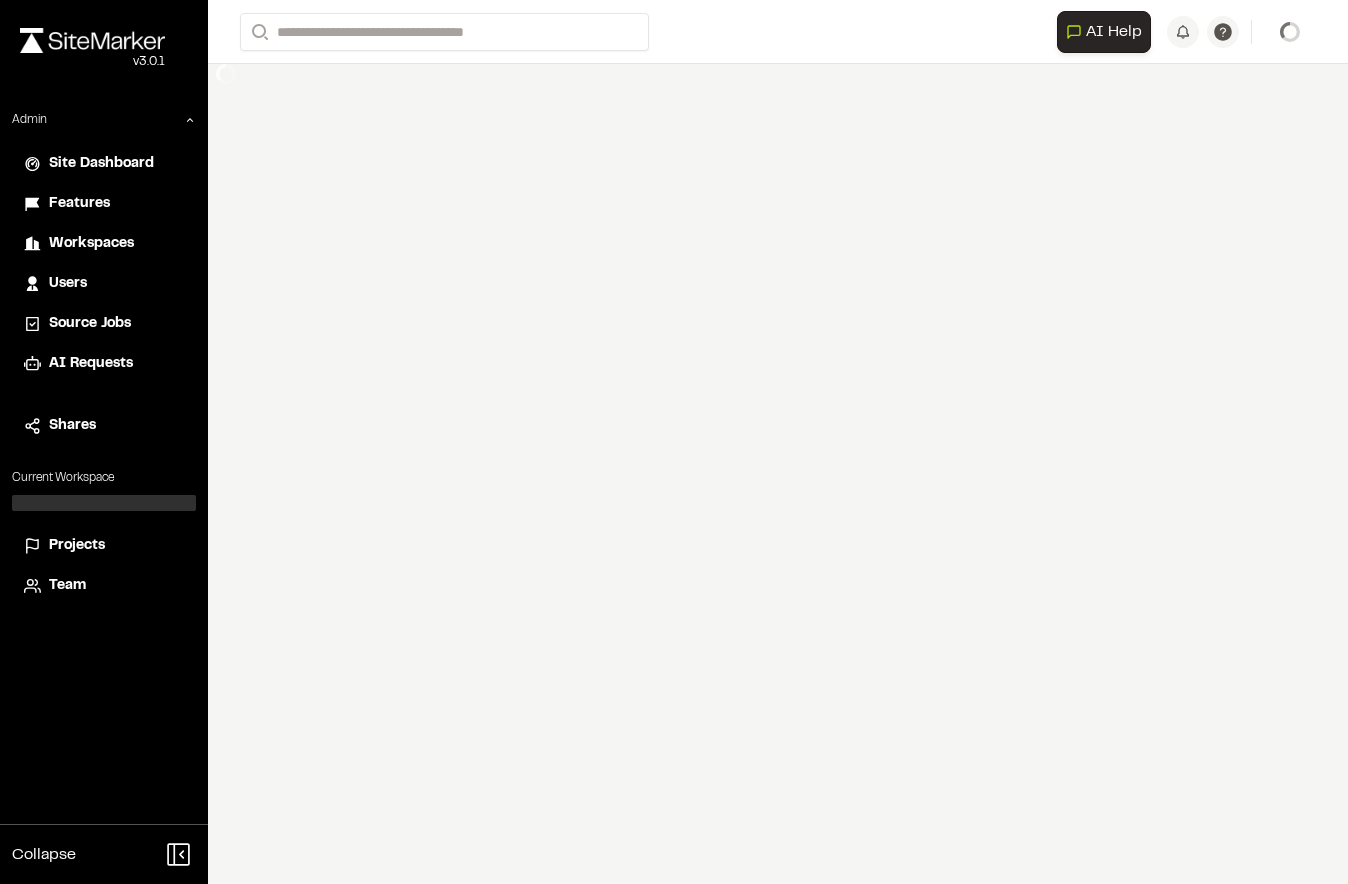 scroll, scrollTop: 0, scrollLeft: 0, axis: both 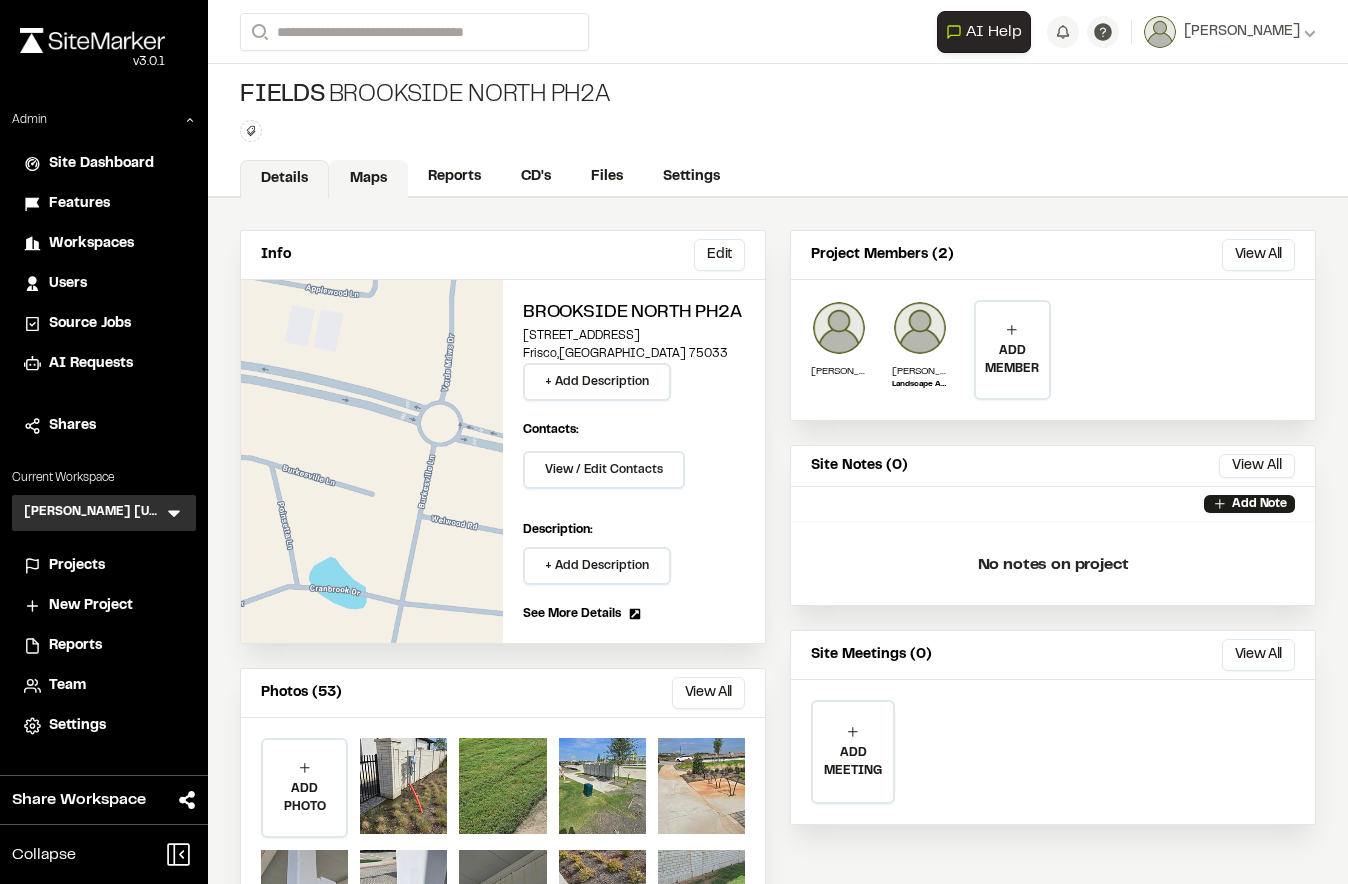 click on "Maps" at bounding box center (368, 179) 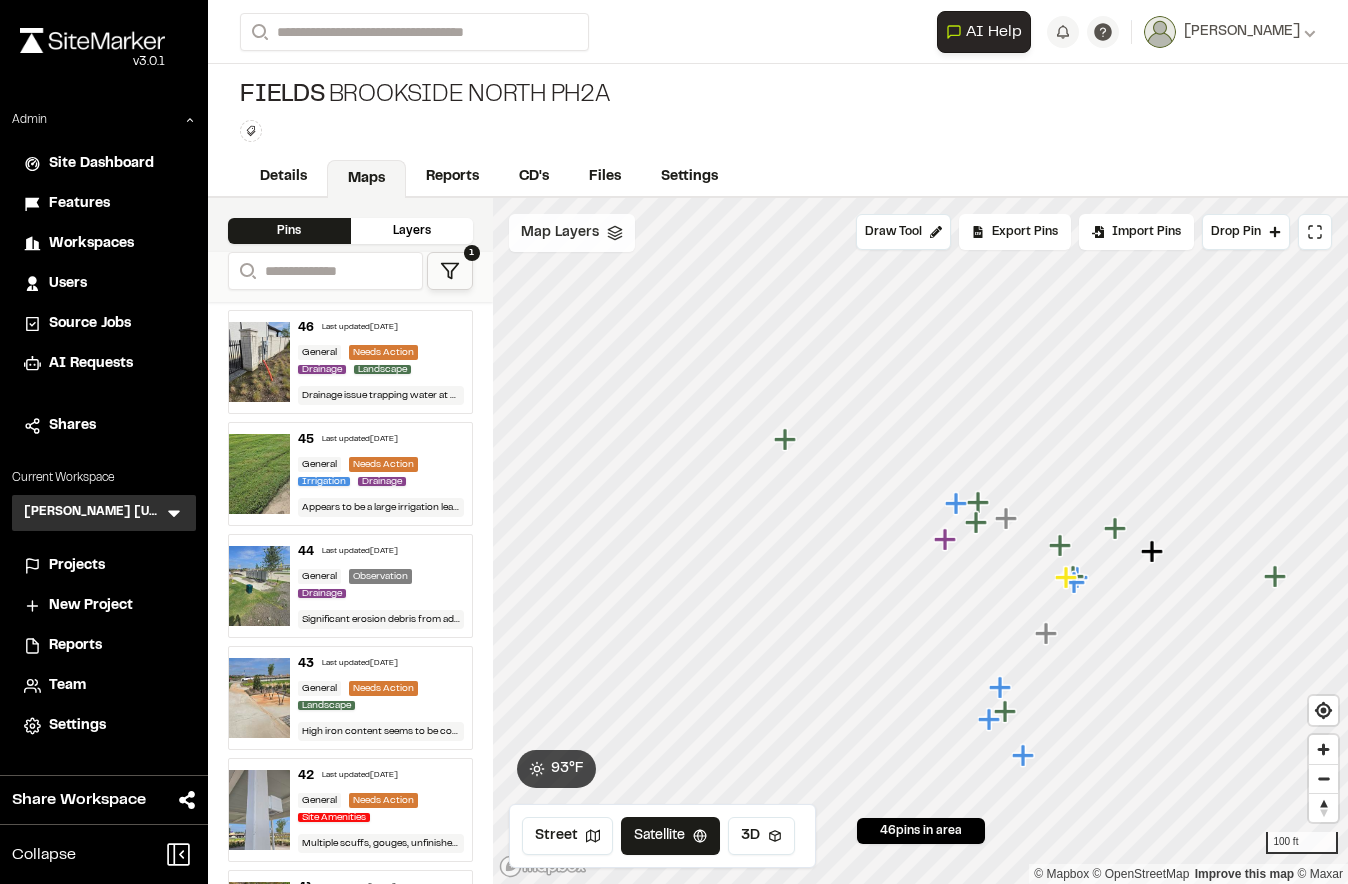 click on "Map Layers" at bounding box center [560, 233] 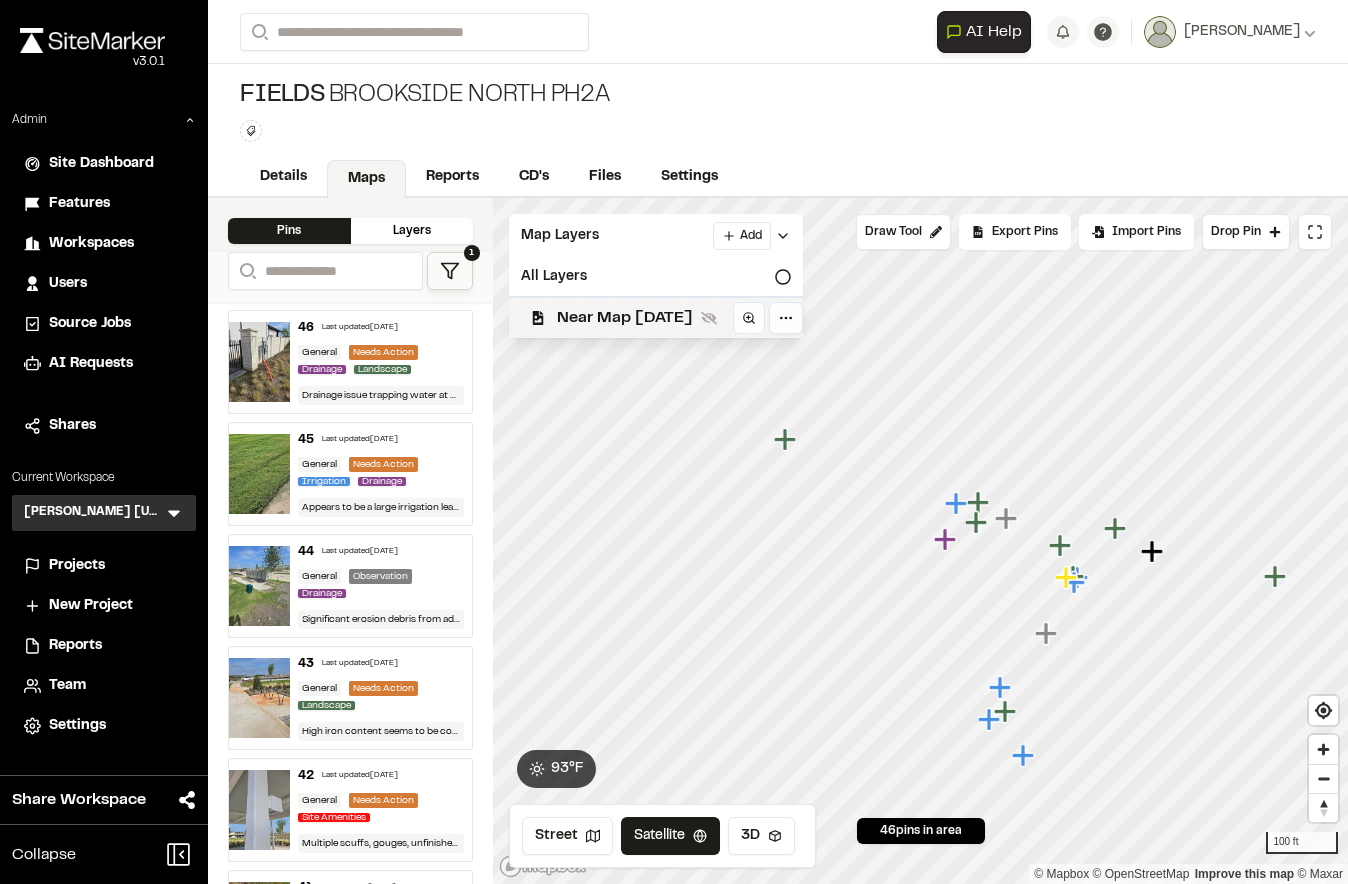 click on "Near Map [DATE]" at bounding box center [648, 317] 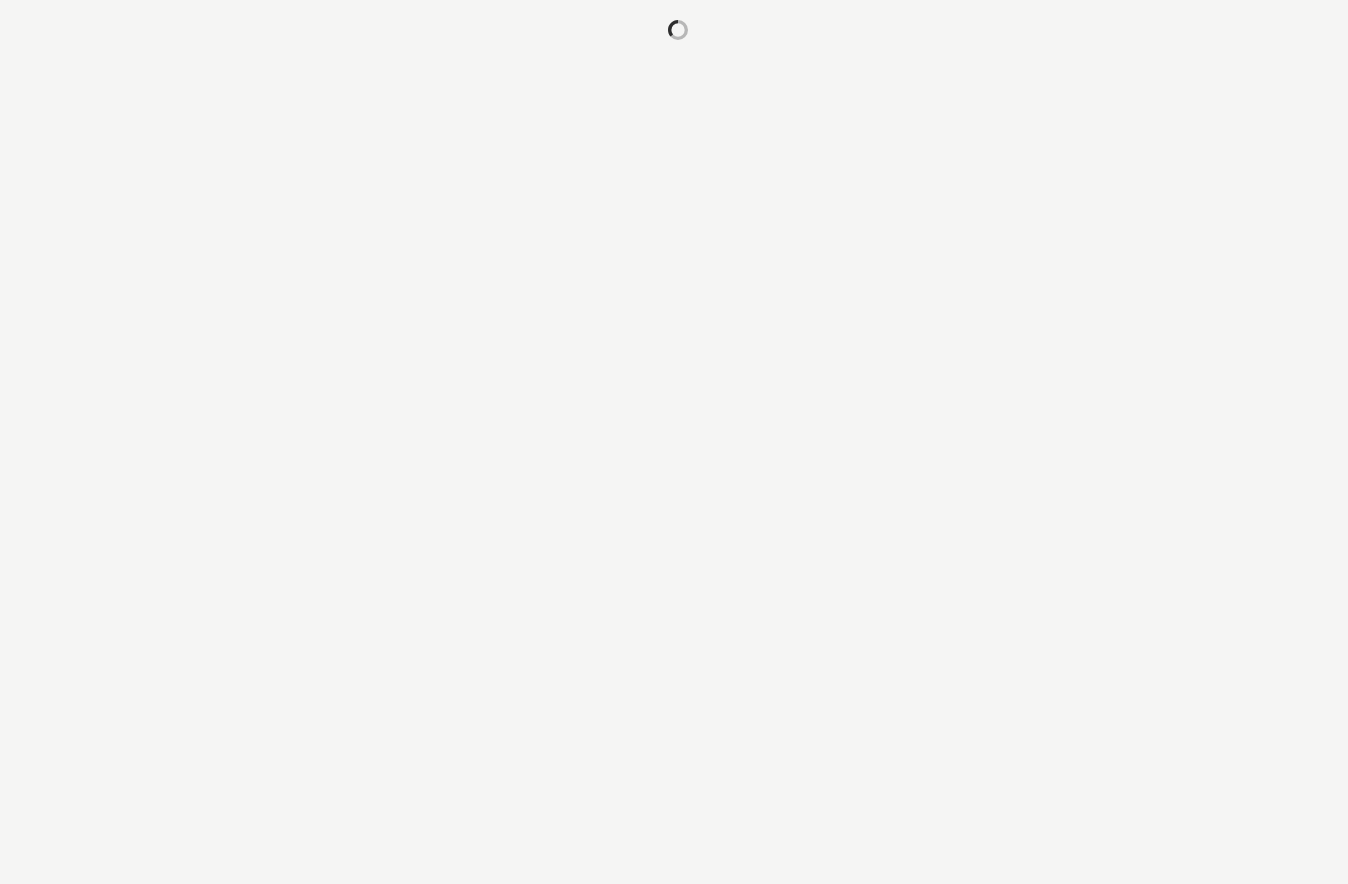 scroll, scrollTop: 0, scrollLeft: 0, axis: both 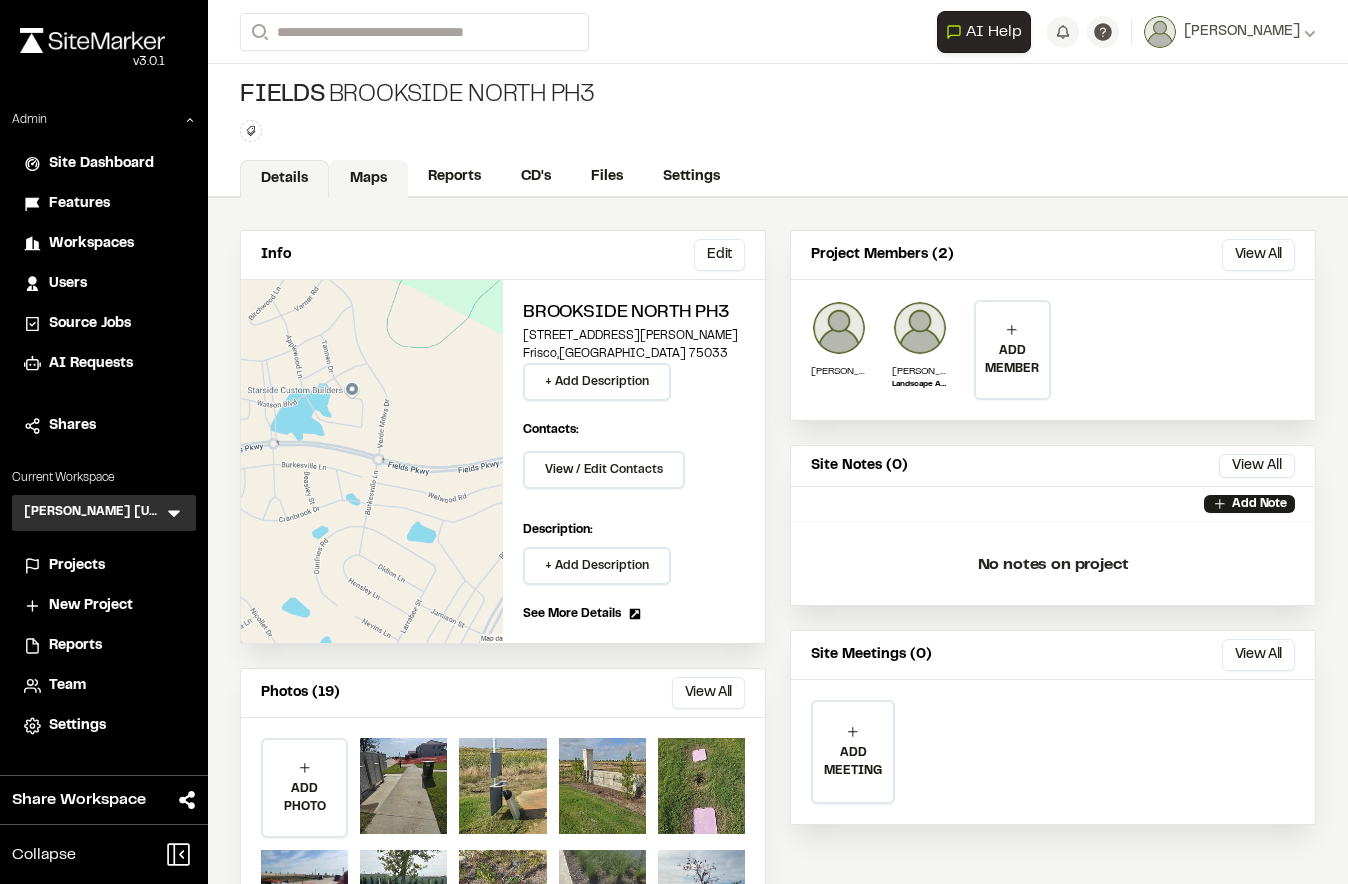 click on "Maps" at bounding box center (368, 179) 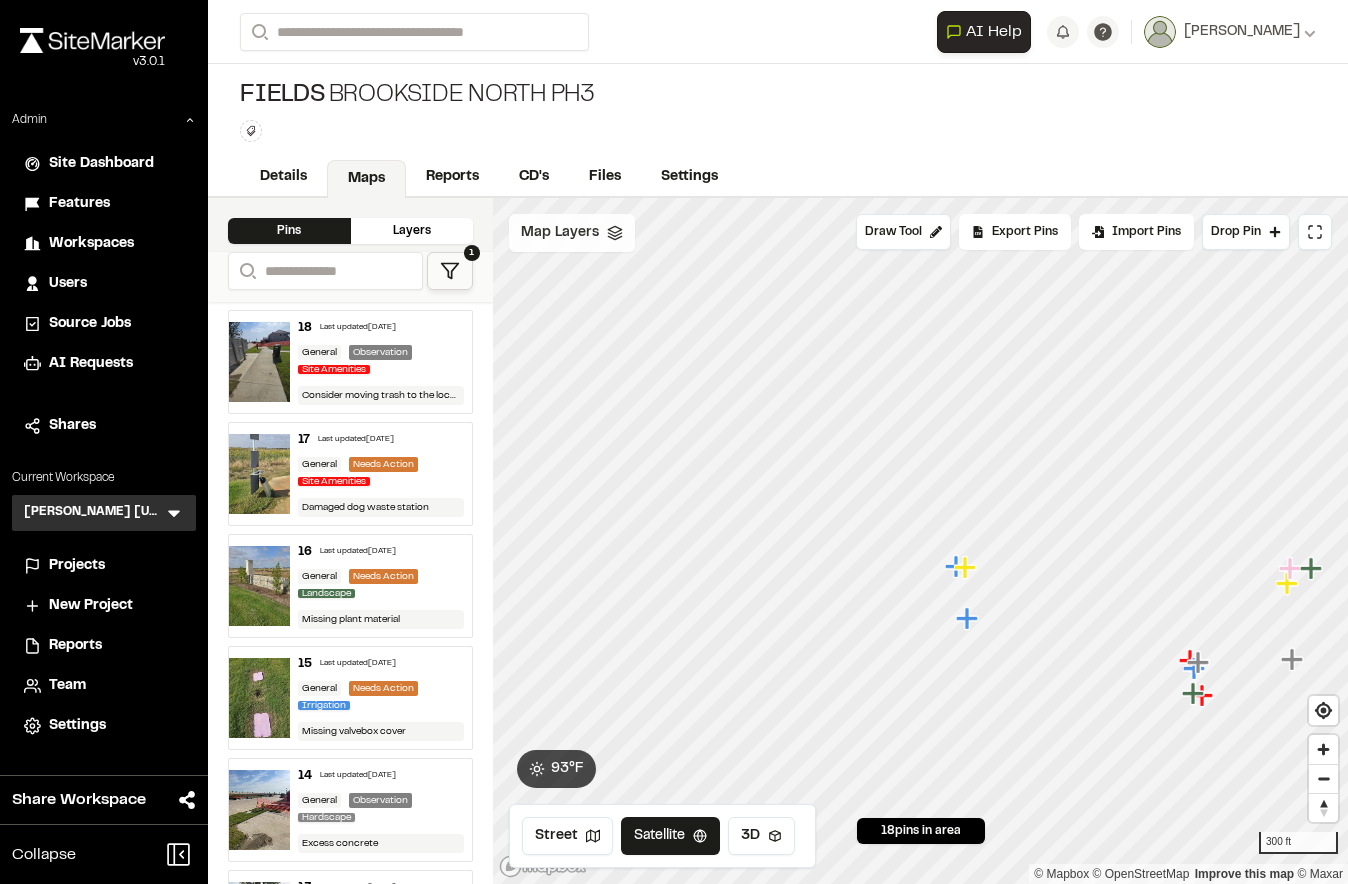 click on "Map Layers" at bounding box center (572, 233) 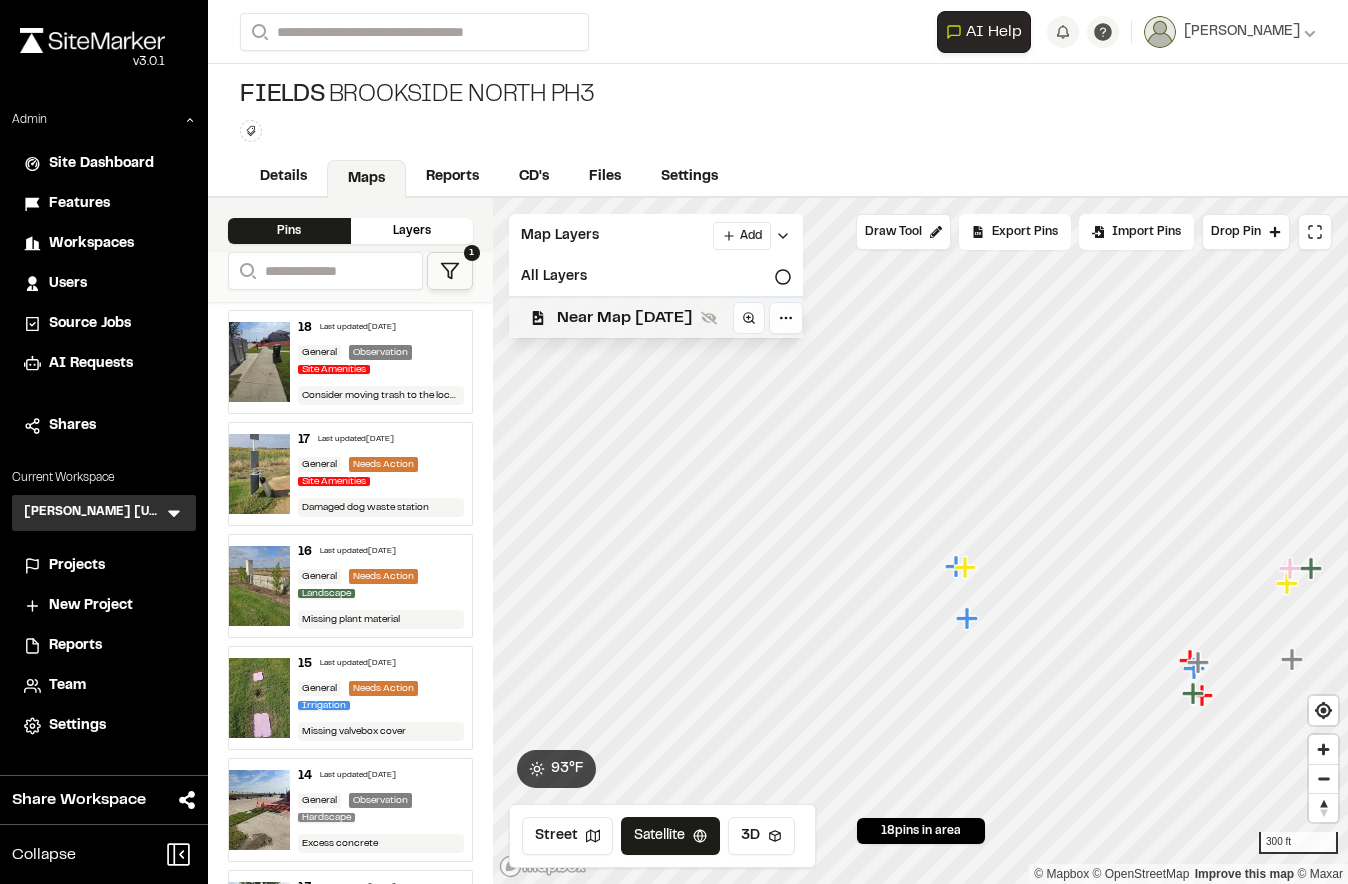 click on "Near Map [DATE]" at bounding box center (648, 317) 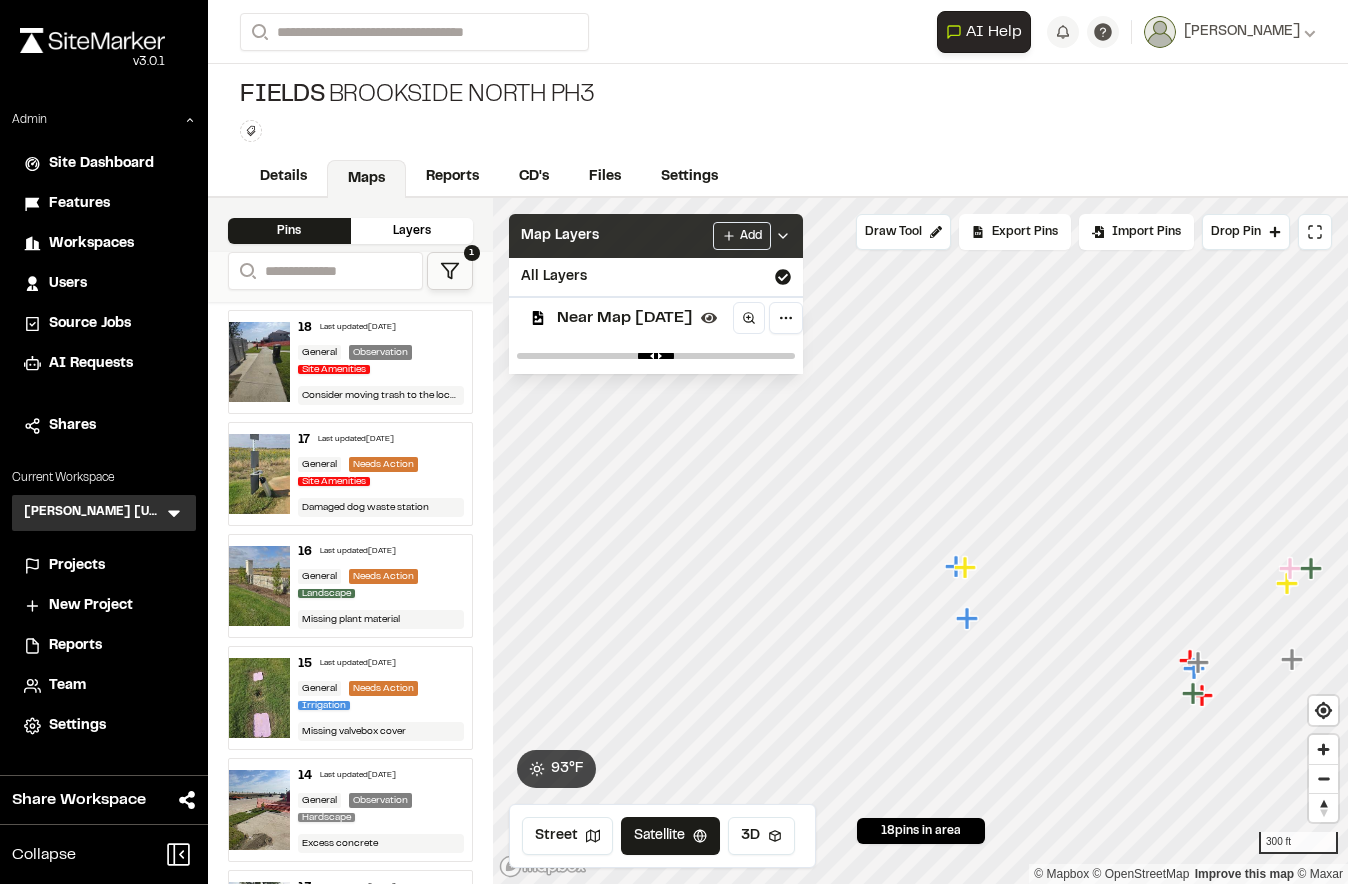 click on "Map Layers Add" at bounding box center [656, 236] 